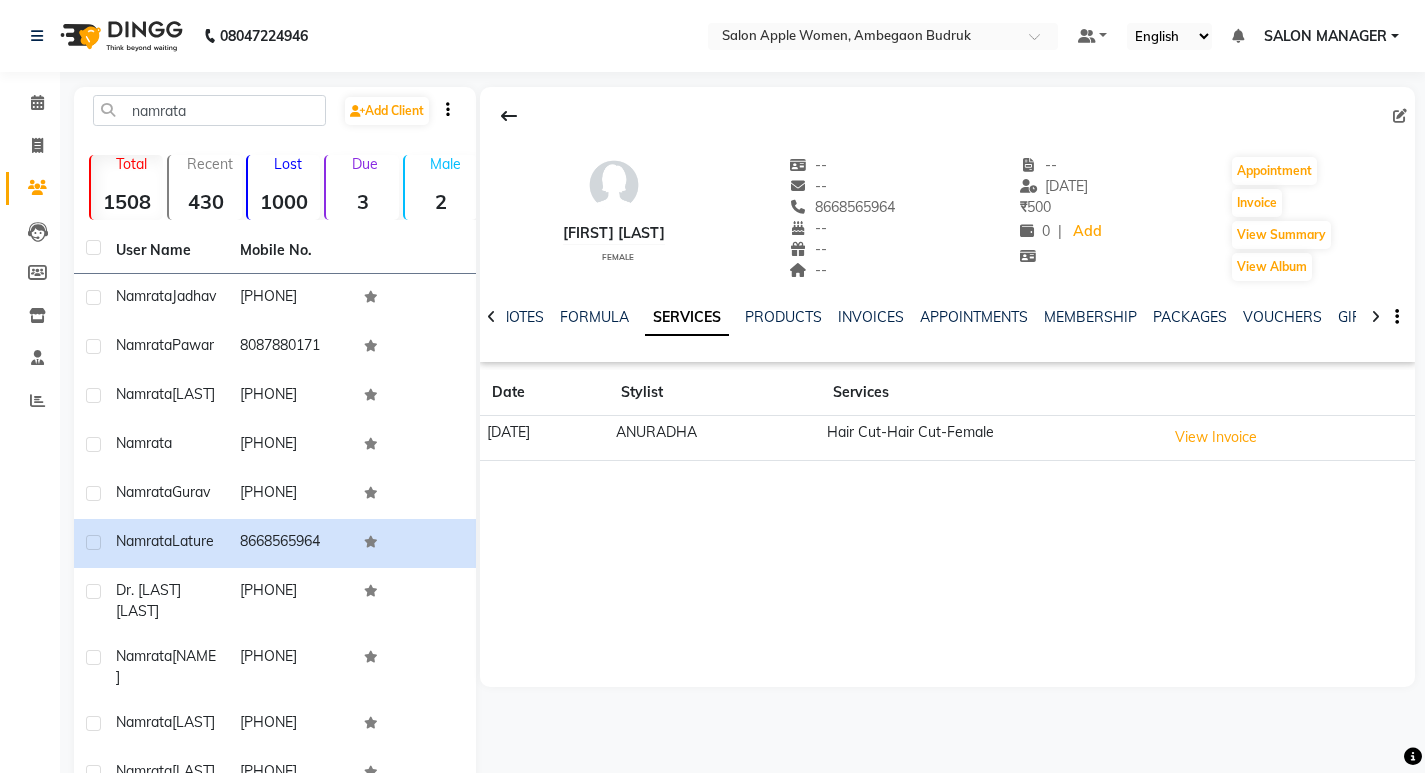 scroll, scrollTop: 0, scrollLeft: 0, axis: both 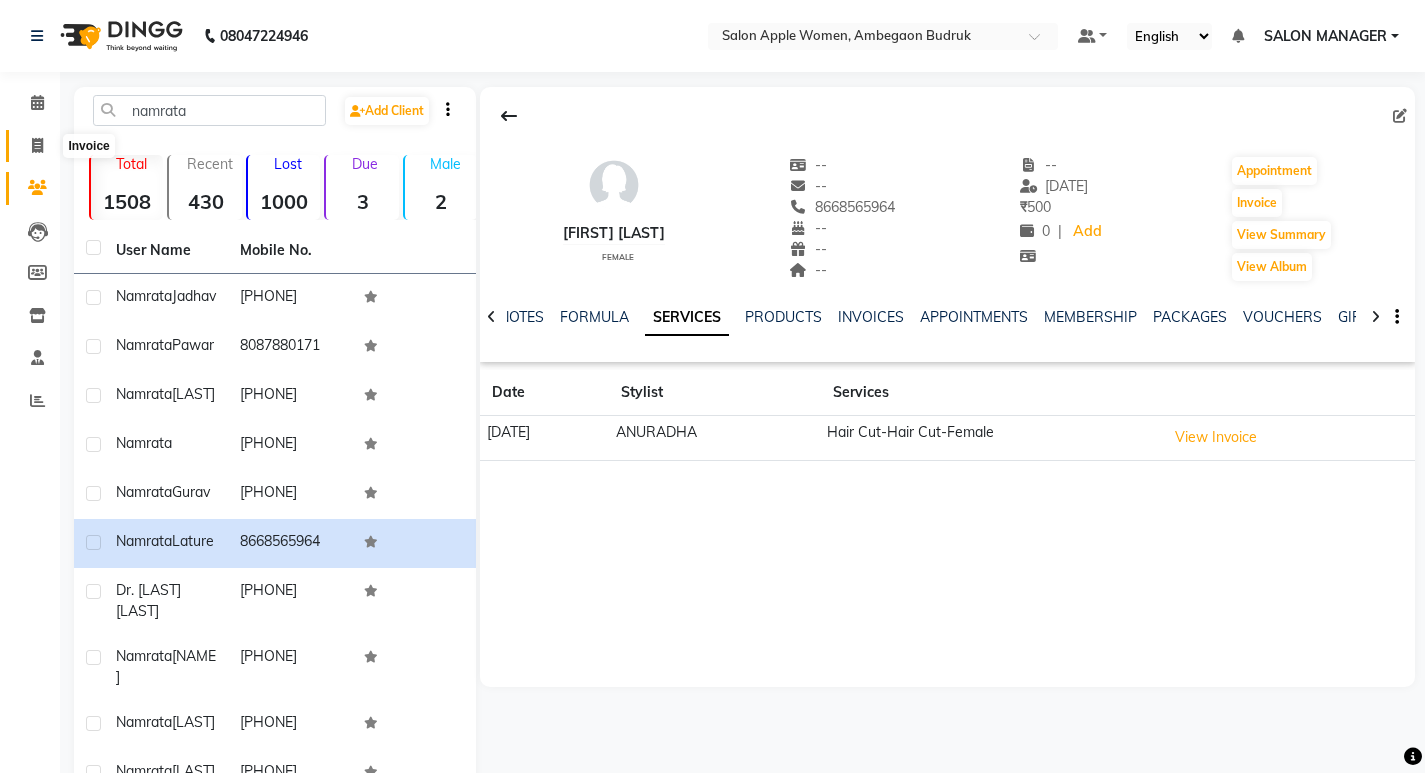 click 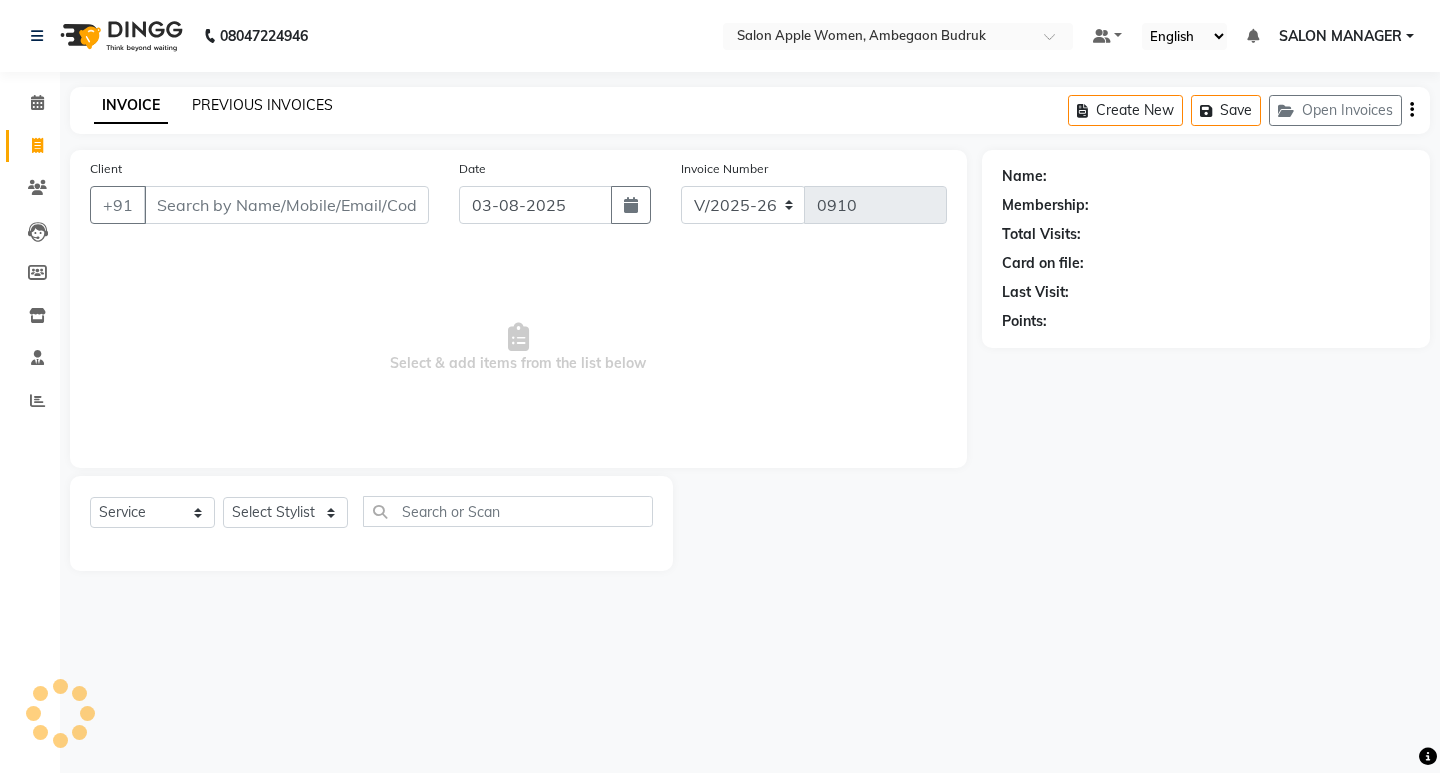 click on "PREVIOUS INVOICES" 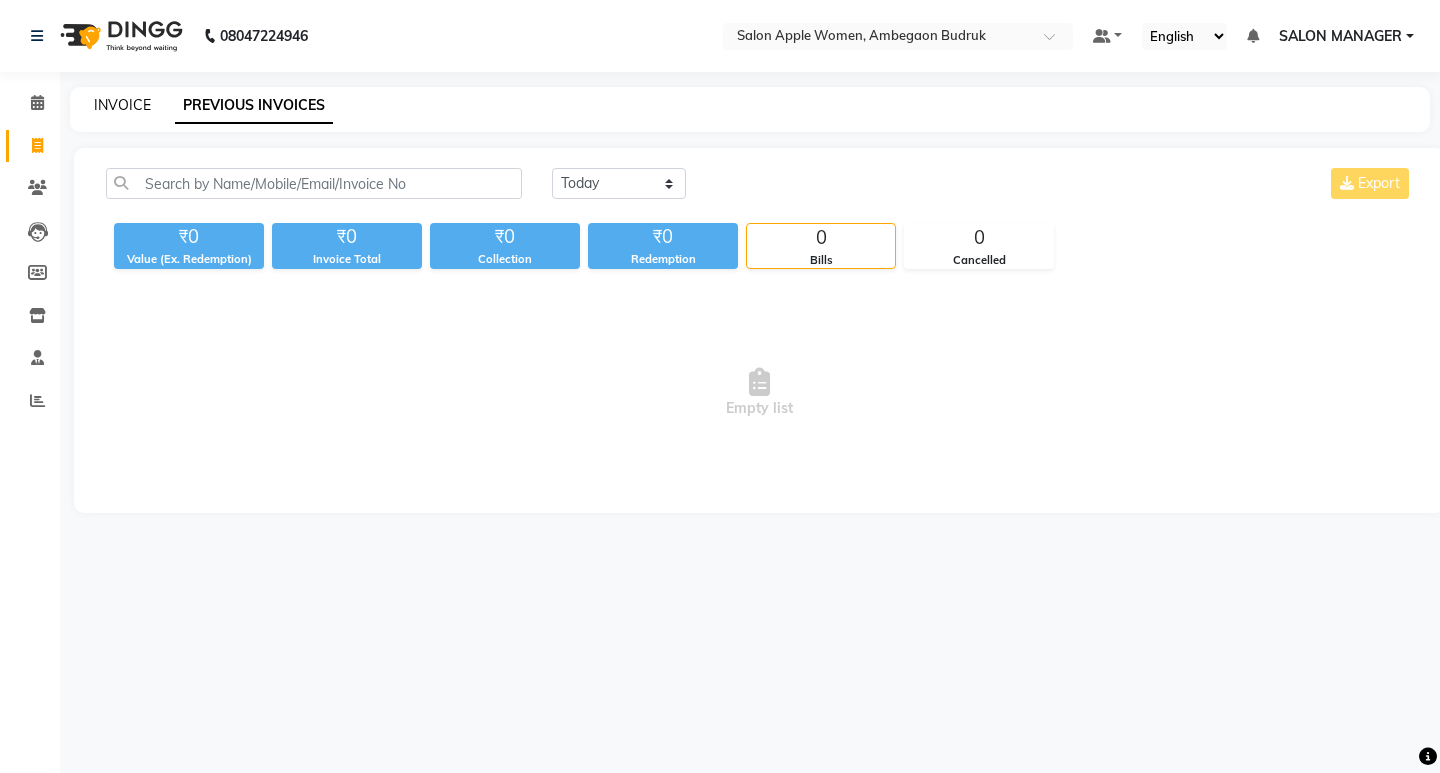 click on "INVOICE" 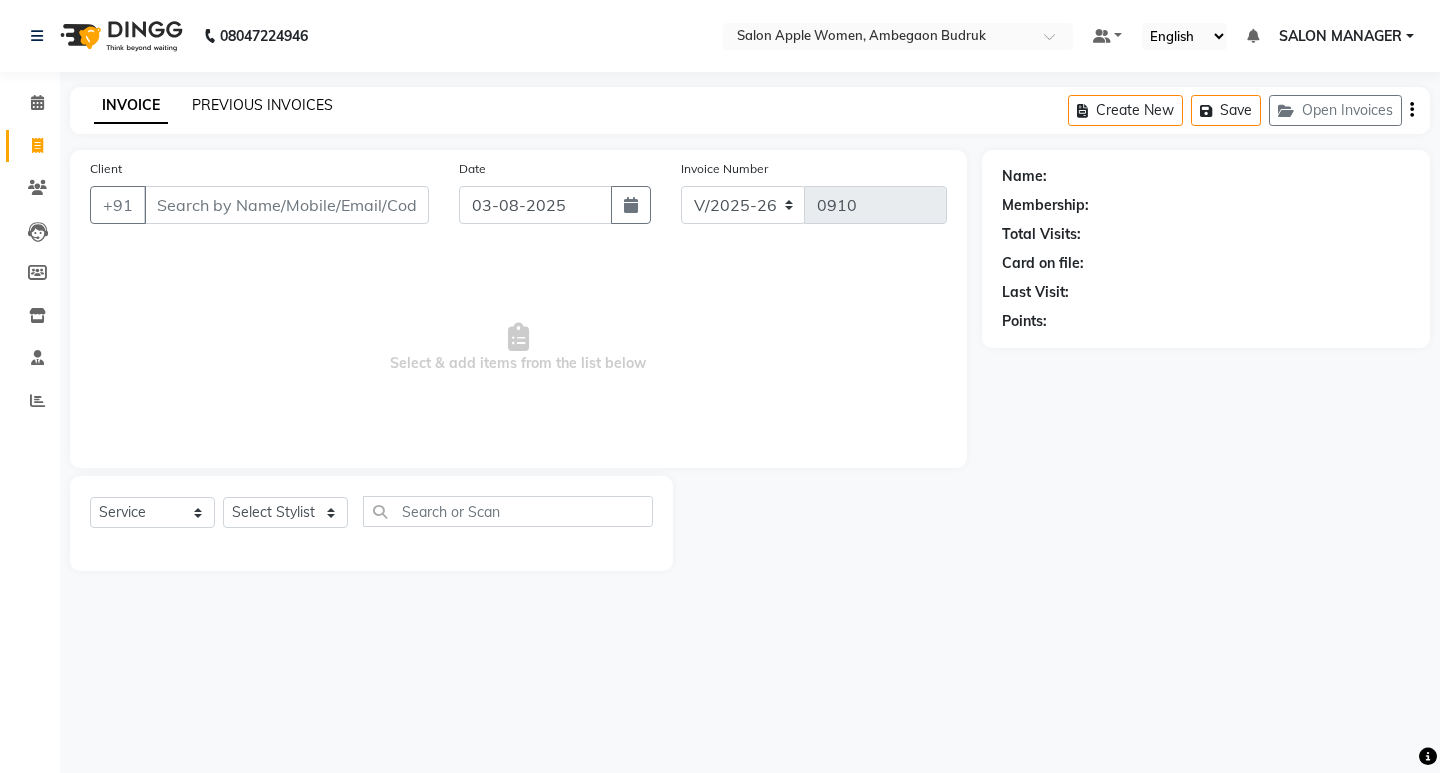 click on "PREVIOUS INVOICES" 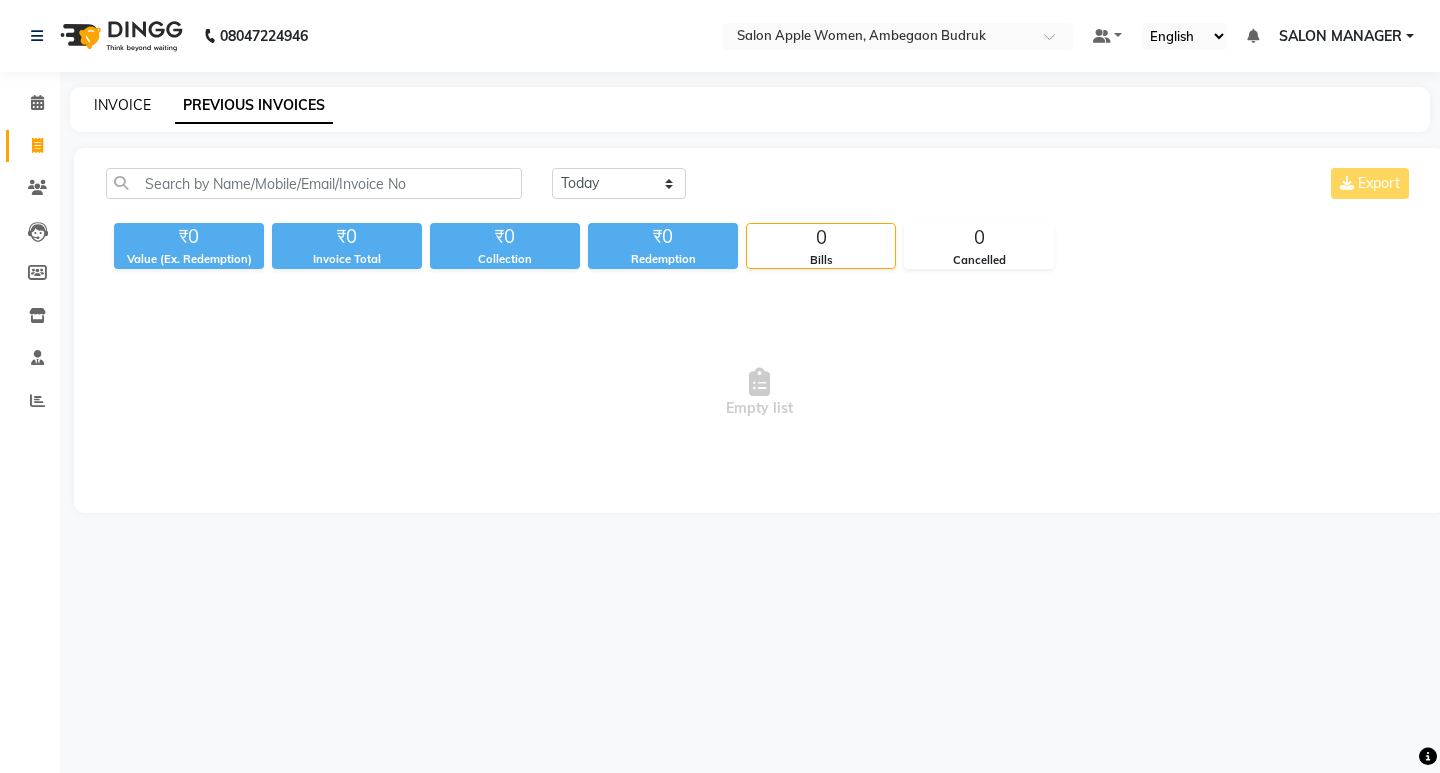 click on "INVOICE" 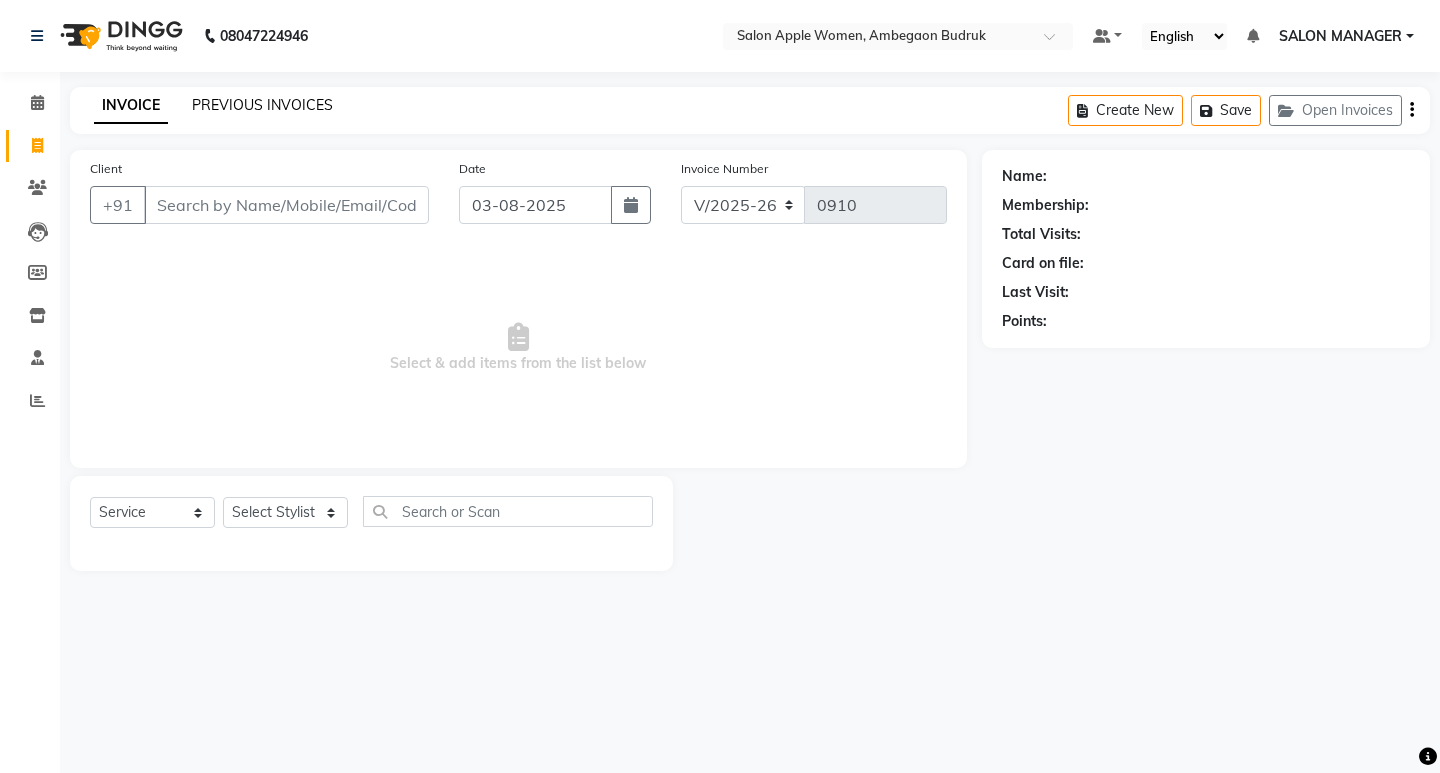click on "PREVIOUS INVOICES" 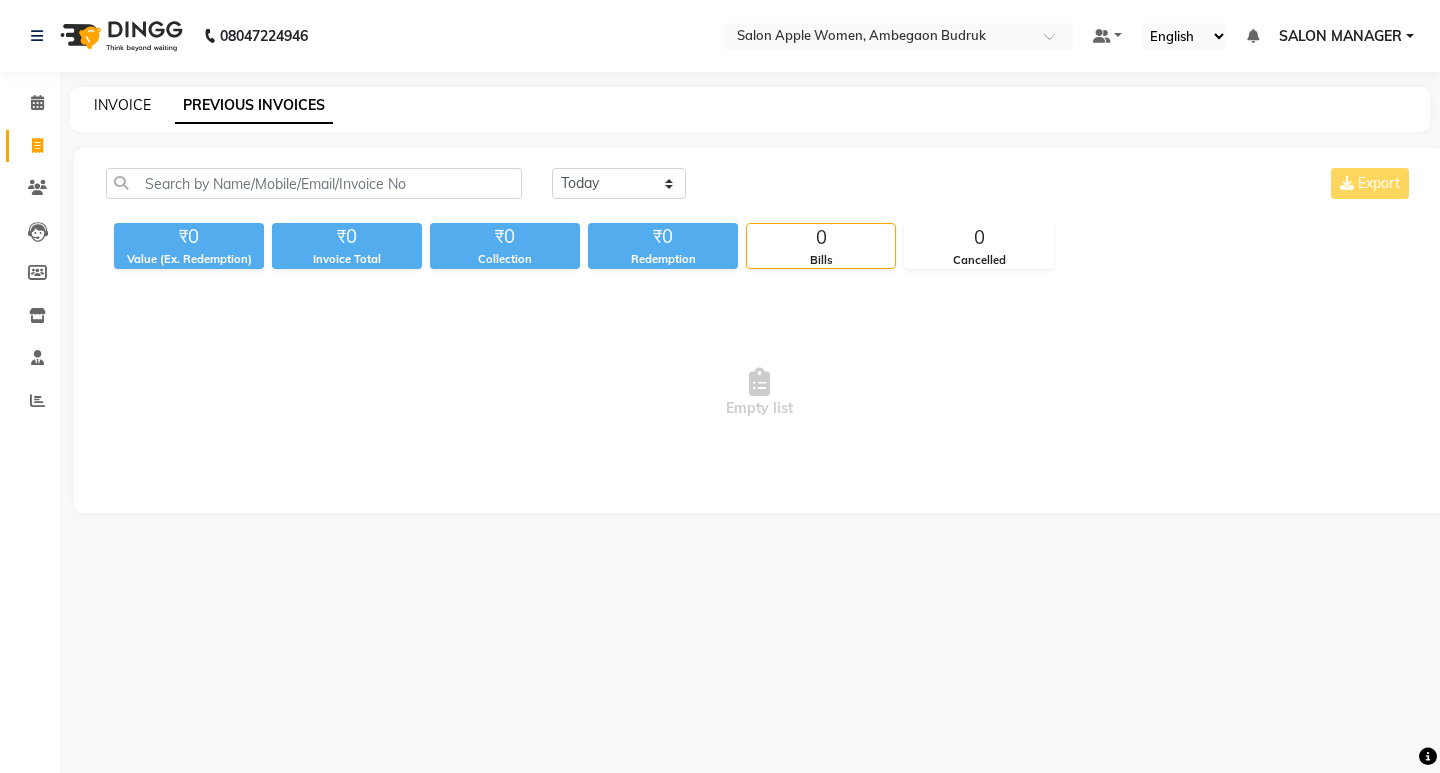 click on "INVOICE" 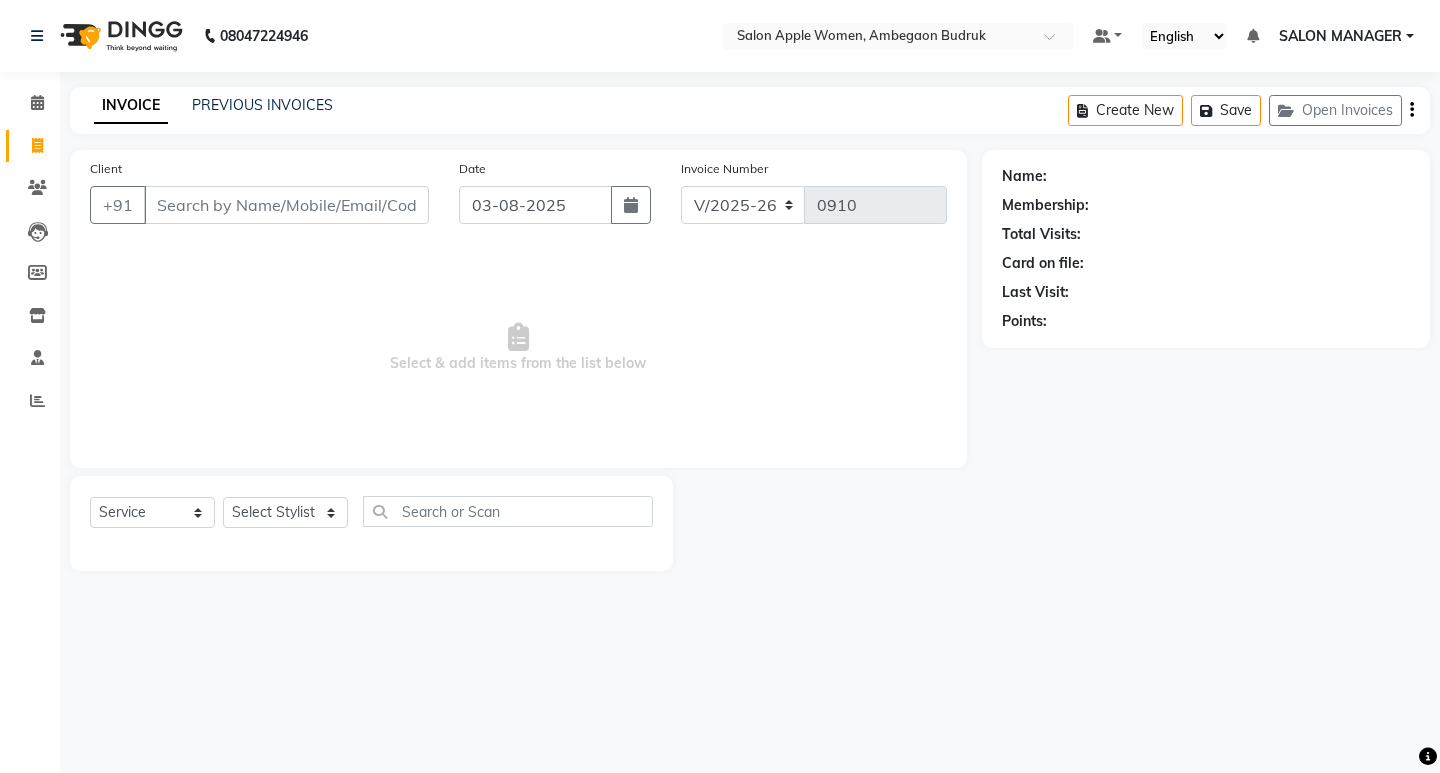click on "Client" at bounding box center [286, 205] 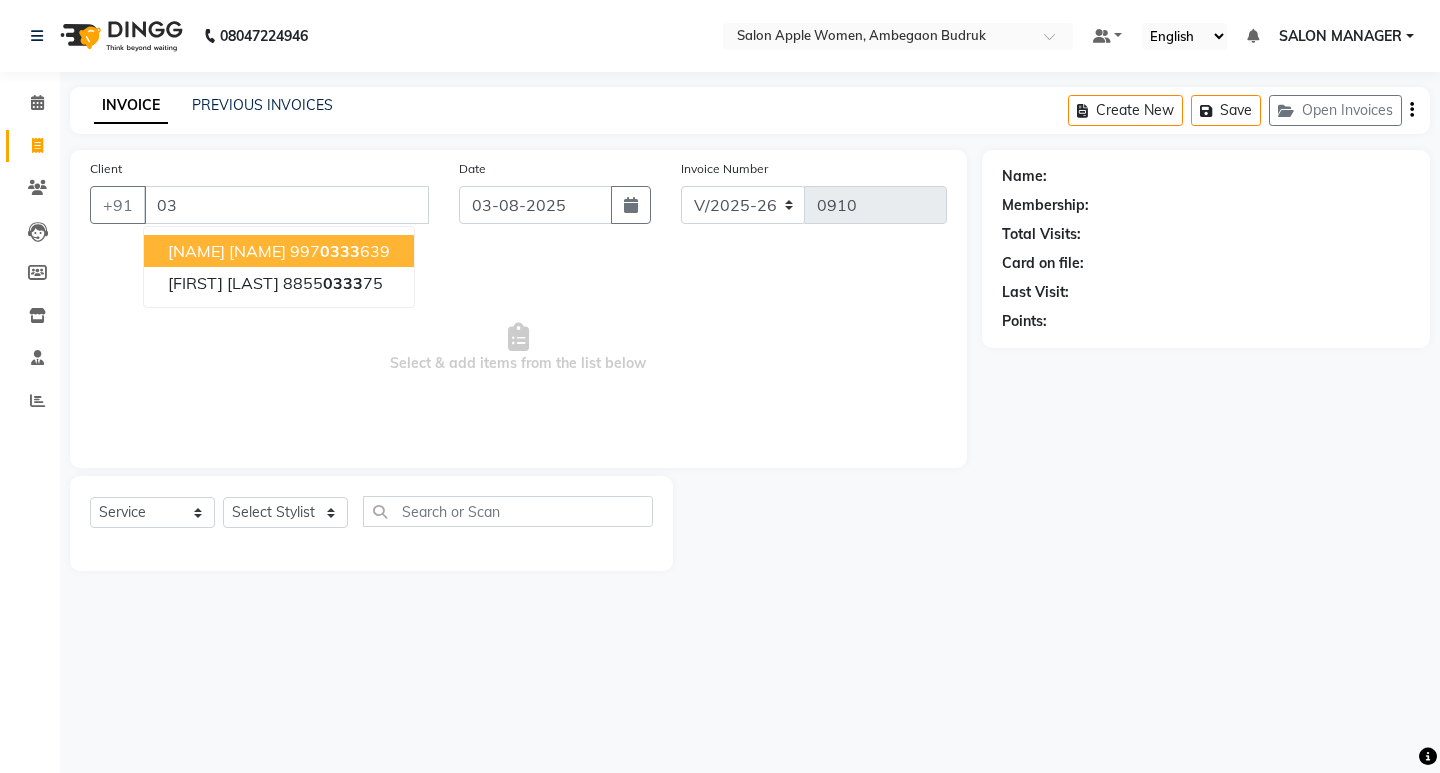 type on "0" 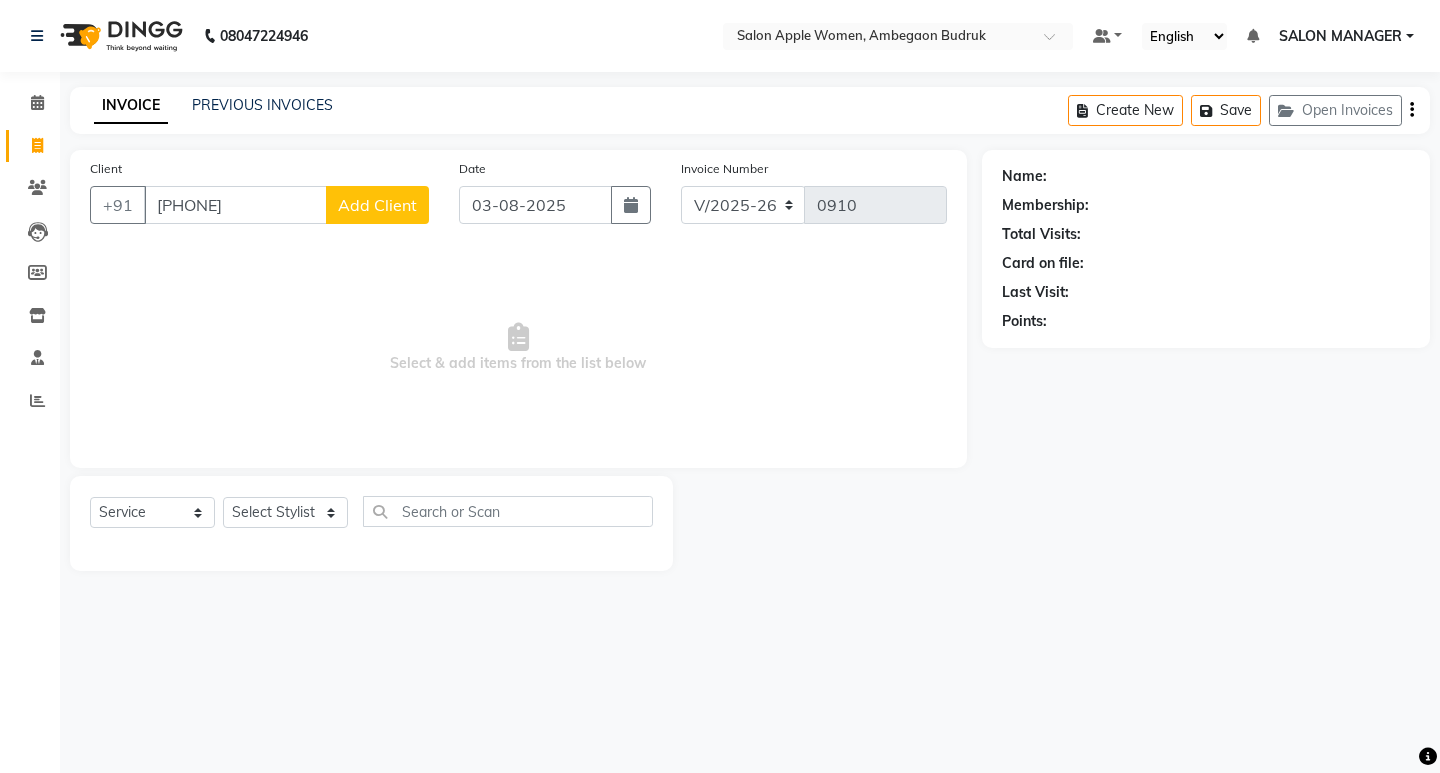 type on "[PHONE]" 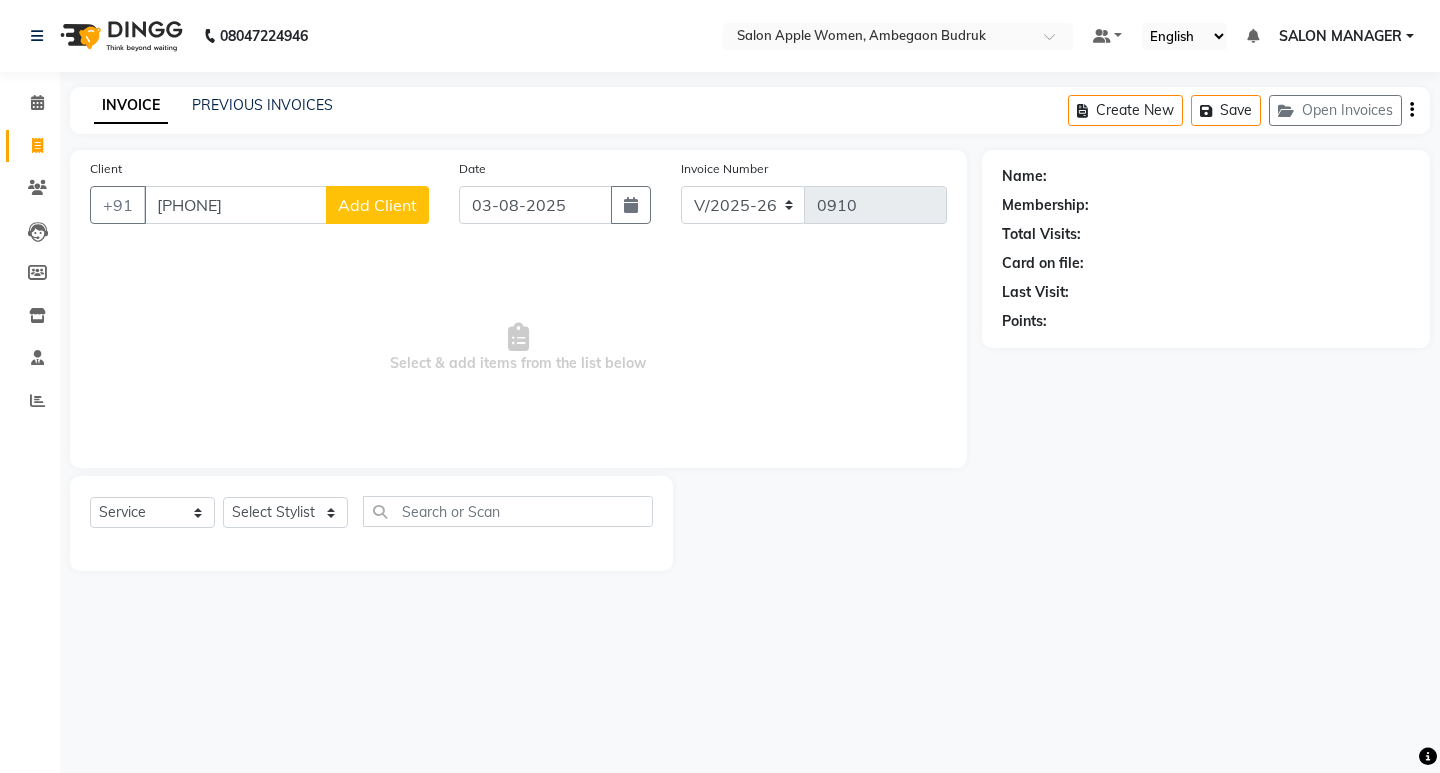 select on "22" 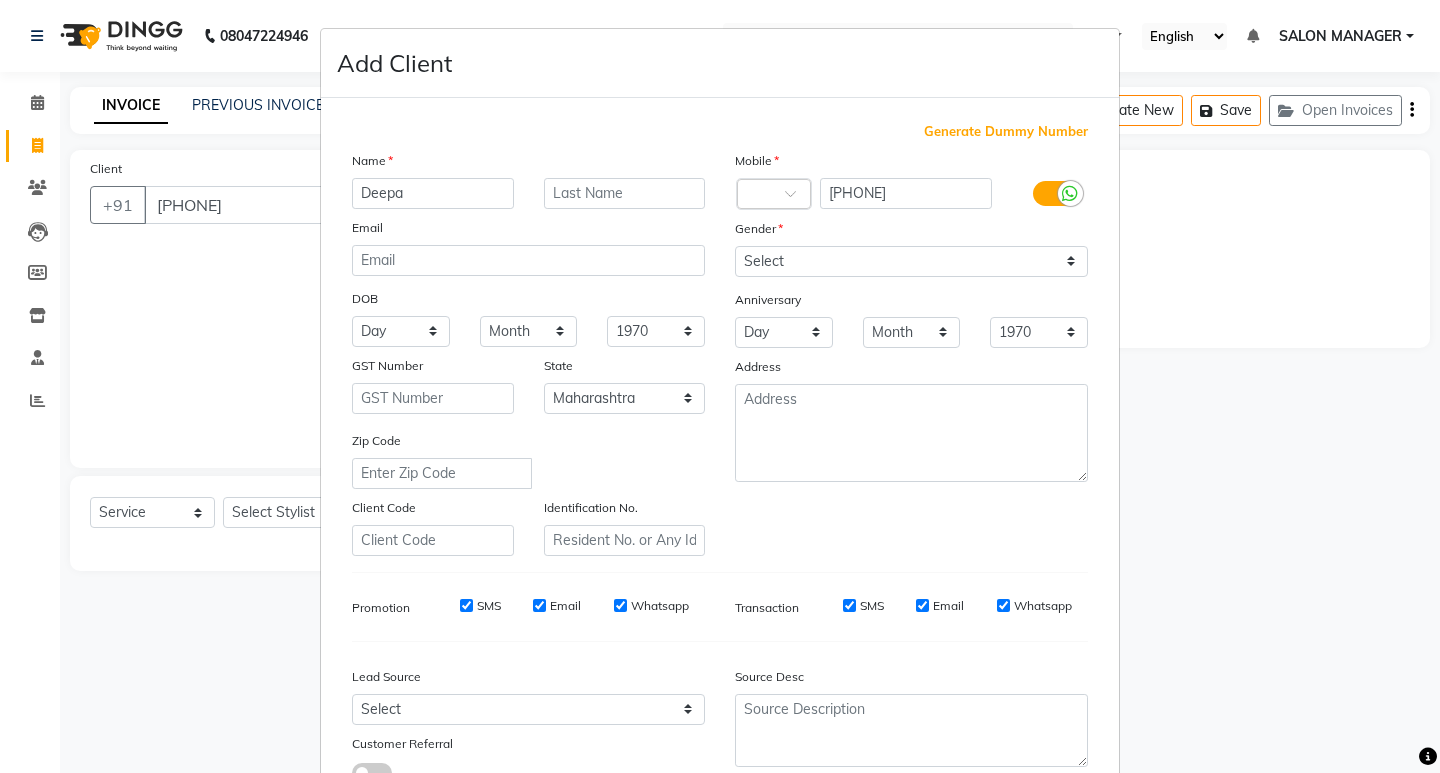 type on "Deepa" 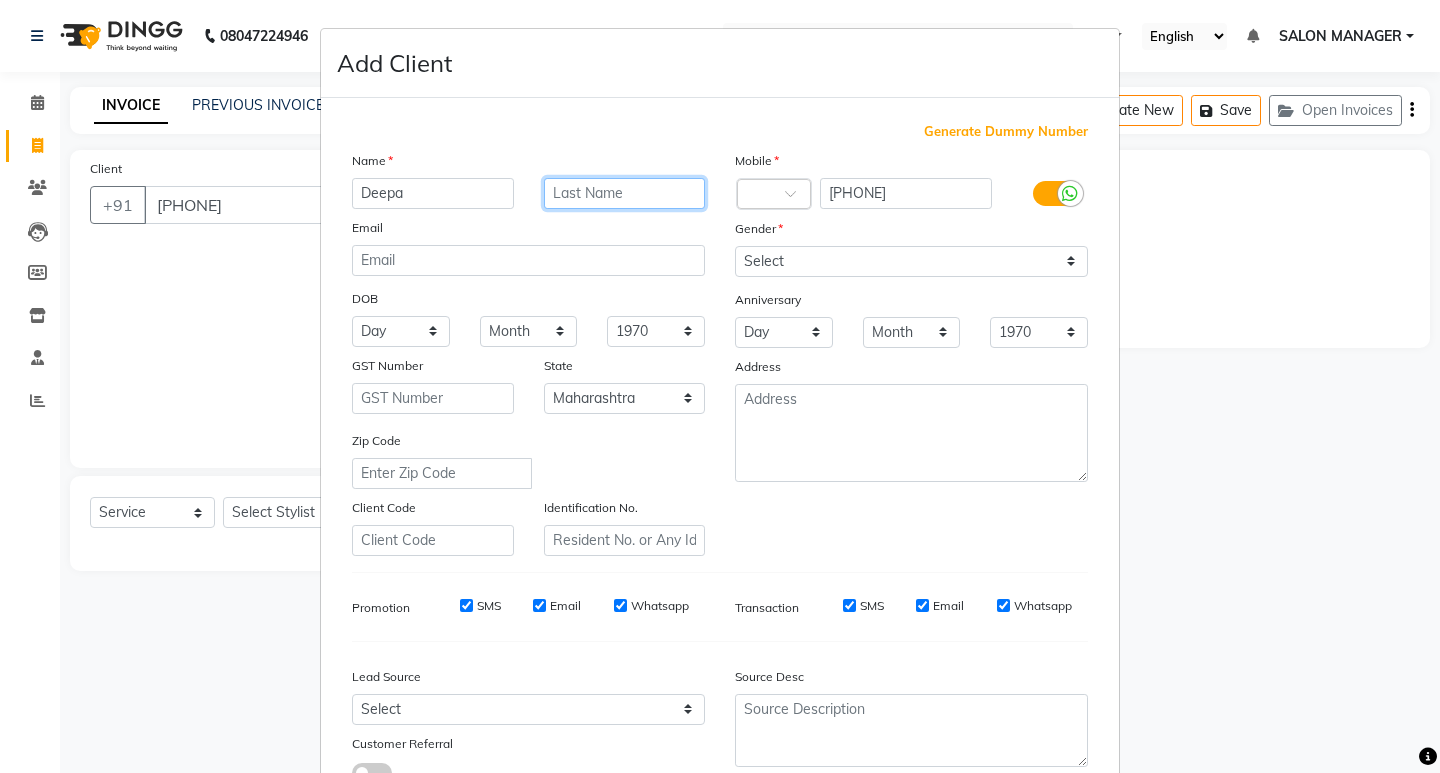 click at bounding box center (625, 193) 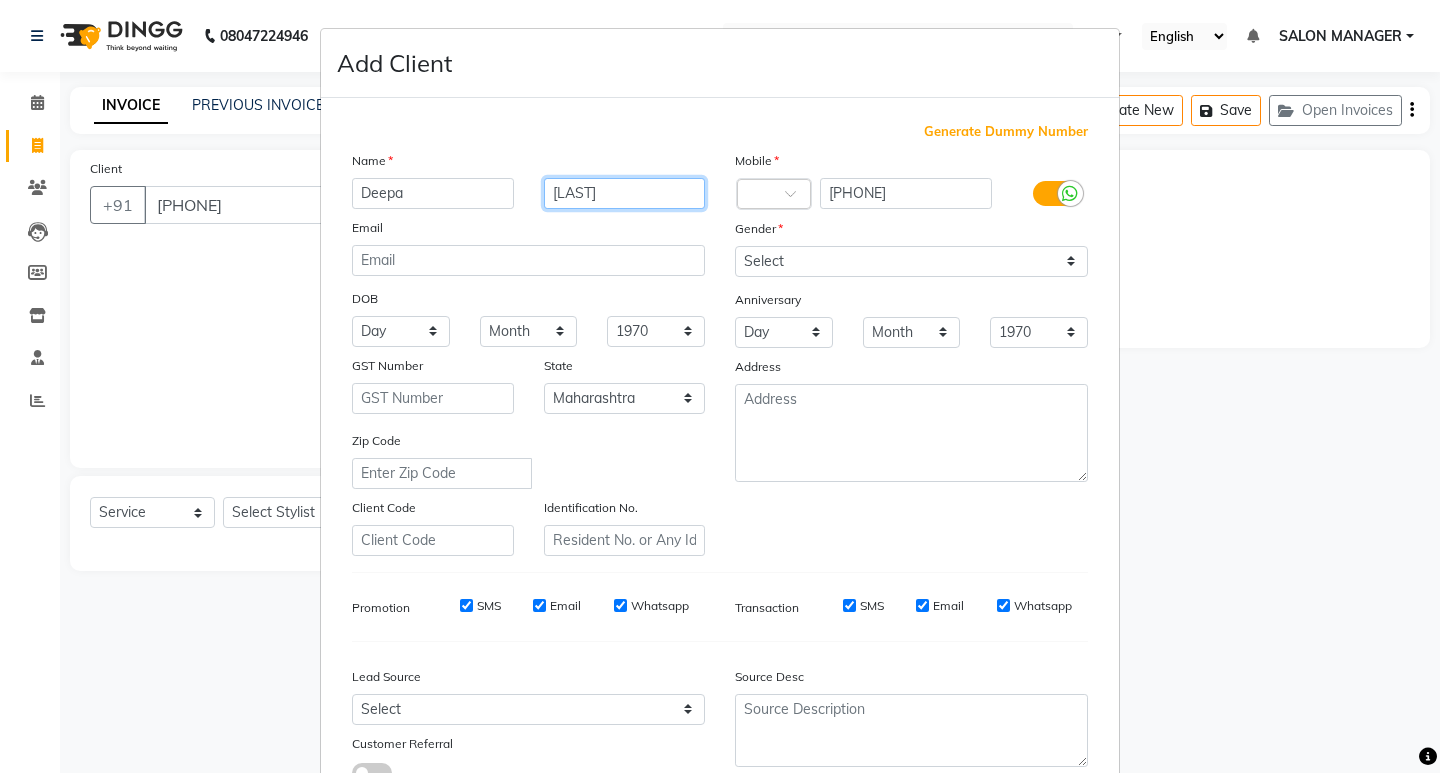 type on "[LAST]" 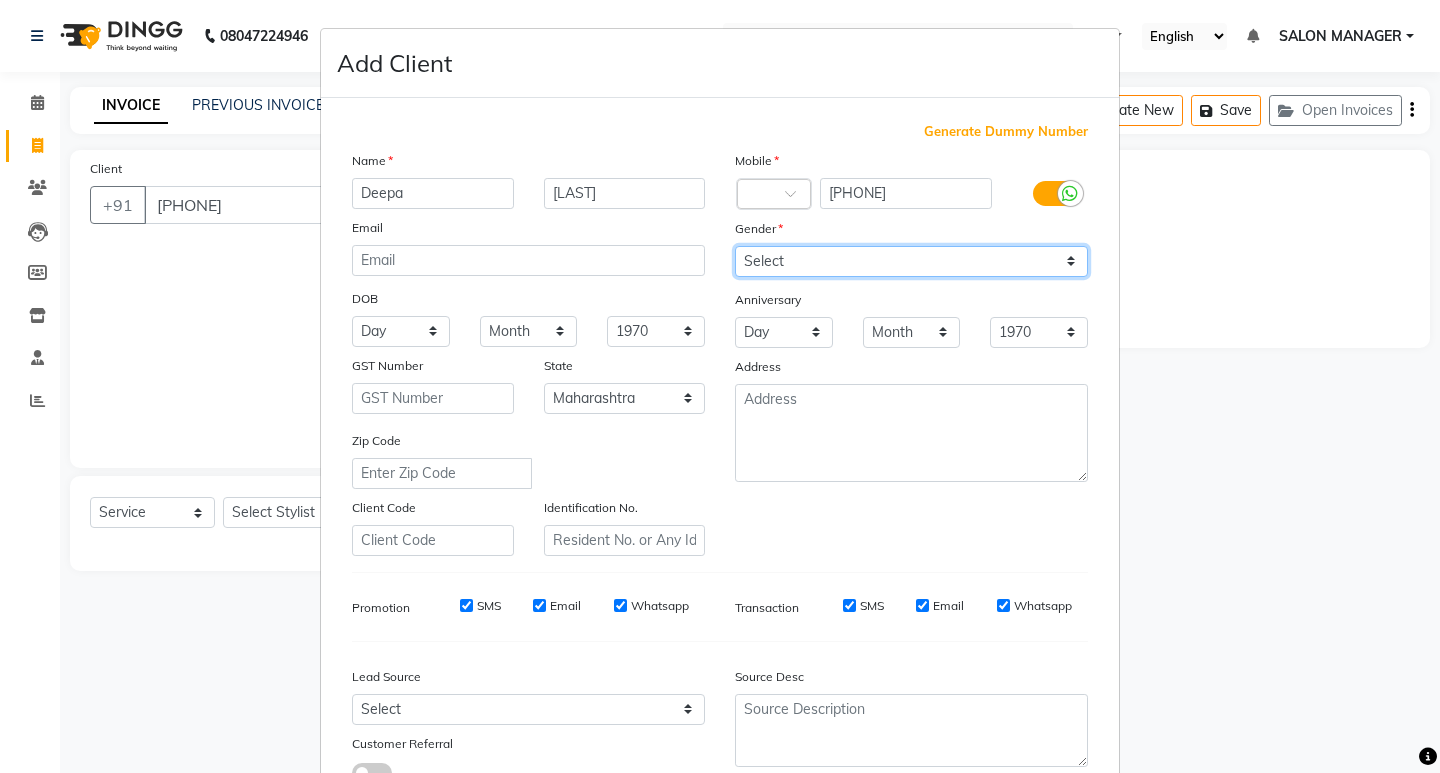 click on "Select Male Female Other Prefer Not To Say" at bounding box center (911, 261) 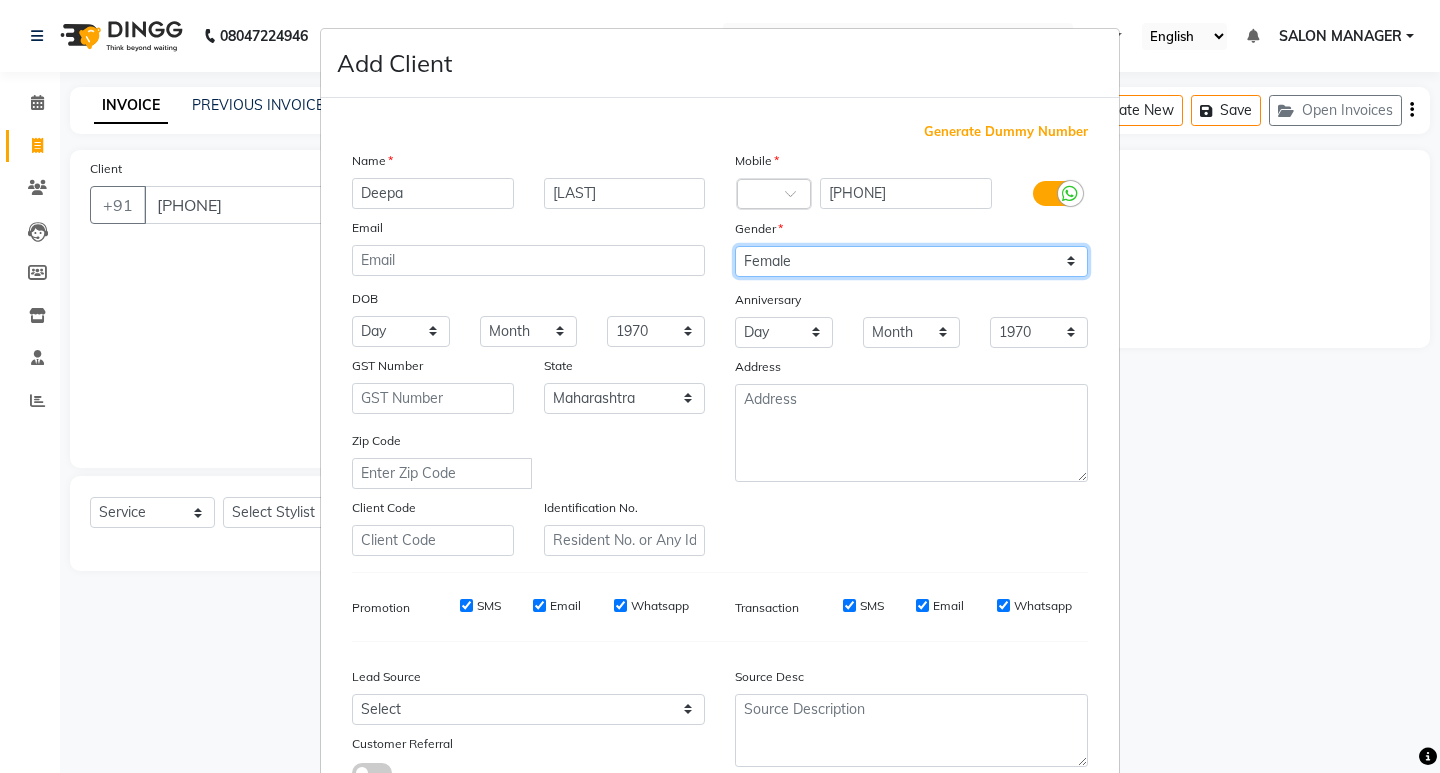 click on "Select Male Female Other Prefer Not To Say" at bounding box center (911, 261) 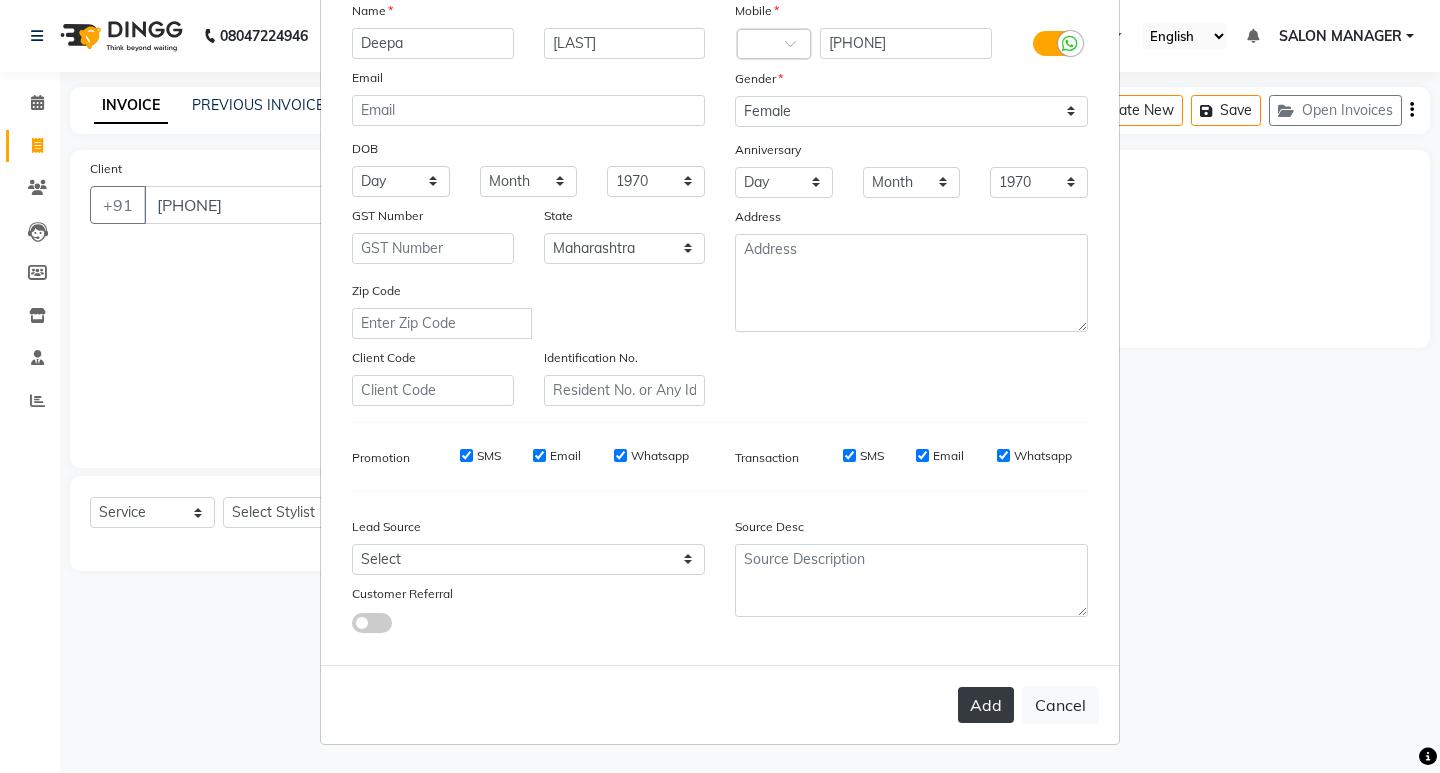 click on "Add" at bounding box center [986, 705] 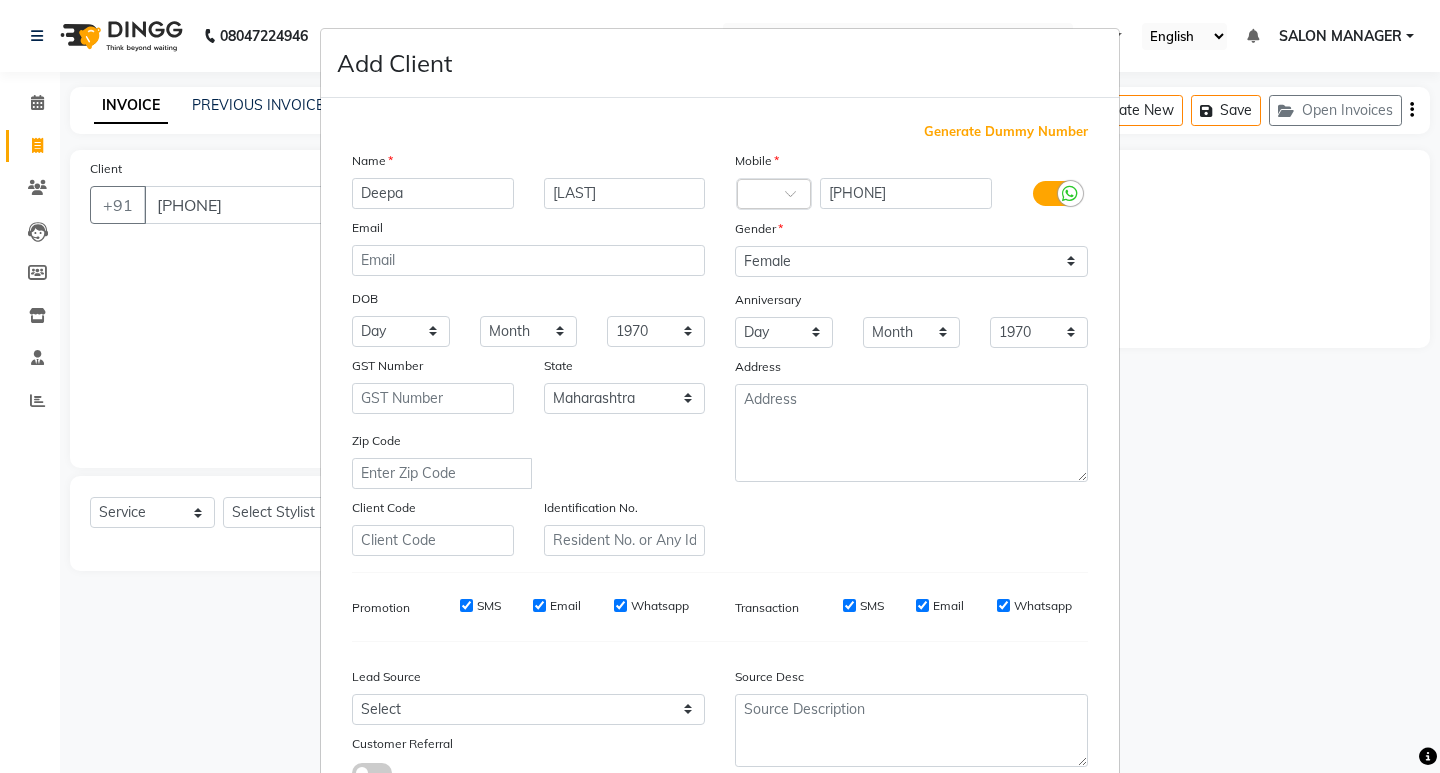 scroll, scrollTop: 150, scrollLeft: 0, axis: vertical 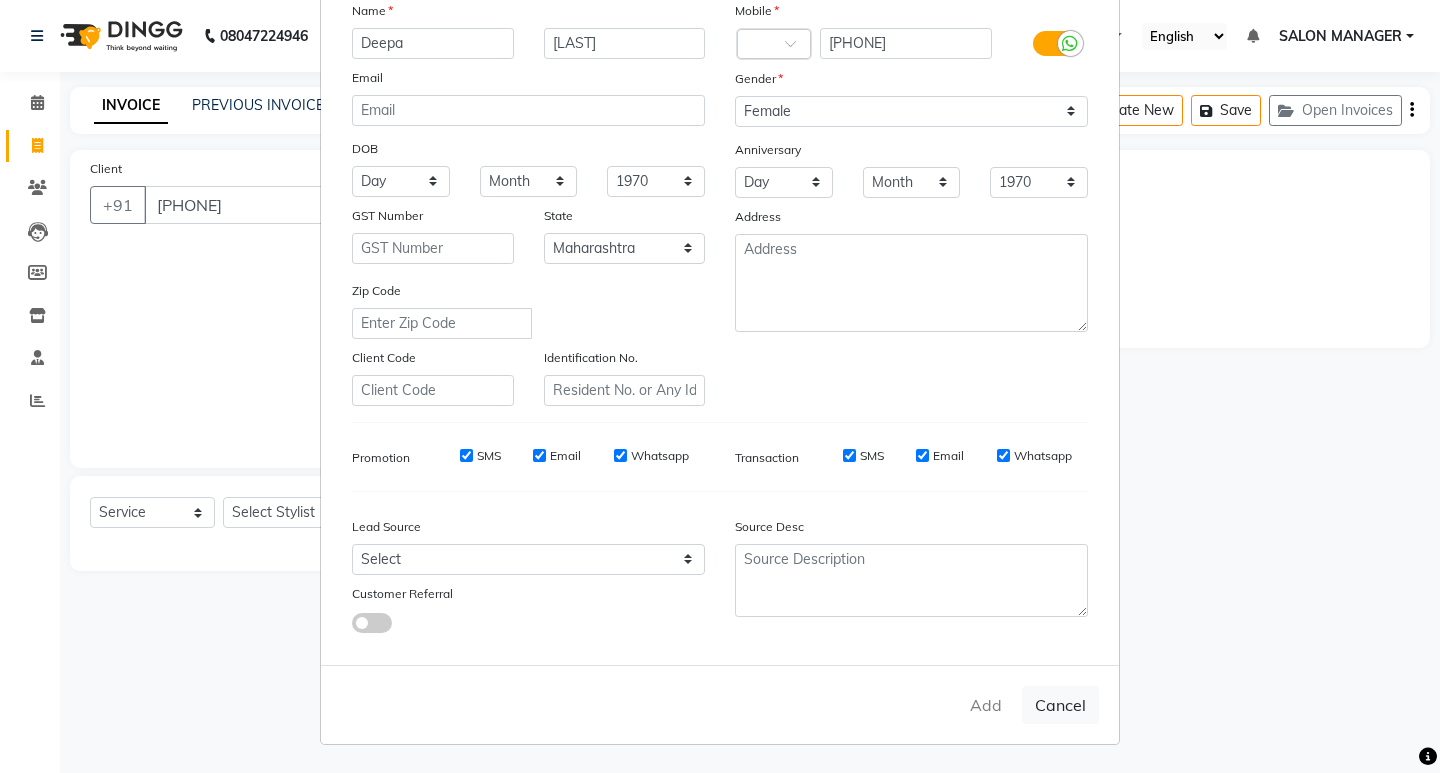 click on "Add   Cancel" at bounding box center [720, 704] 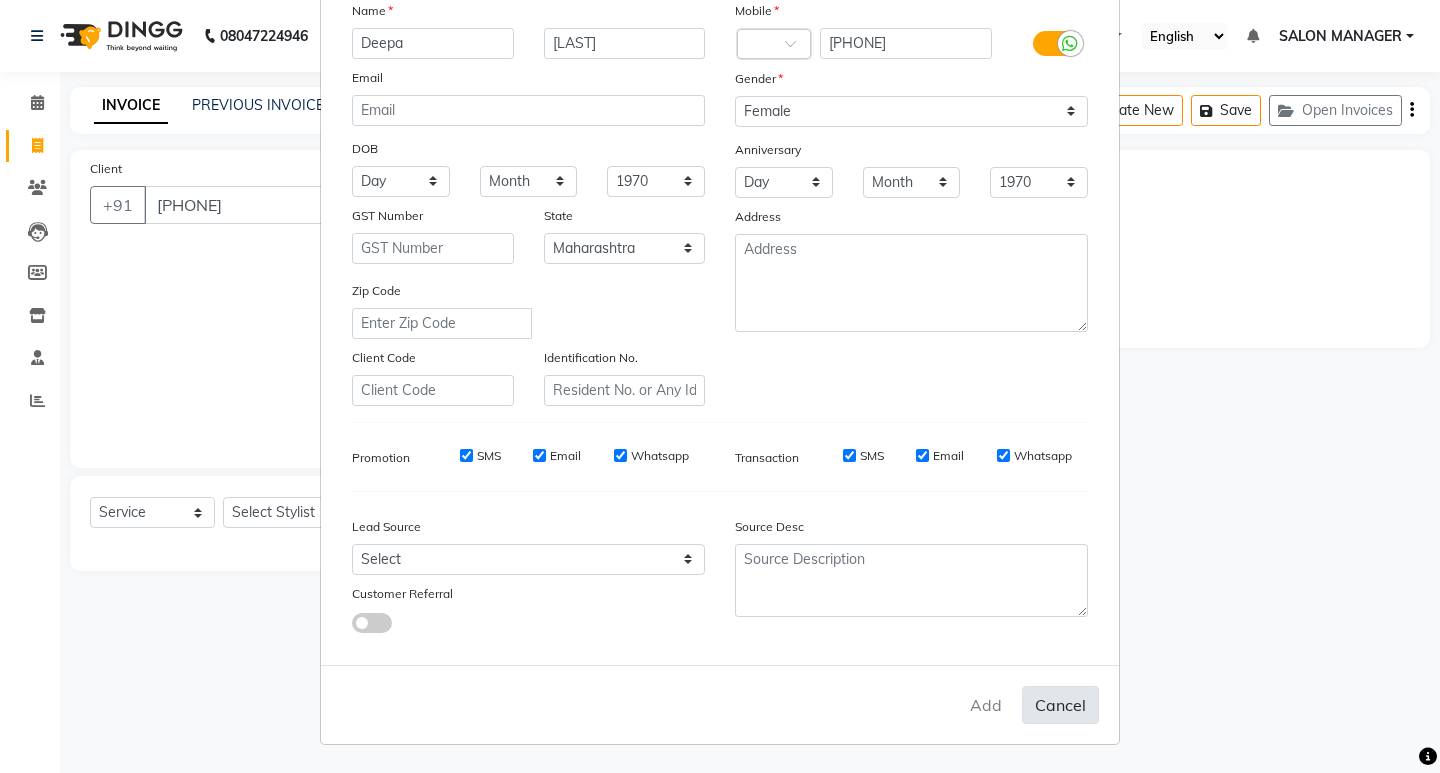 click on "Cancel" at bounding box center [1060, 705] 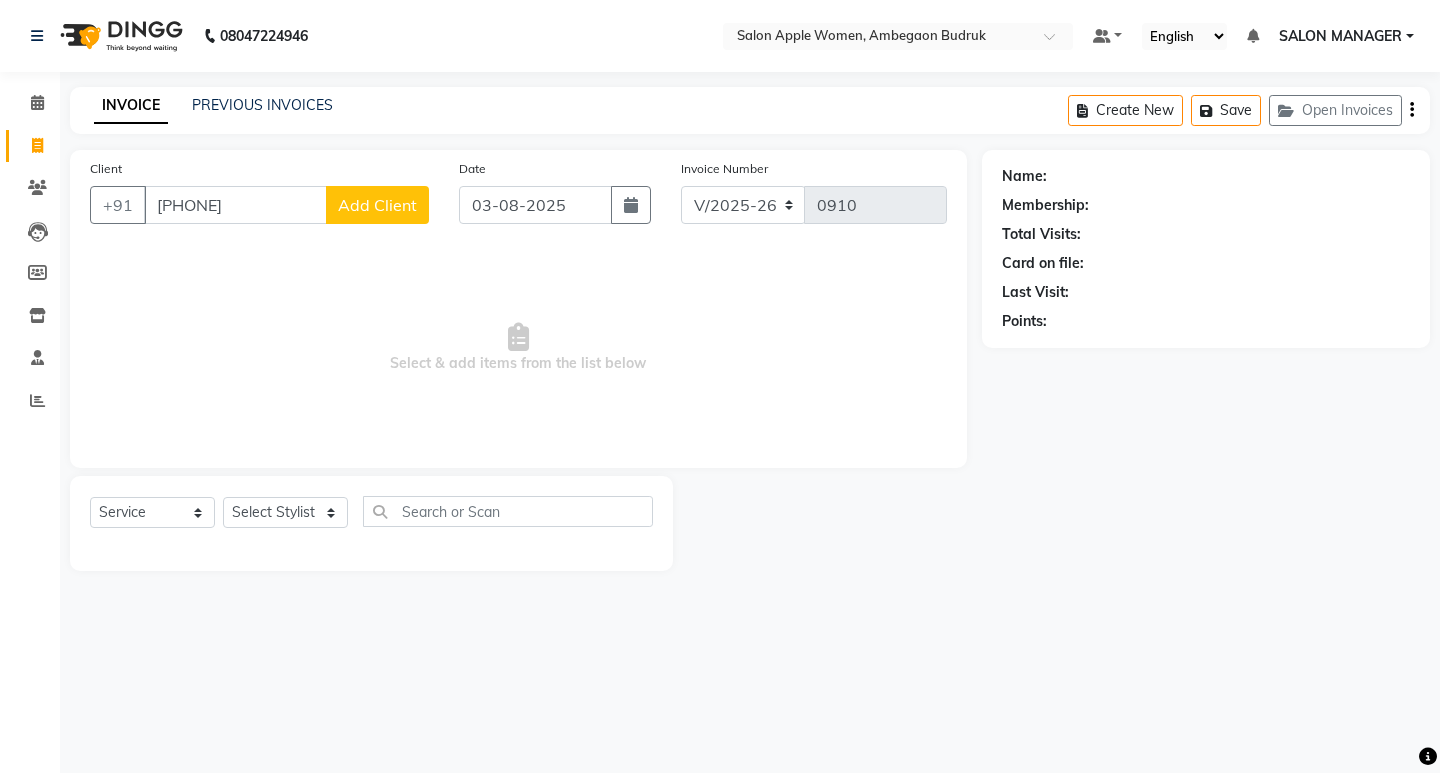 click on "Add Client" 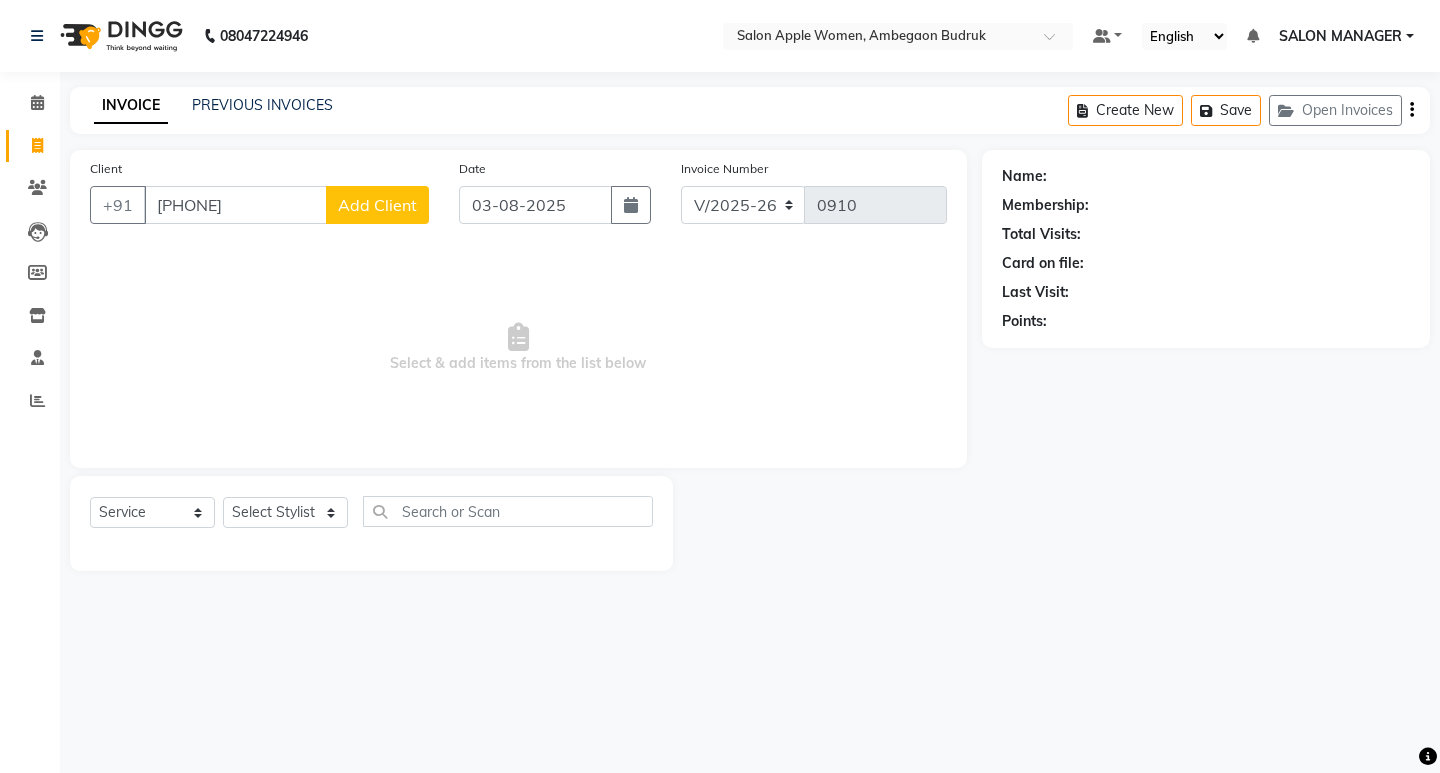 select on "22" 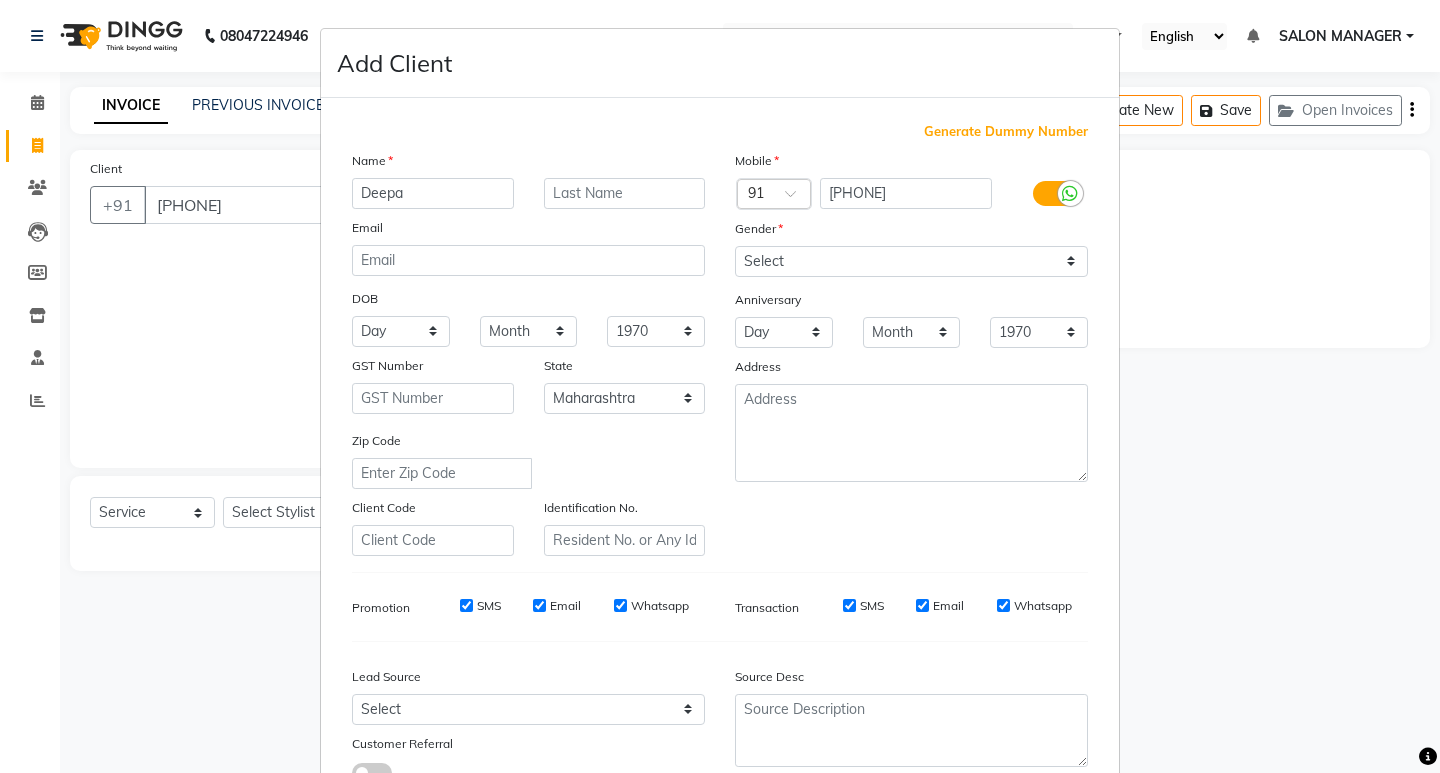 type on "Deepa" 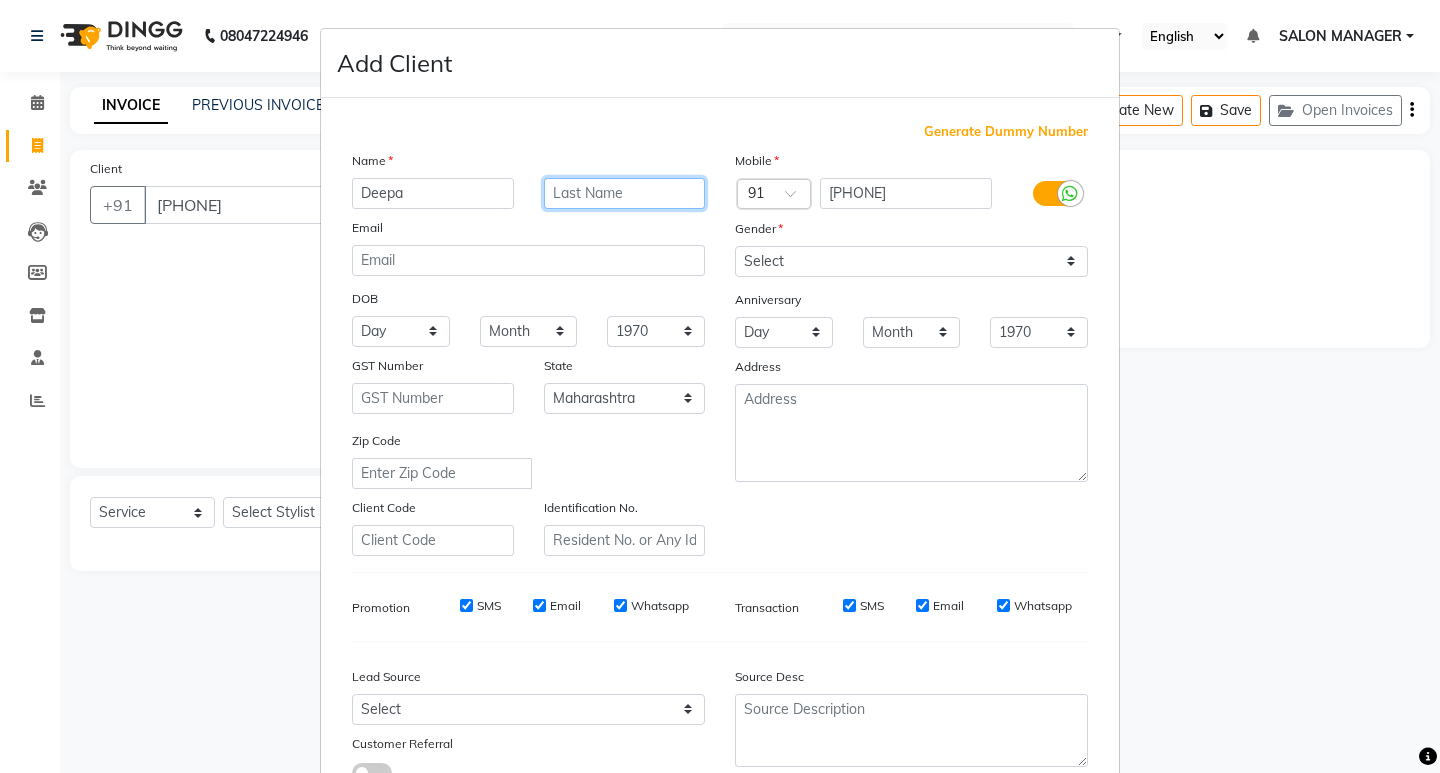 click at bounding box center (625, 193) 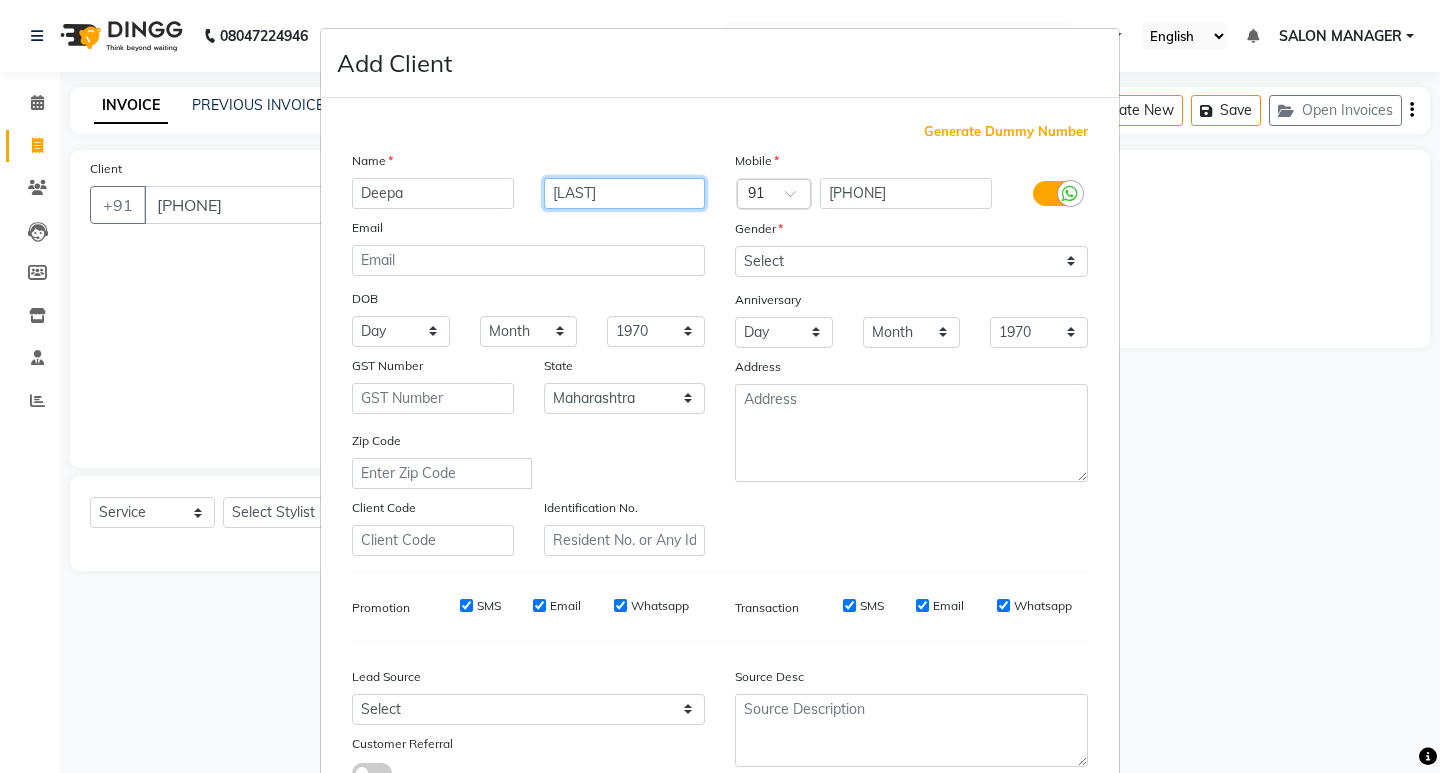 type on "[LAST]" 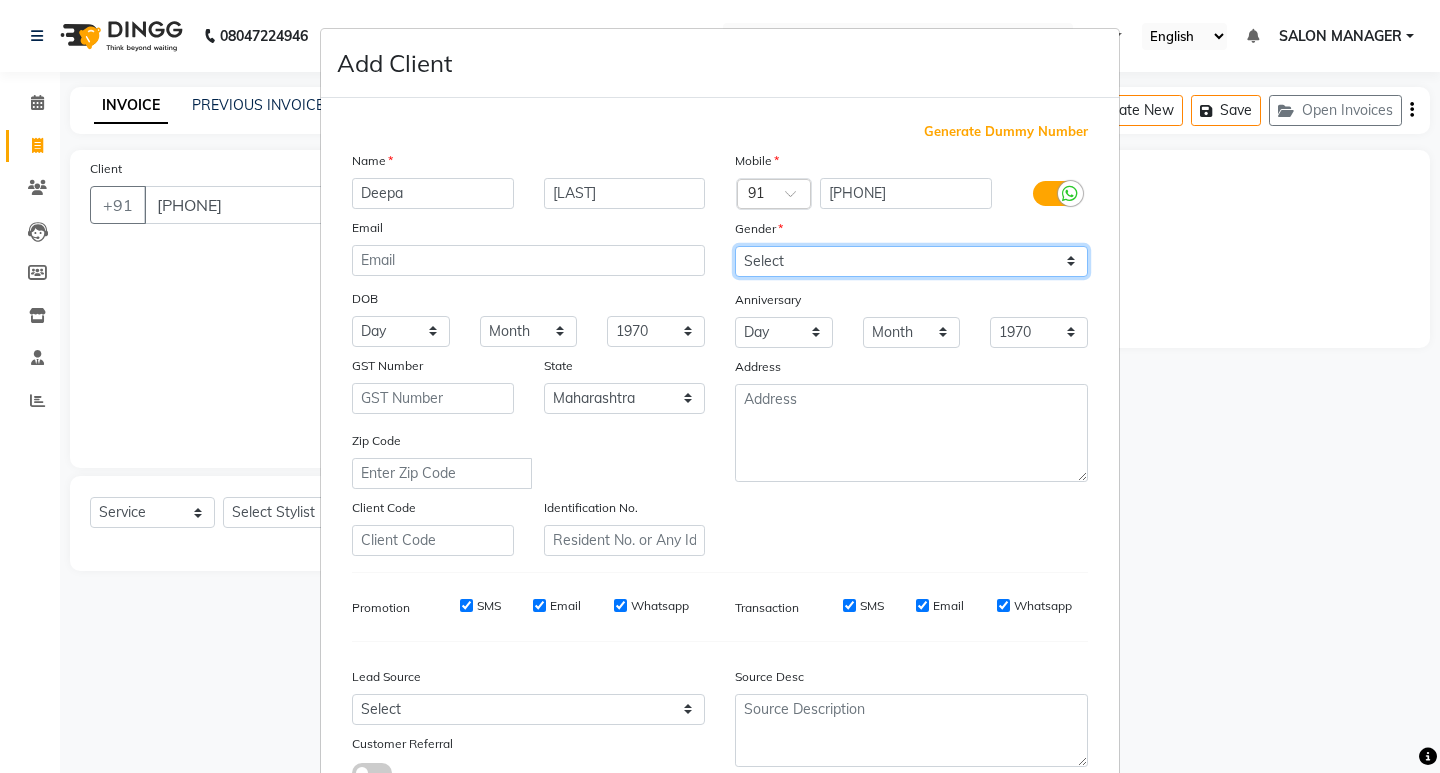 click on "Select Male Female Other Prefer Not To Say" at bounding box center (911, 261) 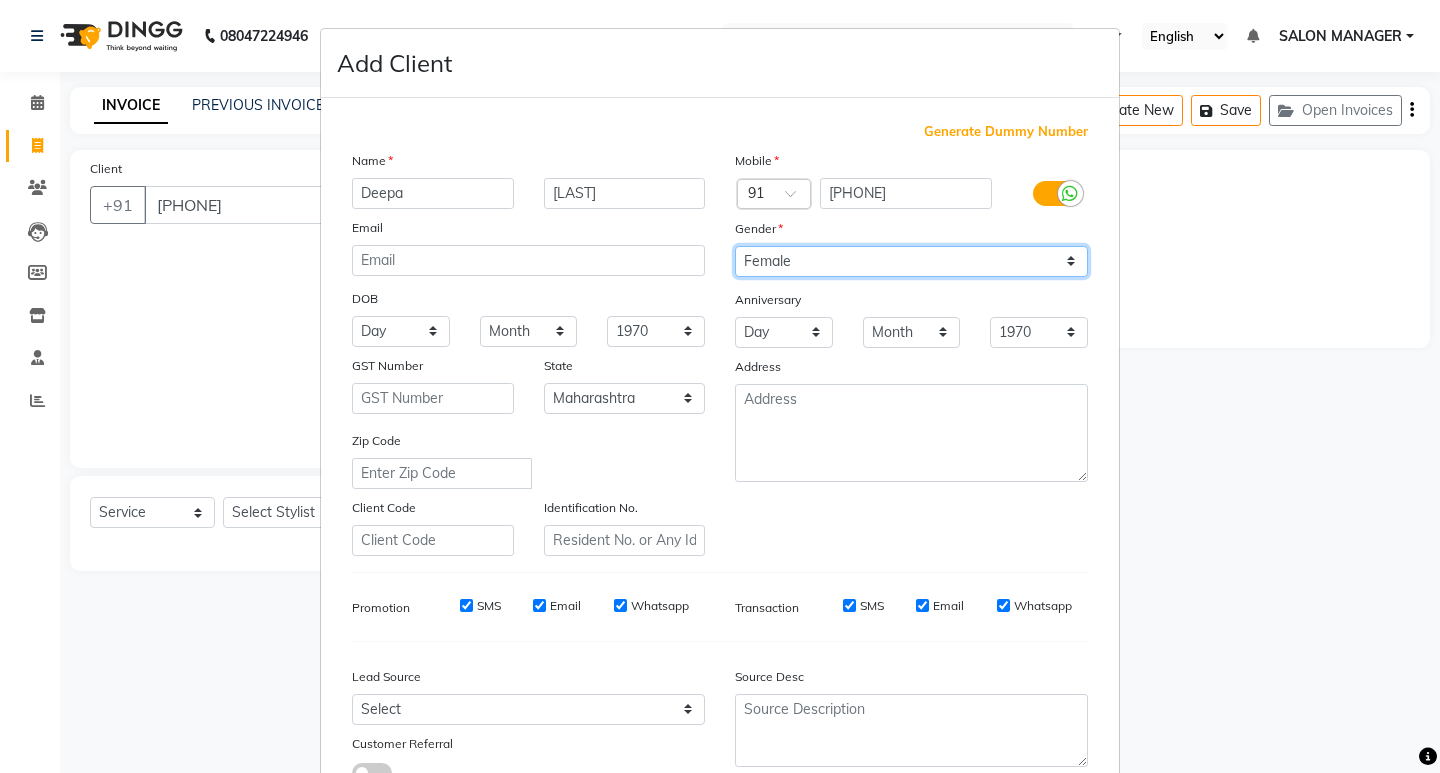 click on "Select Male Female Other Prefer Not To Say" at bounding box center (911, 261) 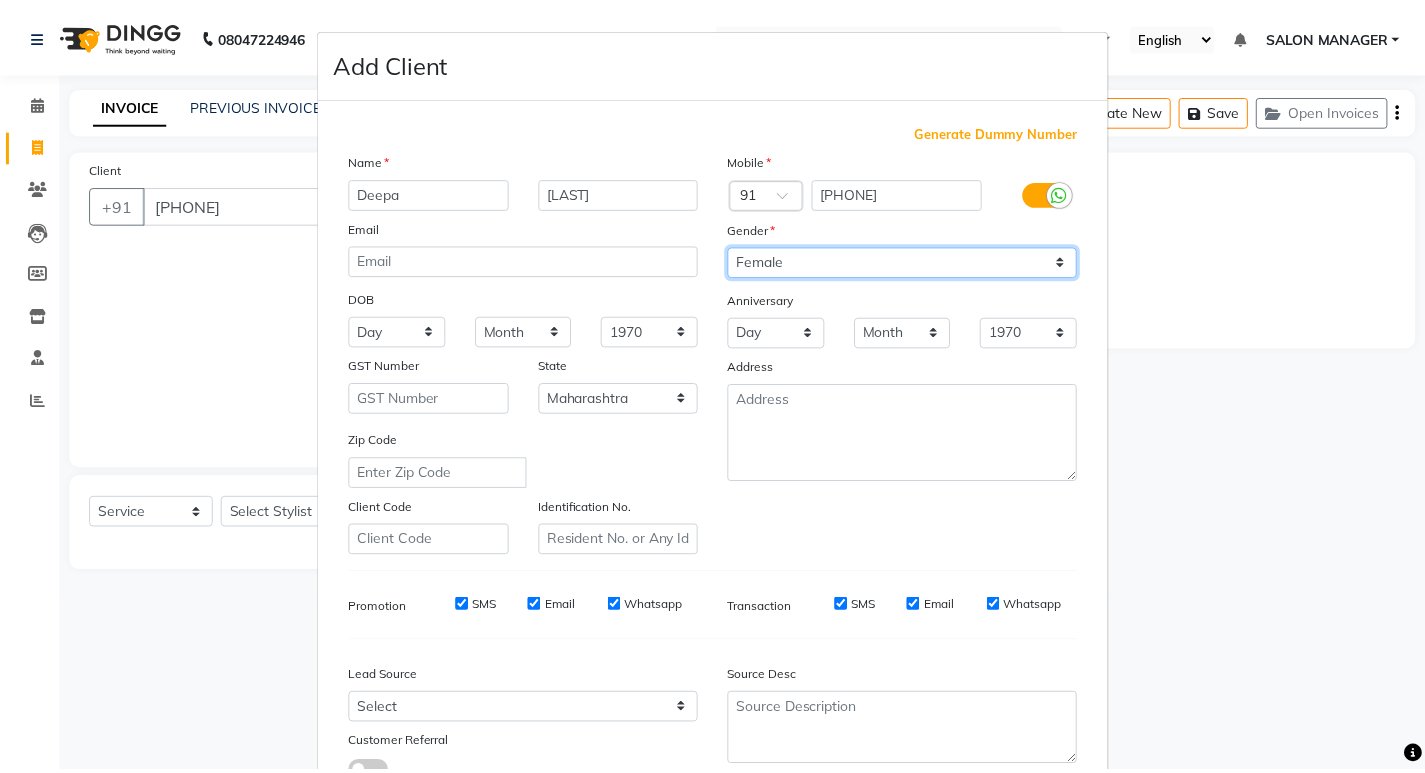scroll, scrollTop: 150, scrollLeft: 0, axis: vertical 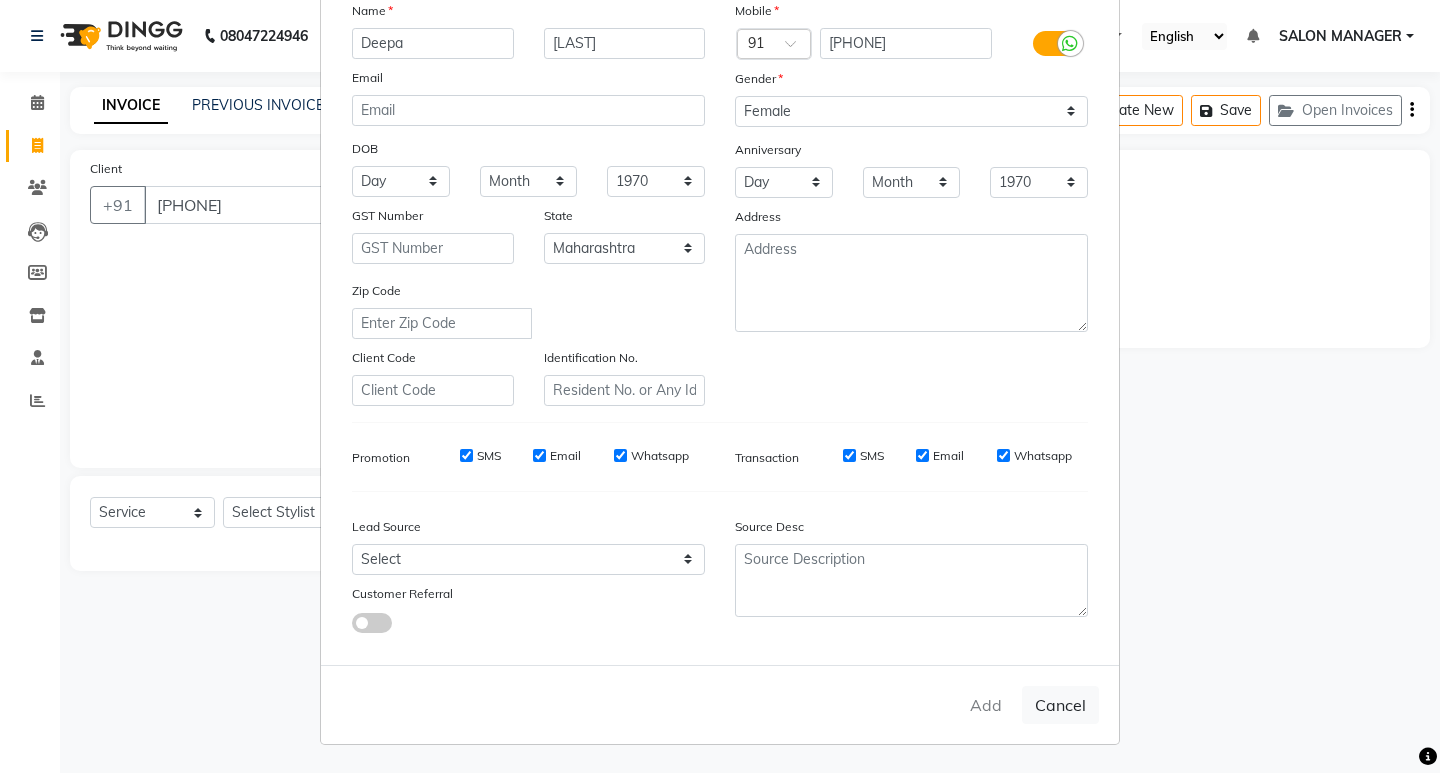 click on "Add   Cancel" at bounding box center [720, 704] 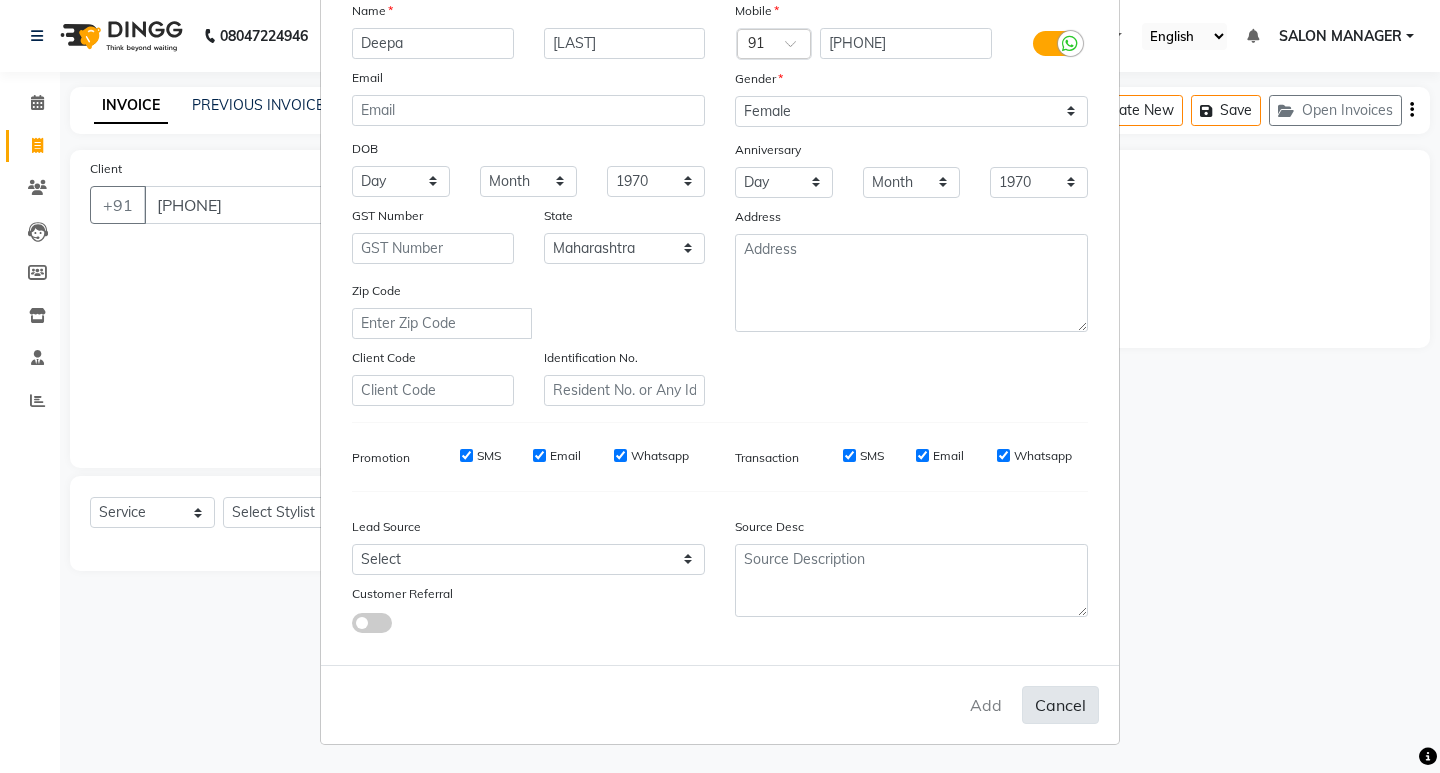 click on "Cancel" at bounding box center (1060, 705) 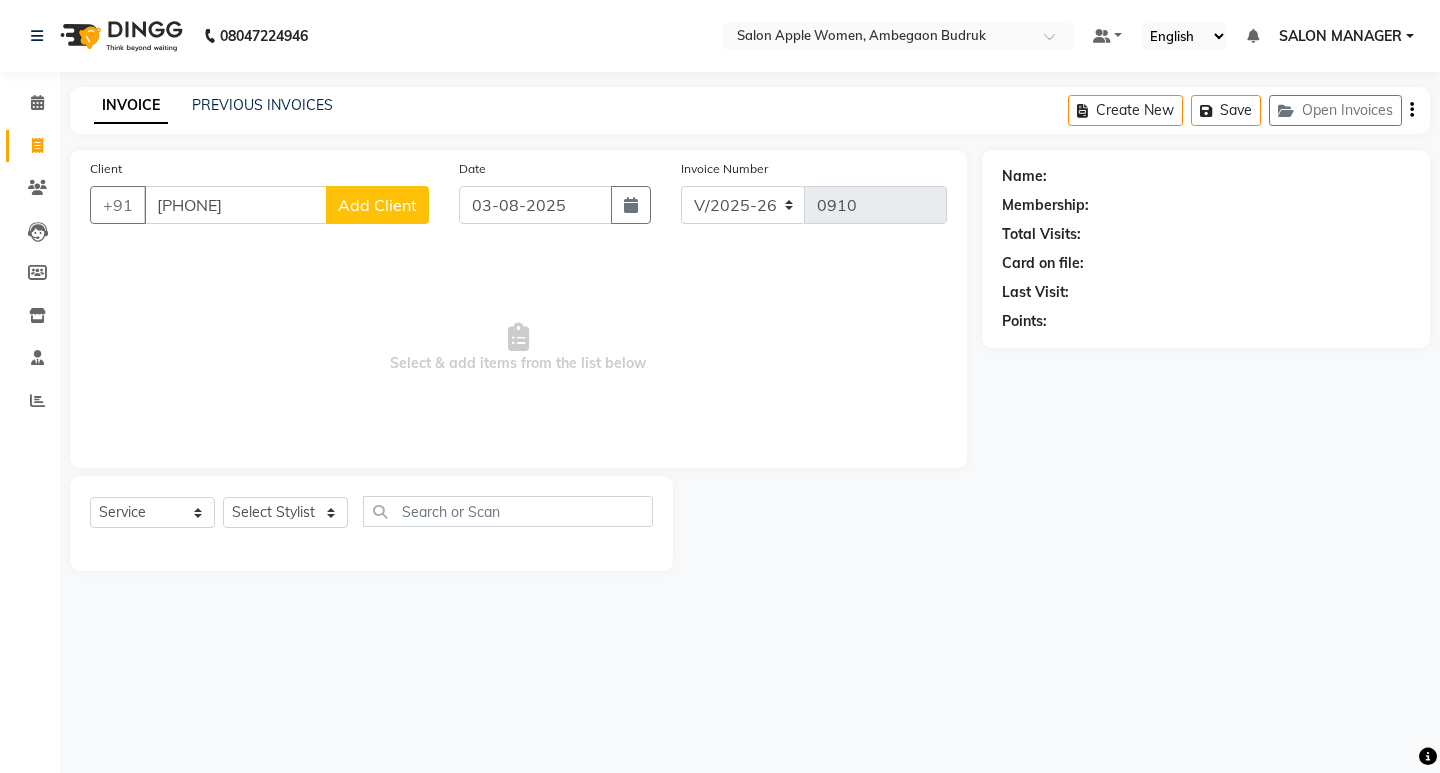 click on "Name: Membership: Total Visits: Card on file: Last Visit:  Points:" 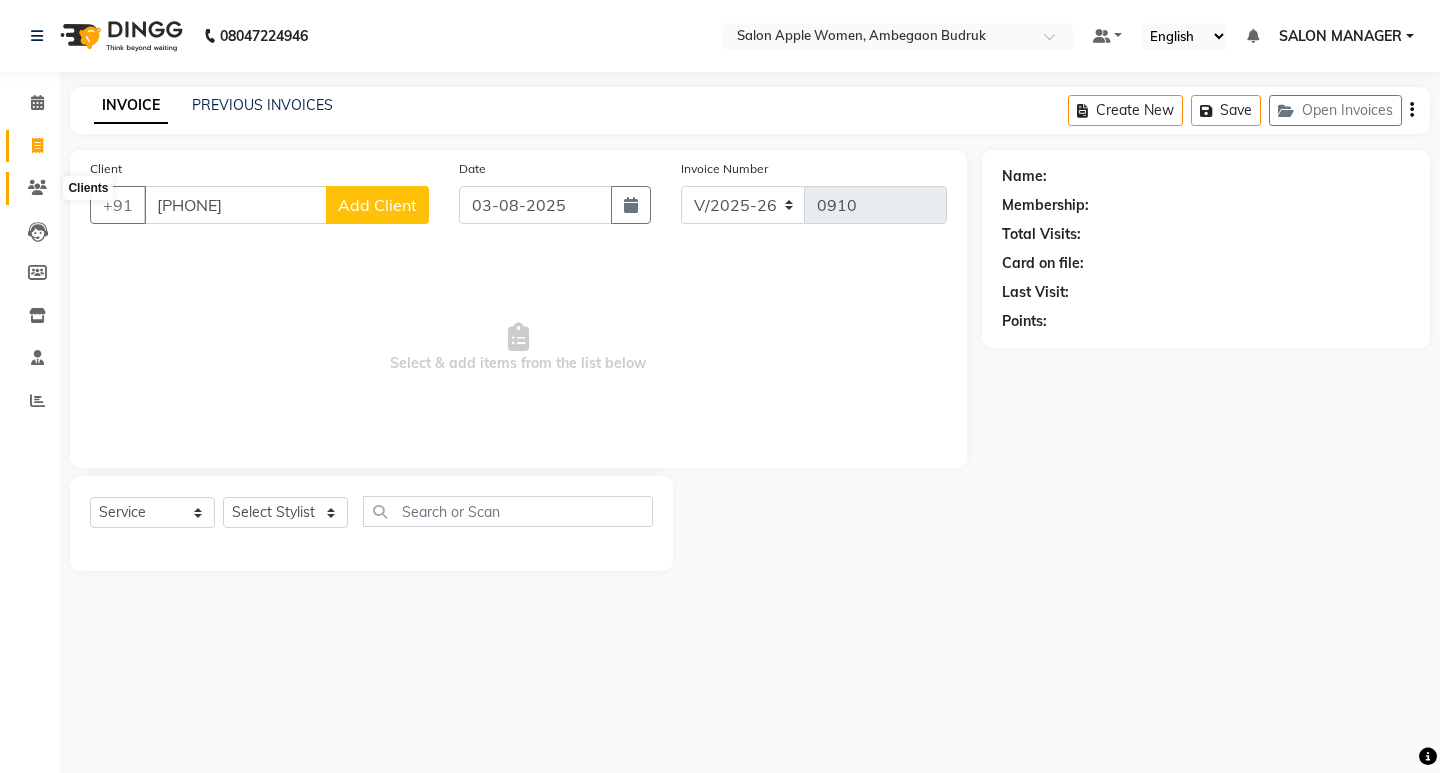 click 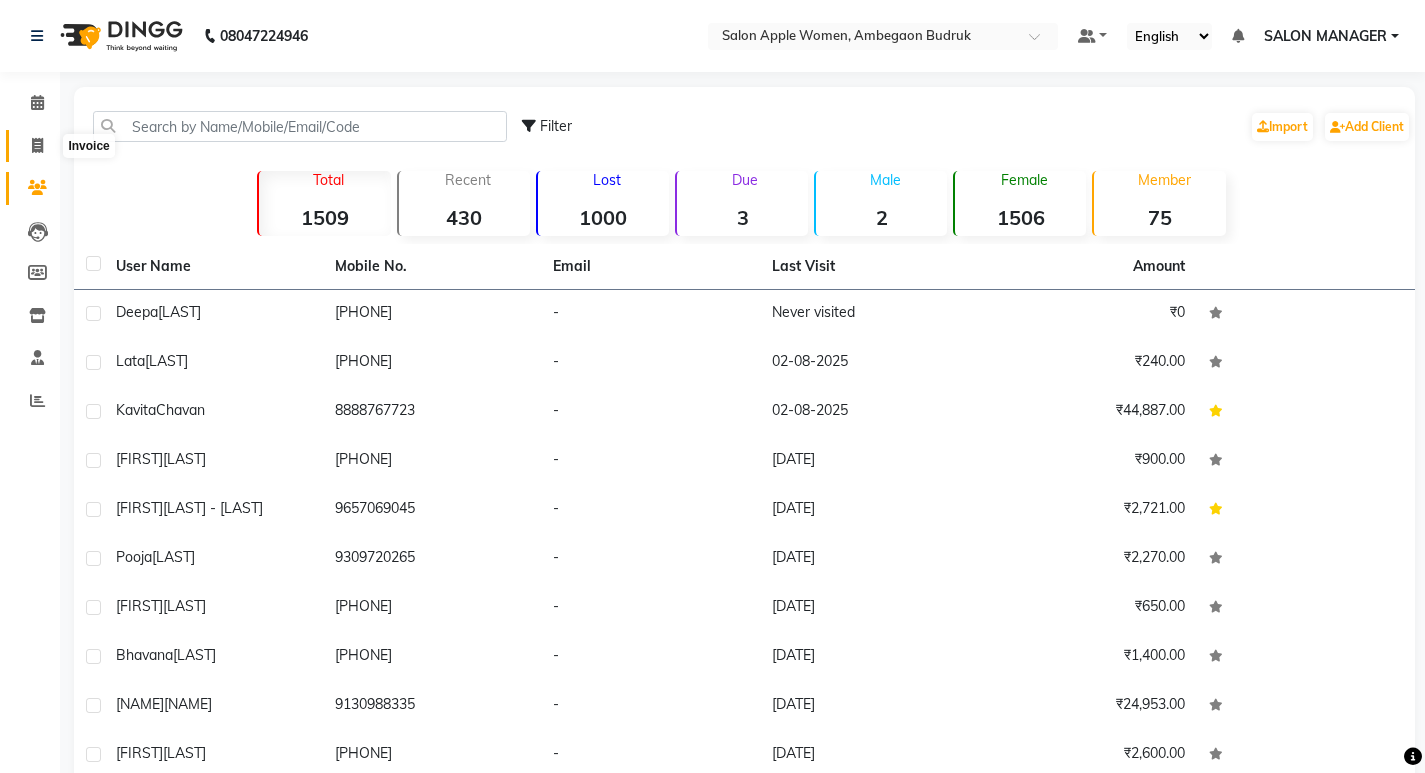 click 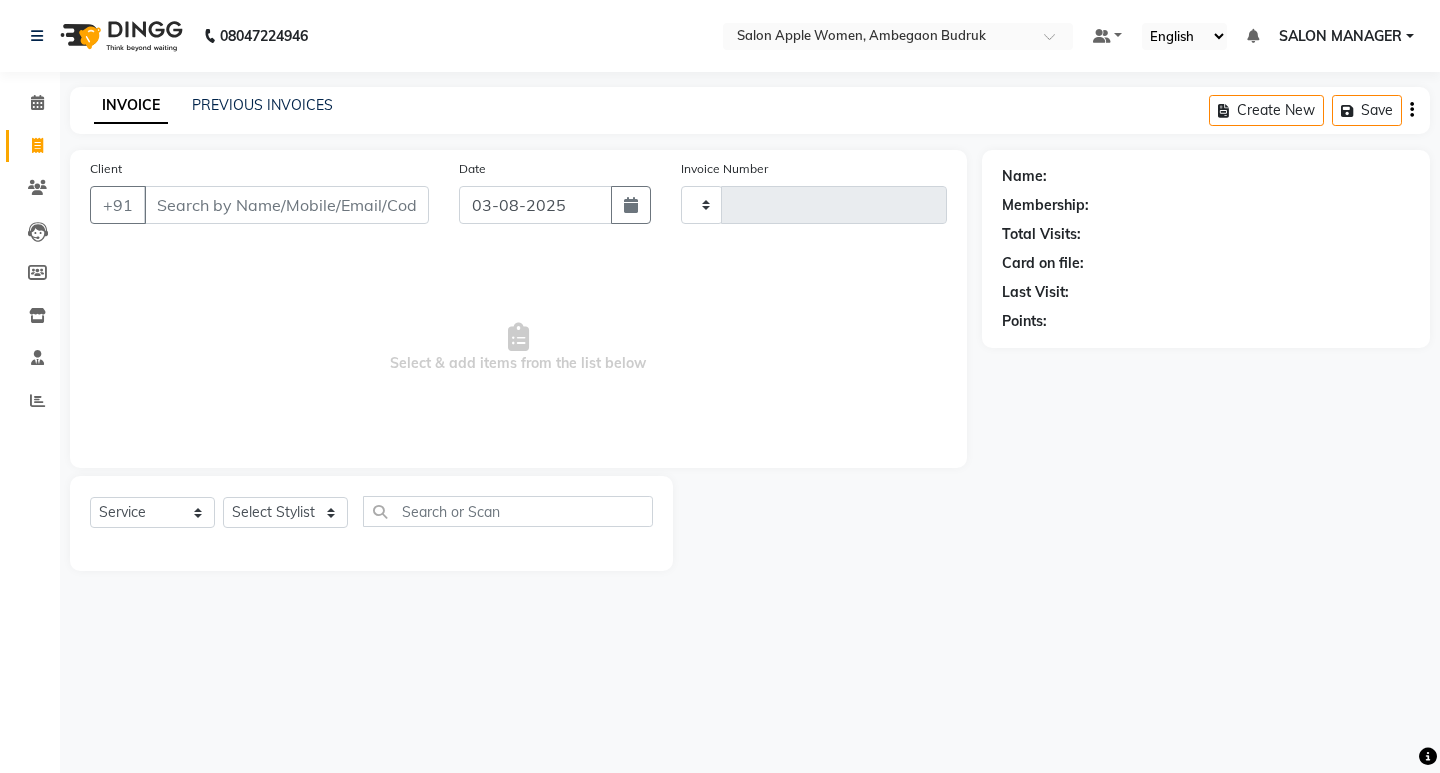 type on "0910" 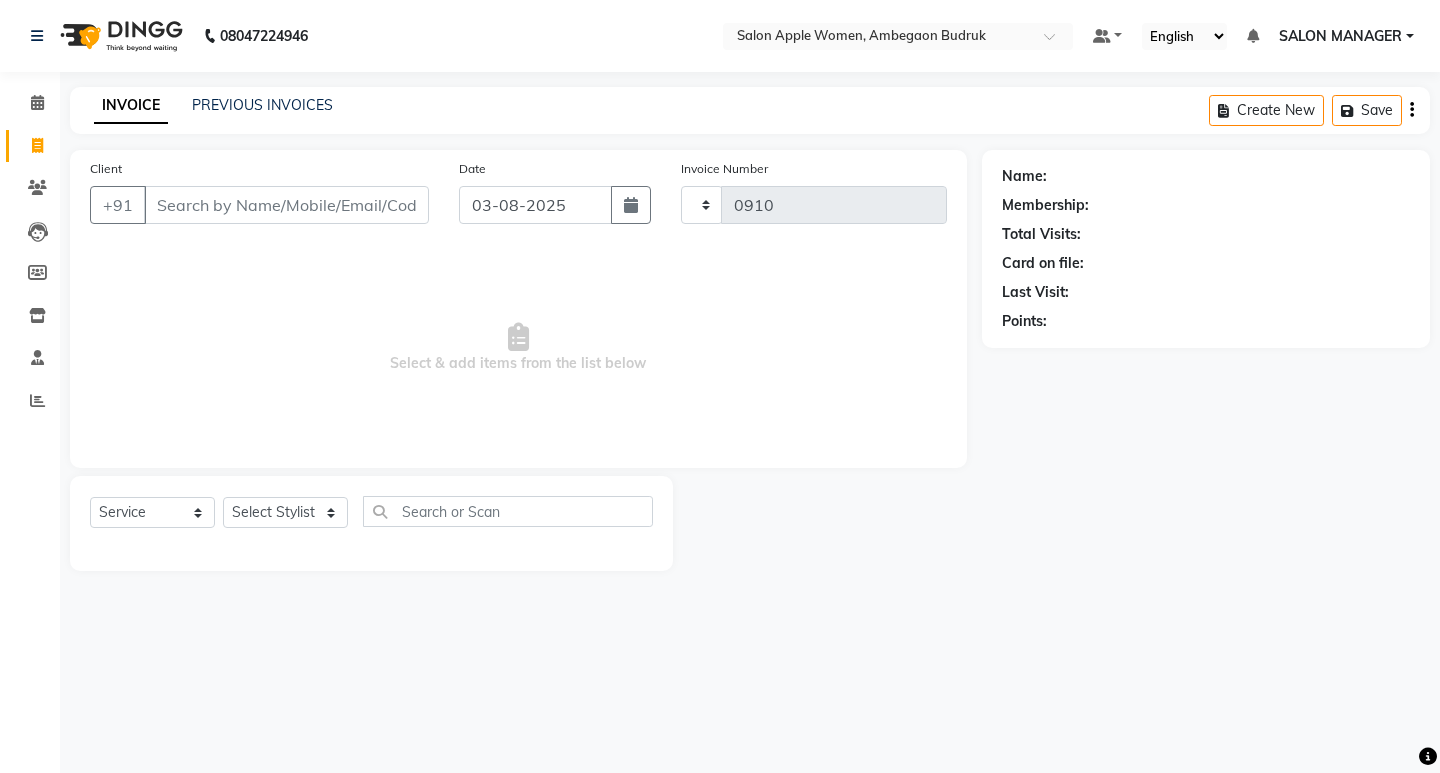 select on "6277" 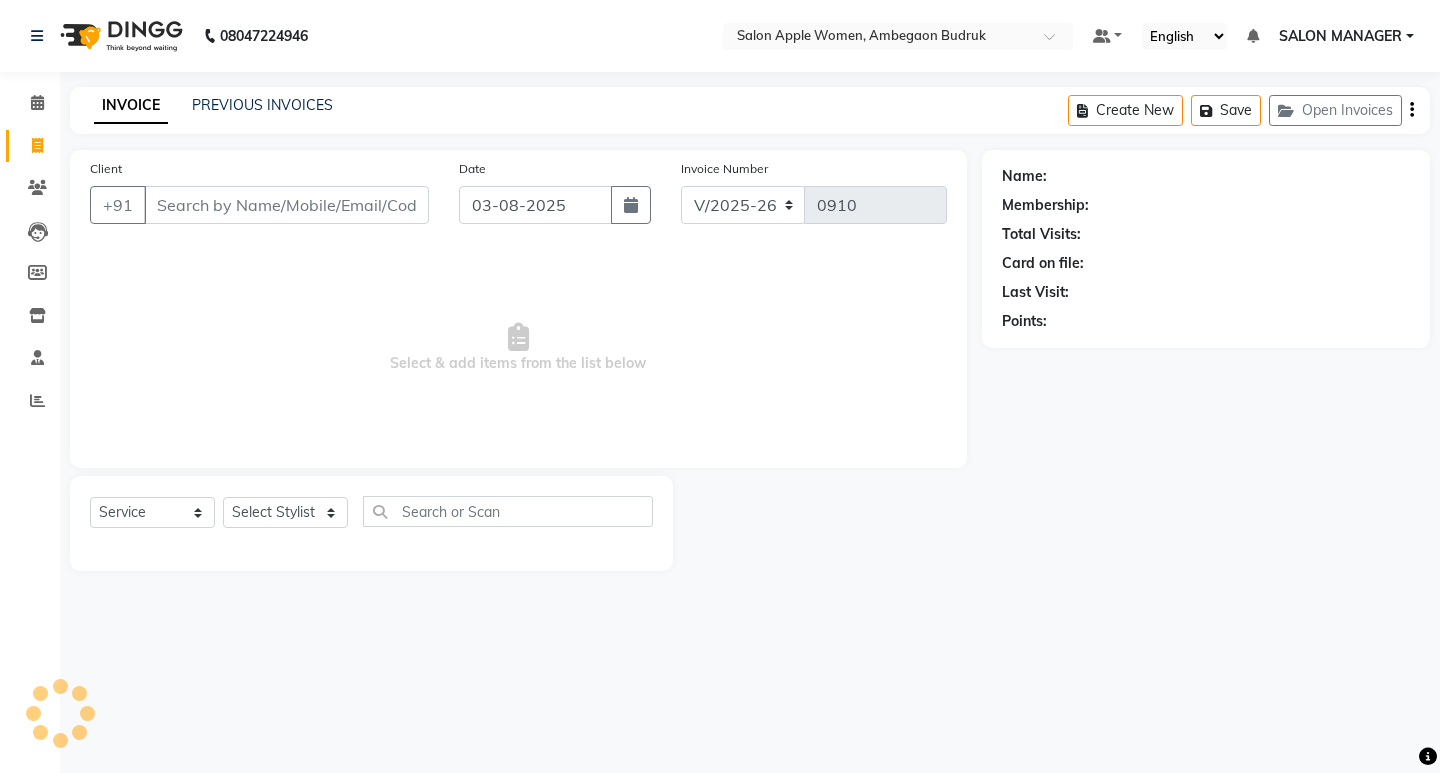 click on "Client" at bounding box center [286, 205] 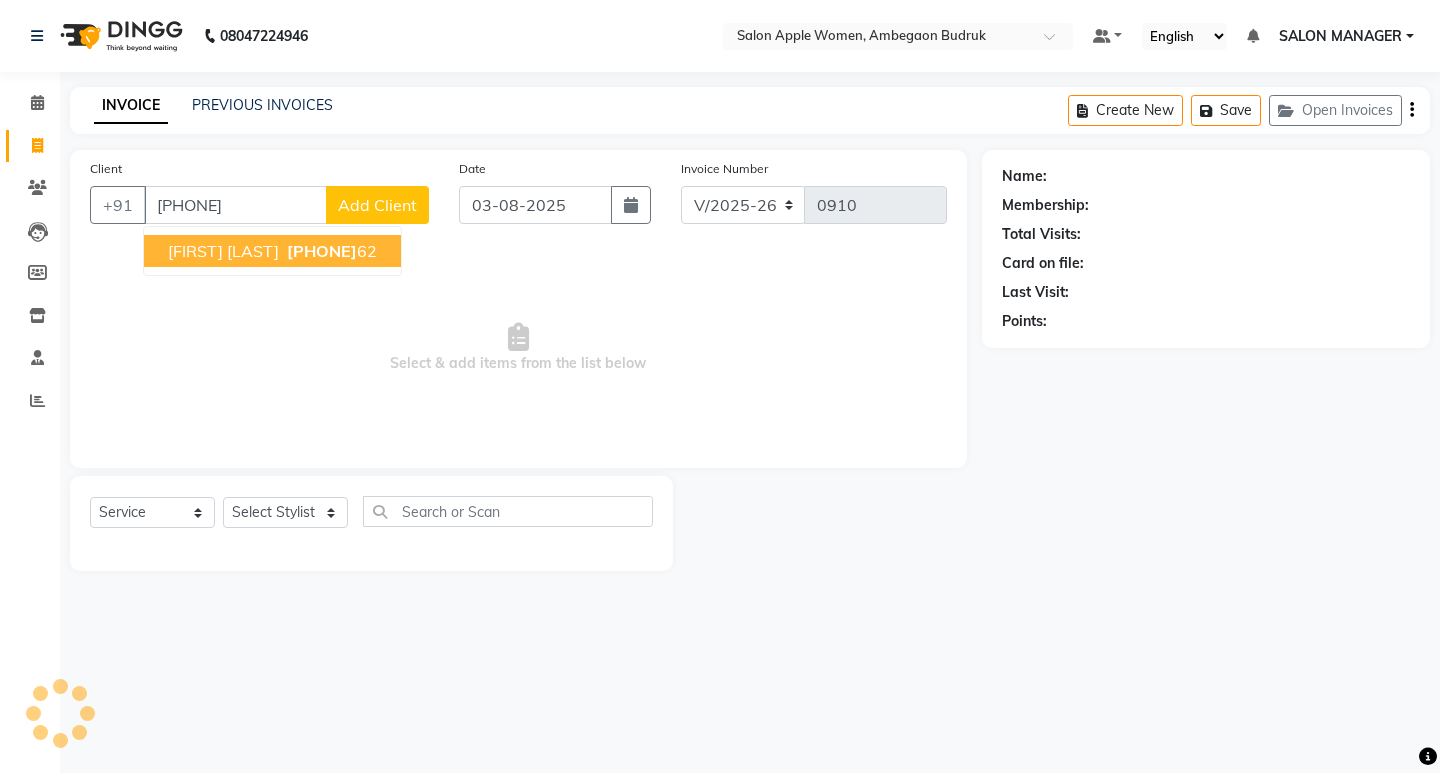 type on "[PHONE]" 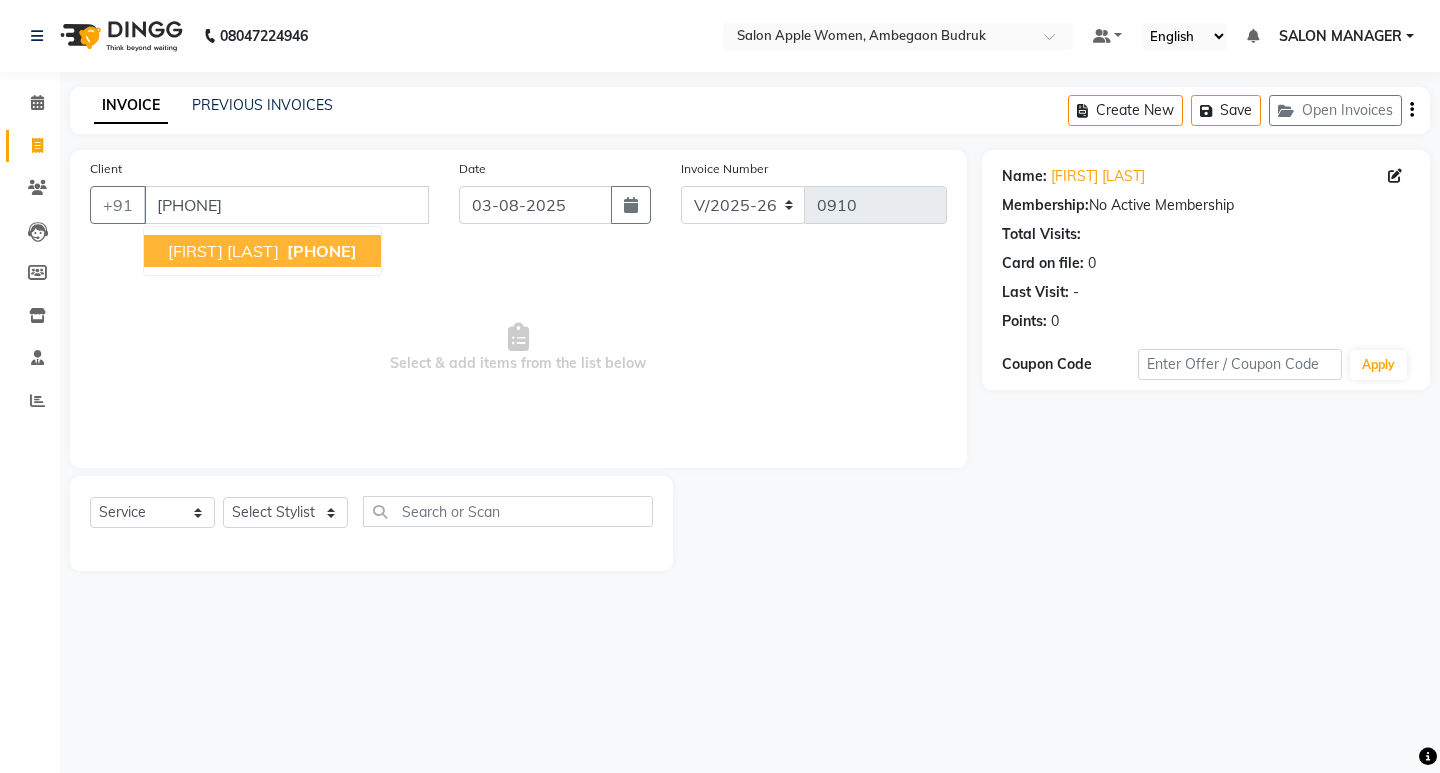 click on "[FIRST] [LAST]" at bounding box center [223, 251] 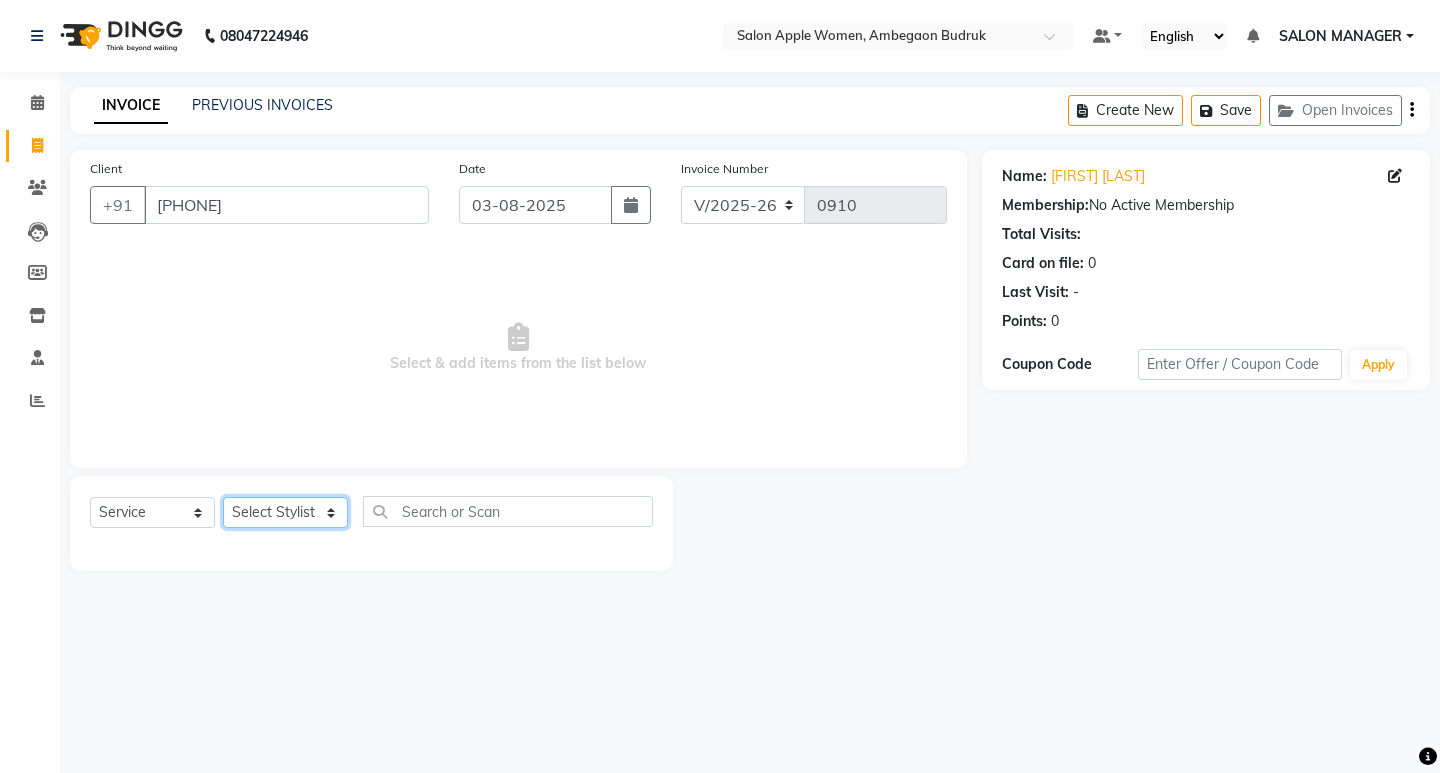 click on "Select Stylist [NAME] [NAME] [NAME] Onwer [NAME] Manager [NAME] SALON MANAGER SALON MANAGER" 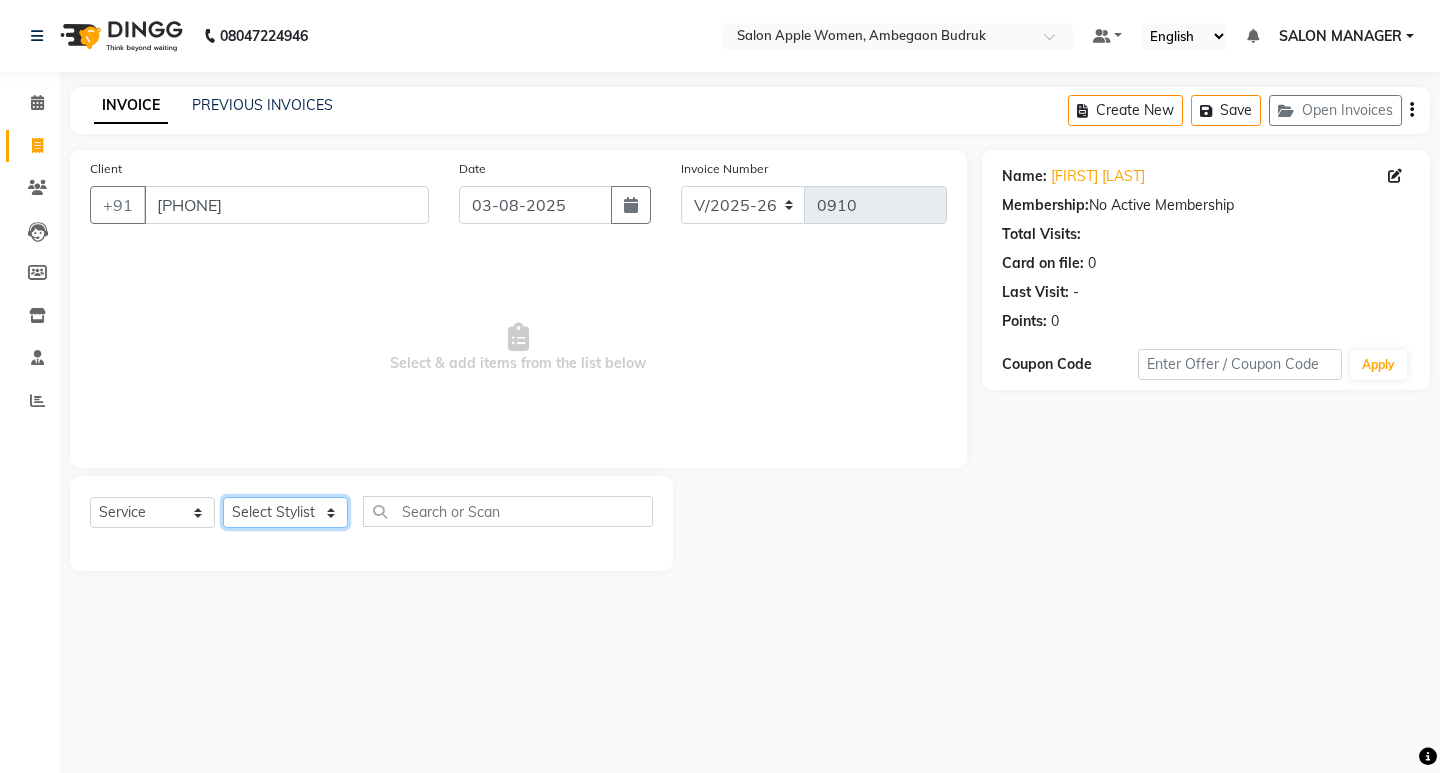 select on "46604" 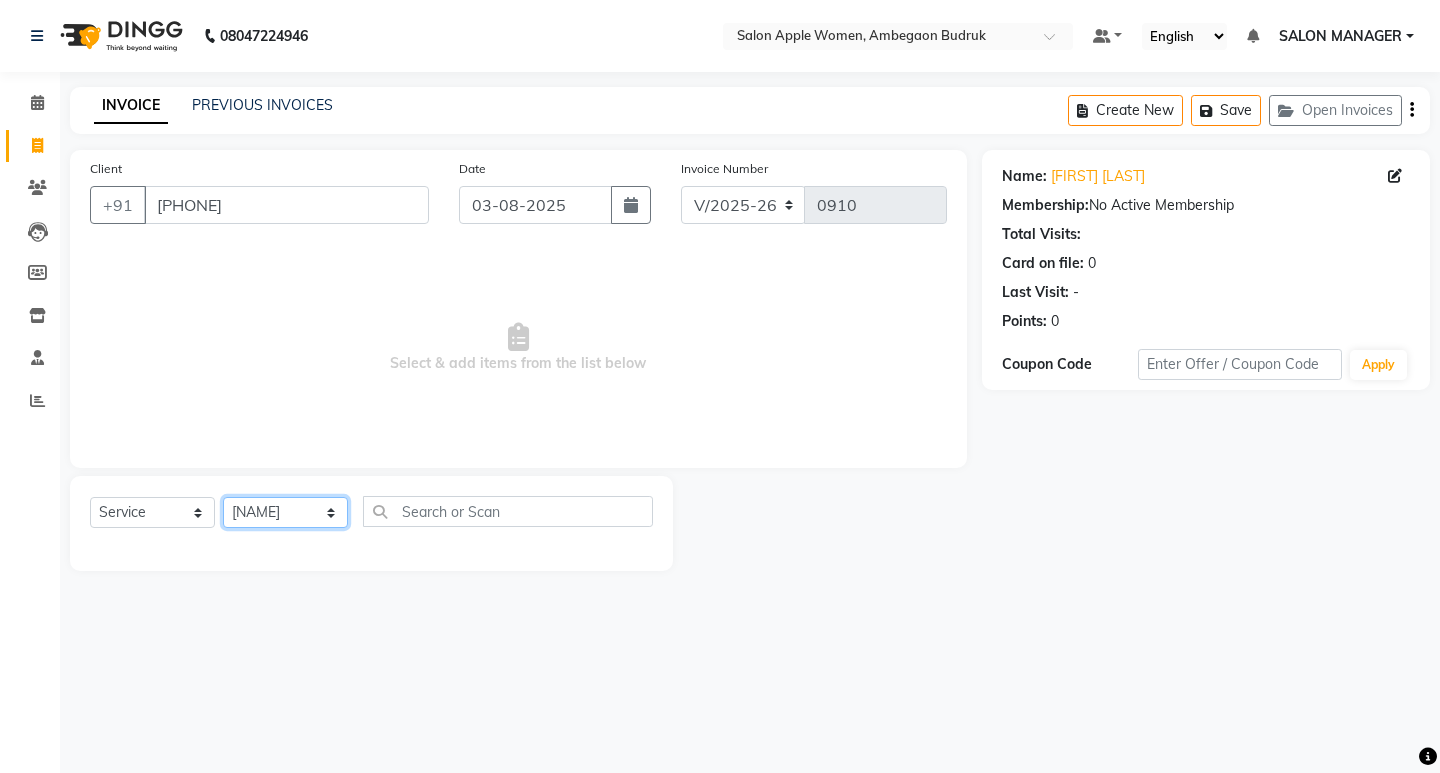 click on "Select Stylist [NAME] [NAME] [NAME] Onwer [NAME] Manager [NAME] SALON MANAGER SALON MANAGER" 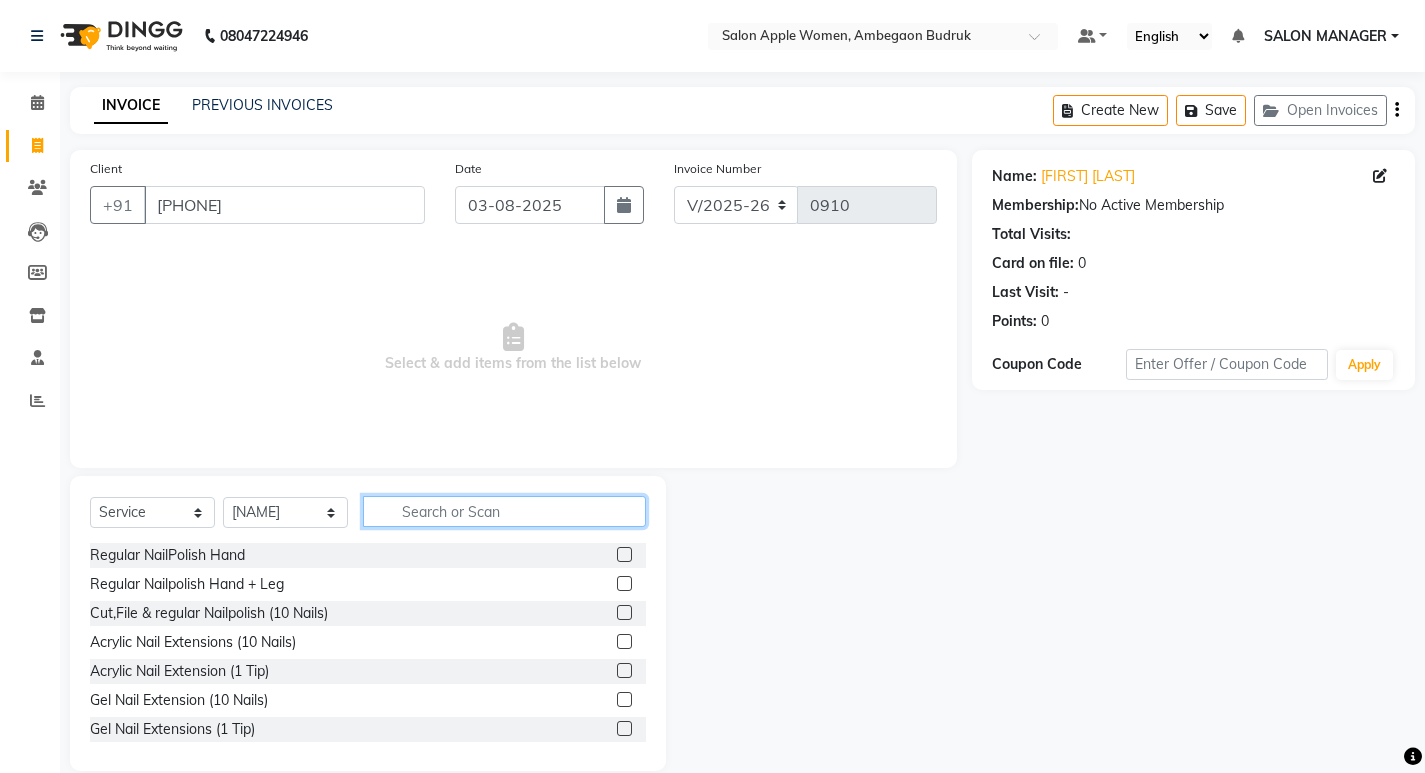 click 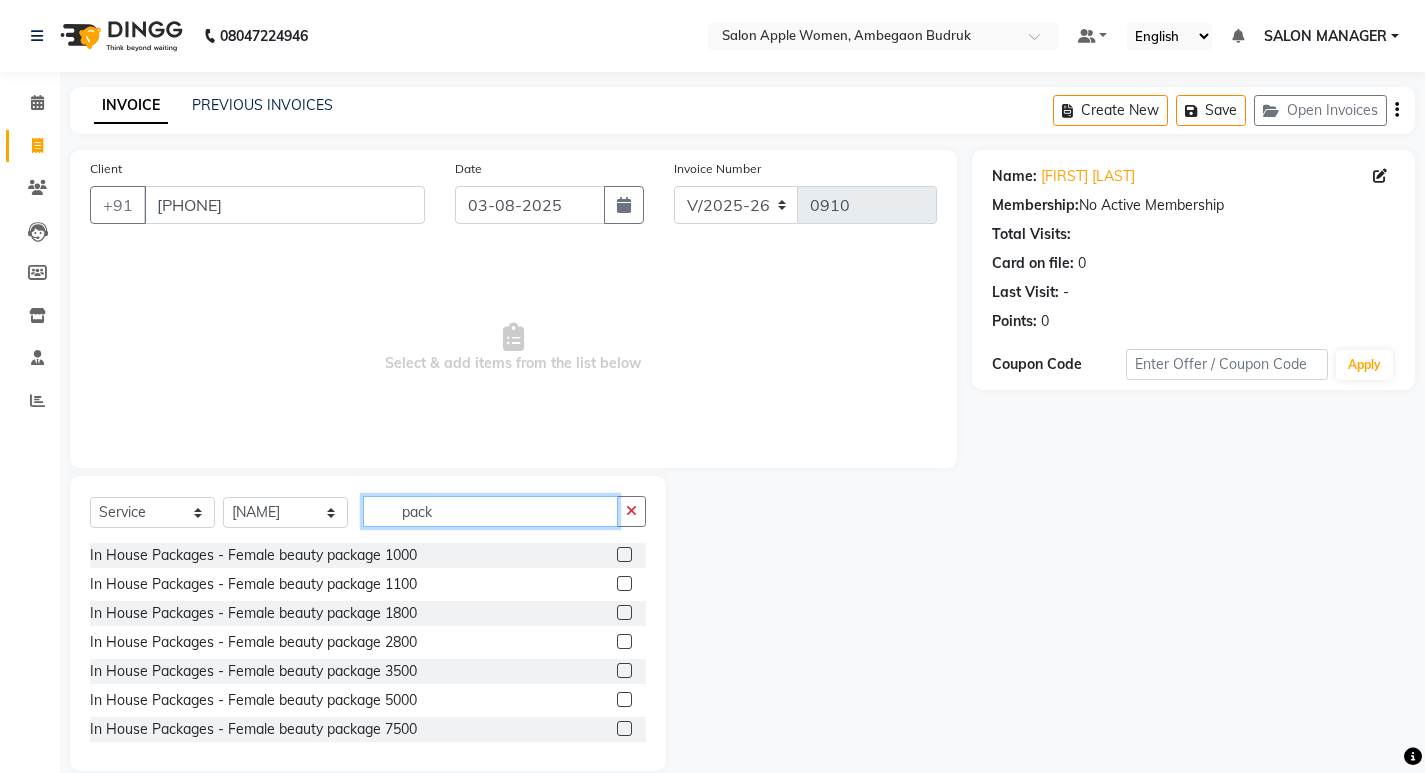 click on "pack" 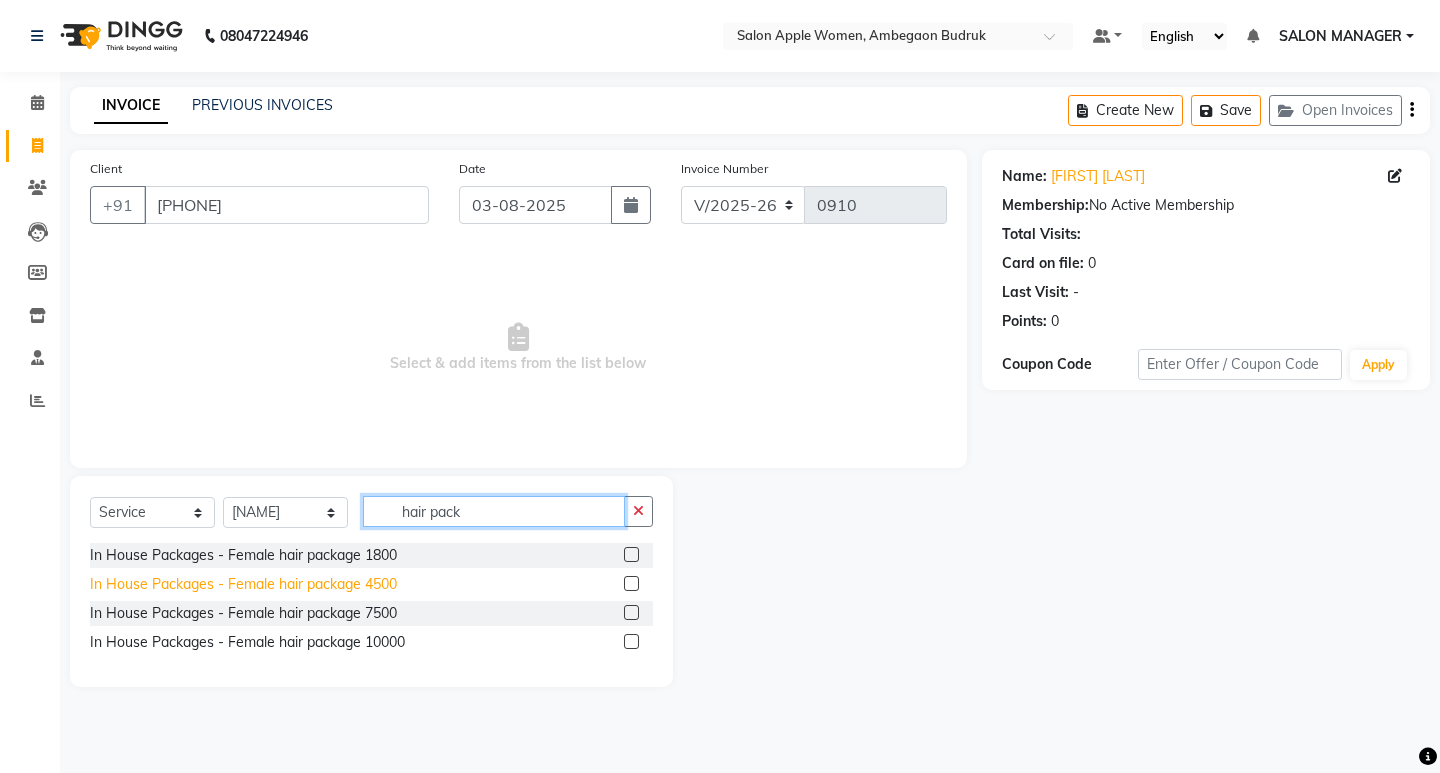 type on "hair pack" 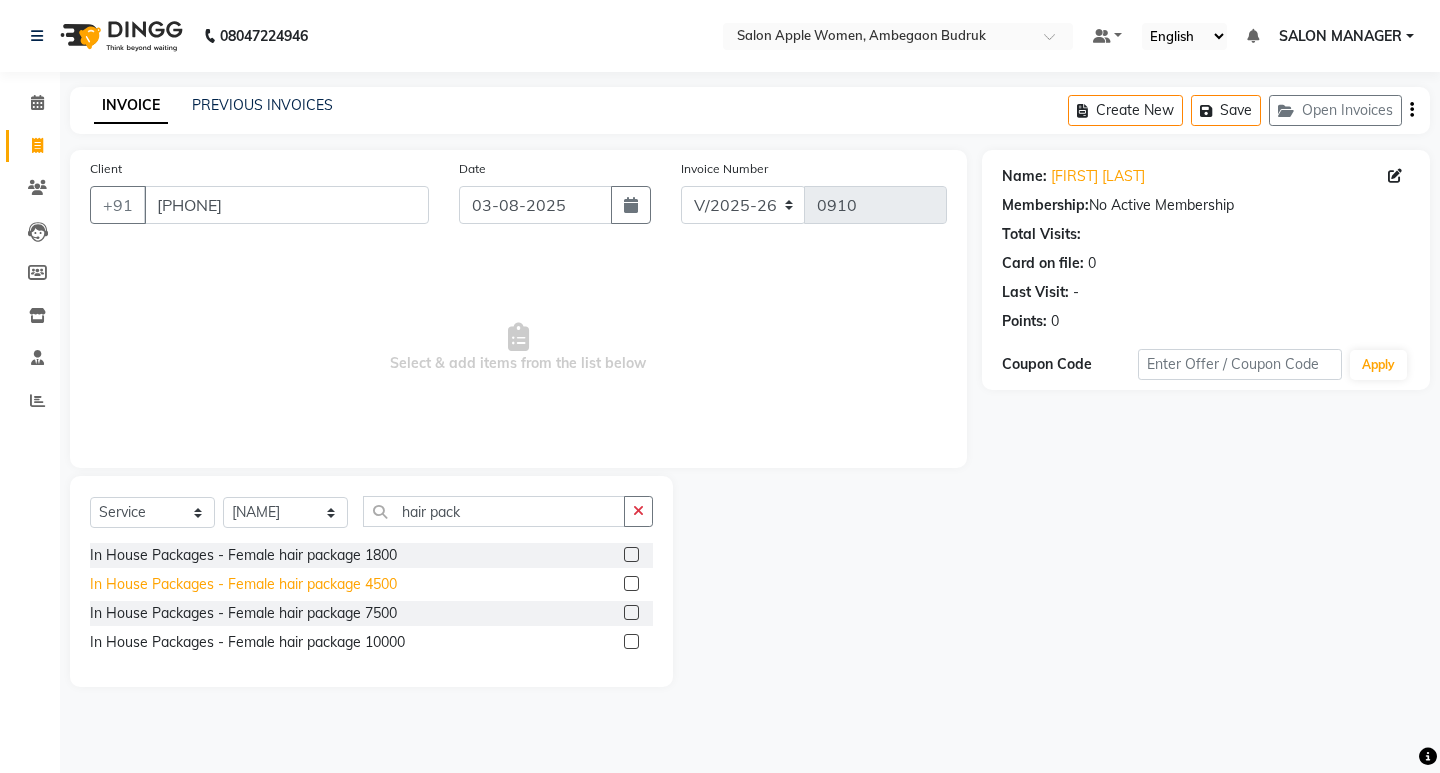 click on "In House Packages - Female hair package 4500" 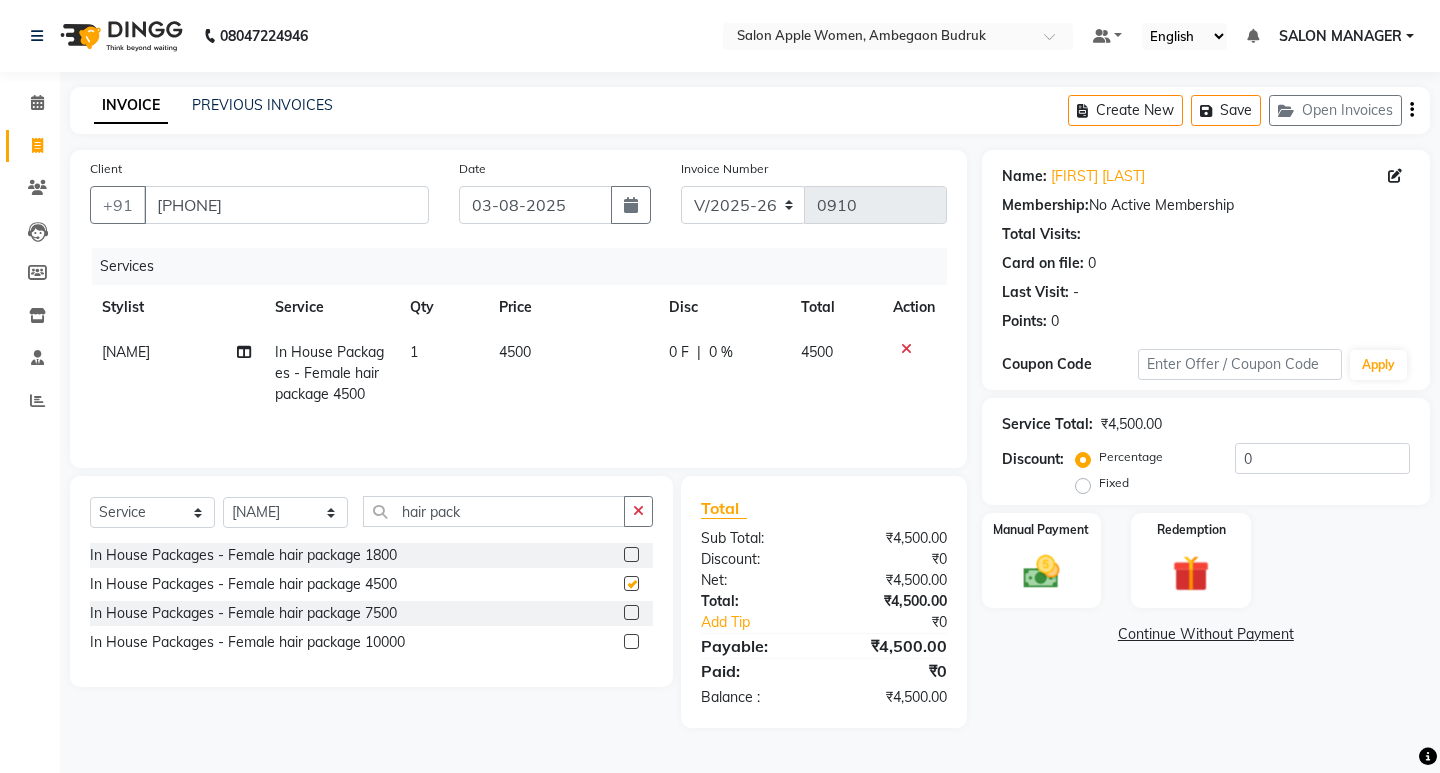 checkbox on "false" 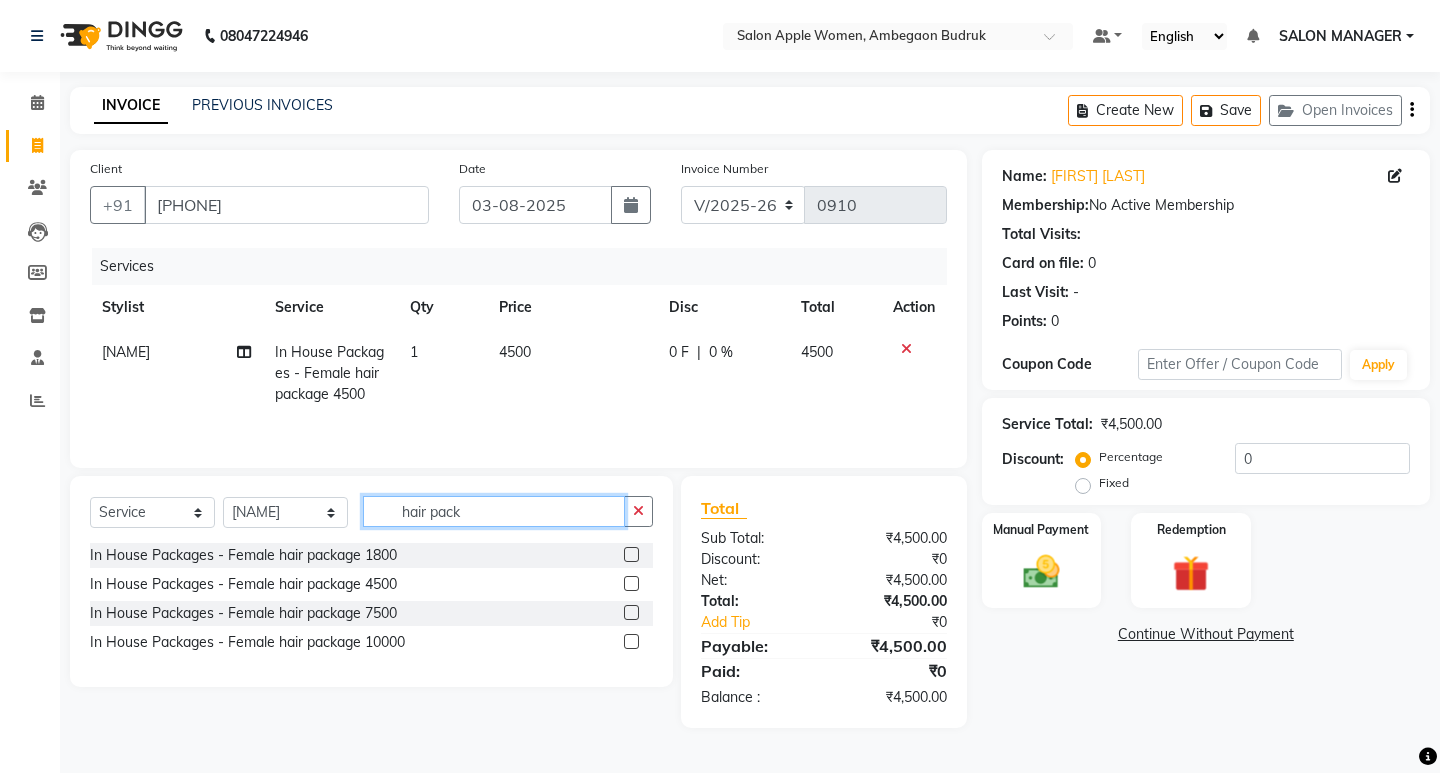 drag, startPoint x: 474, startPoint y: 526, endPoint x: 365, endPoint y: 527, distance: 109.004585 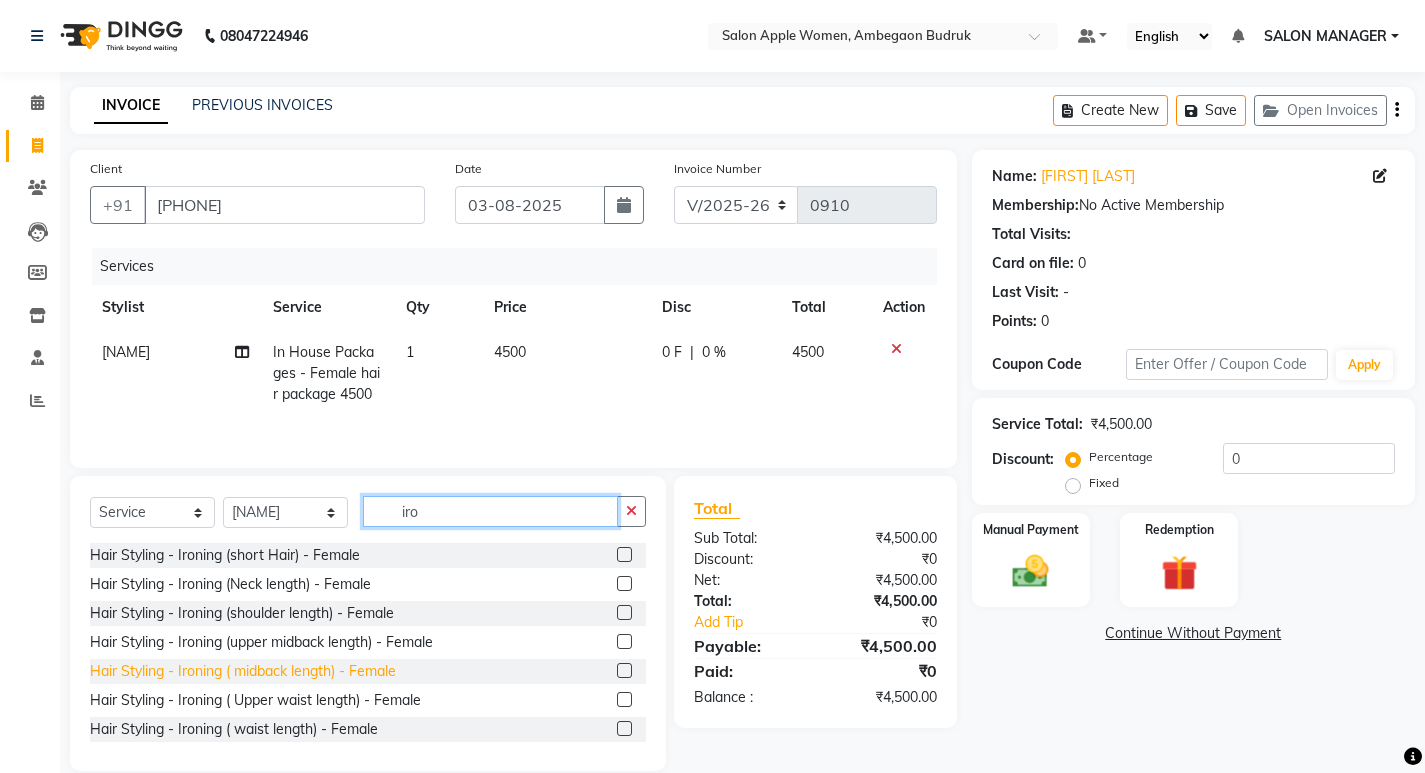 type on "iro" 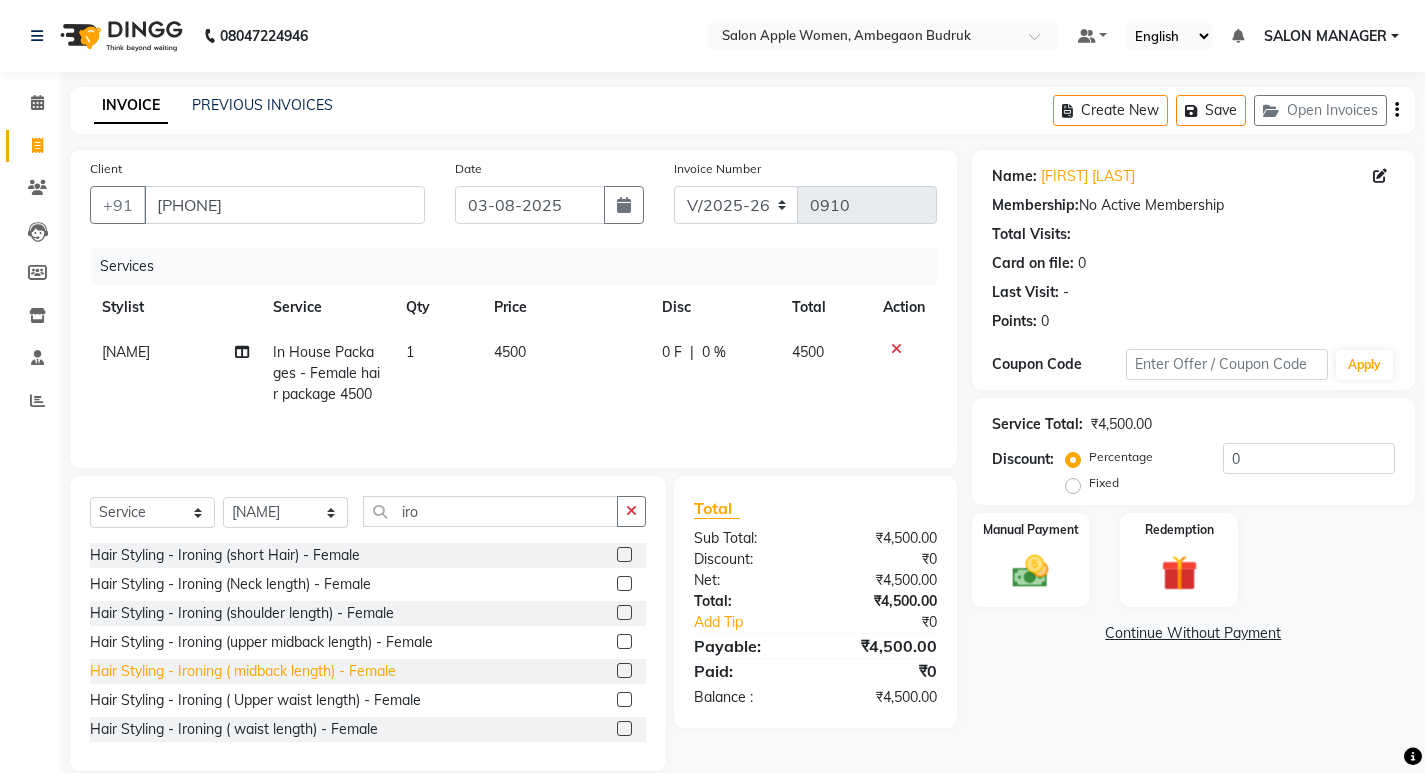 click on "Hair Styling - Ironing ( midback length) - Female" 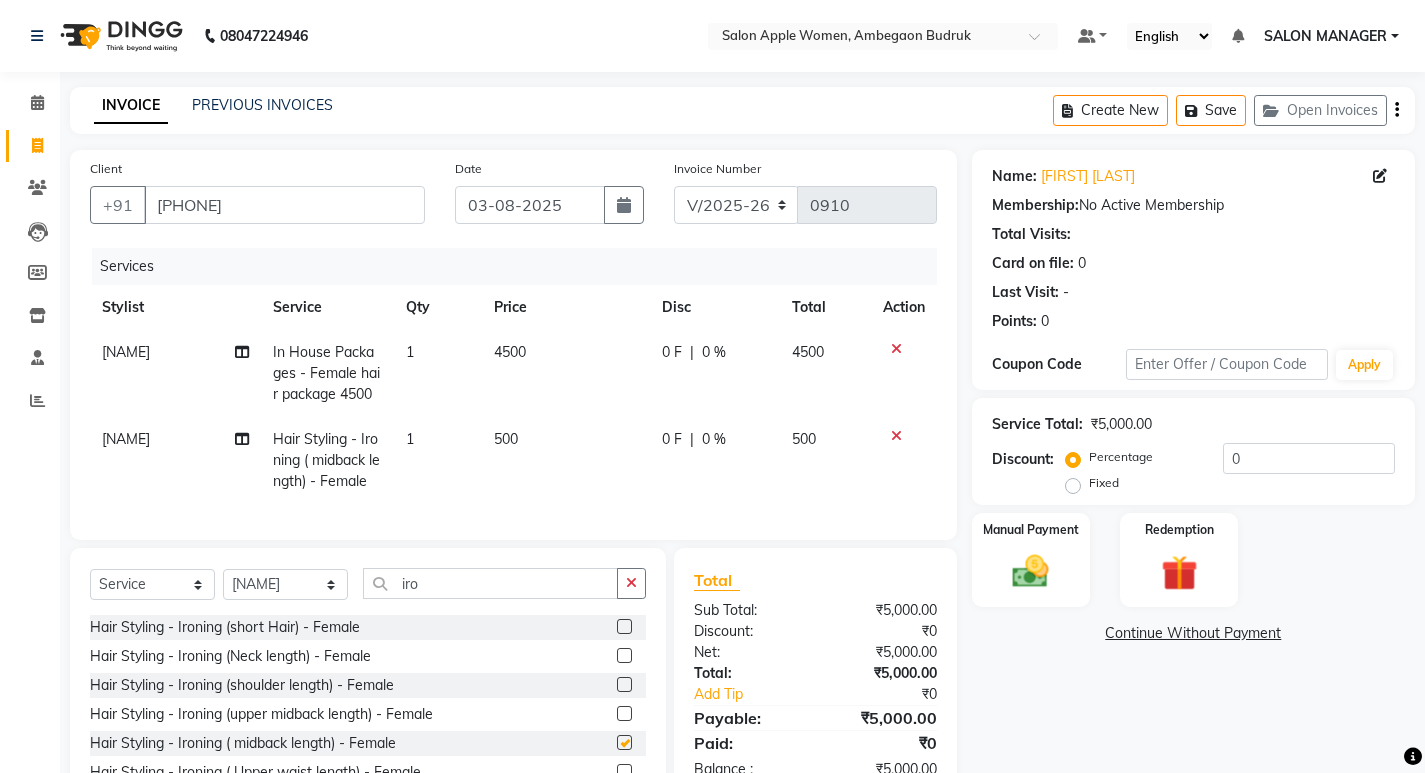 checkbox on "false" 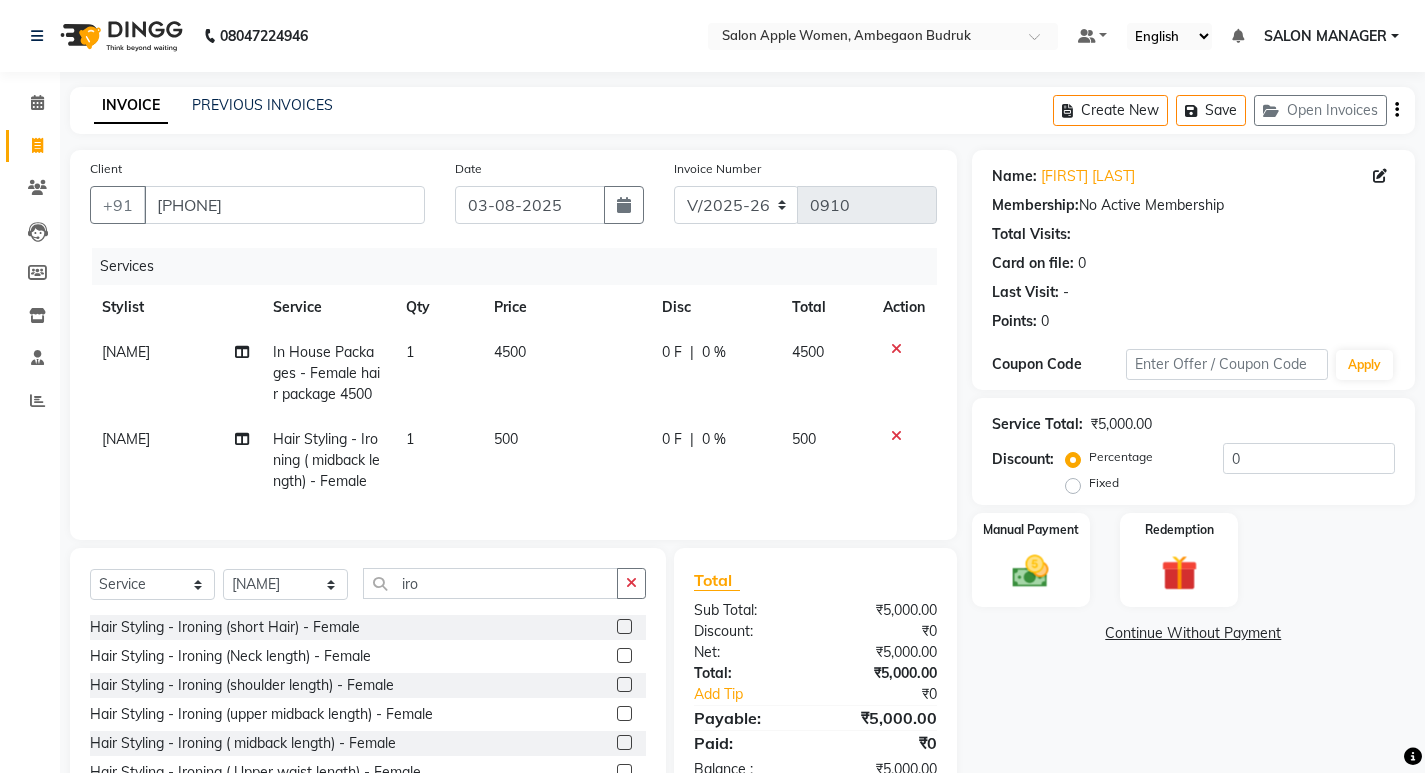 scroll, scrollTop: 115, scrollLeft: 0, axis: vertical 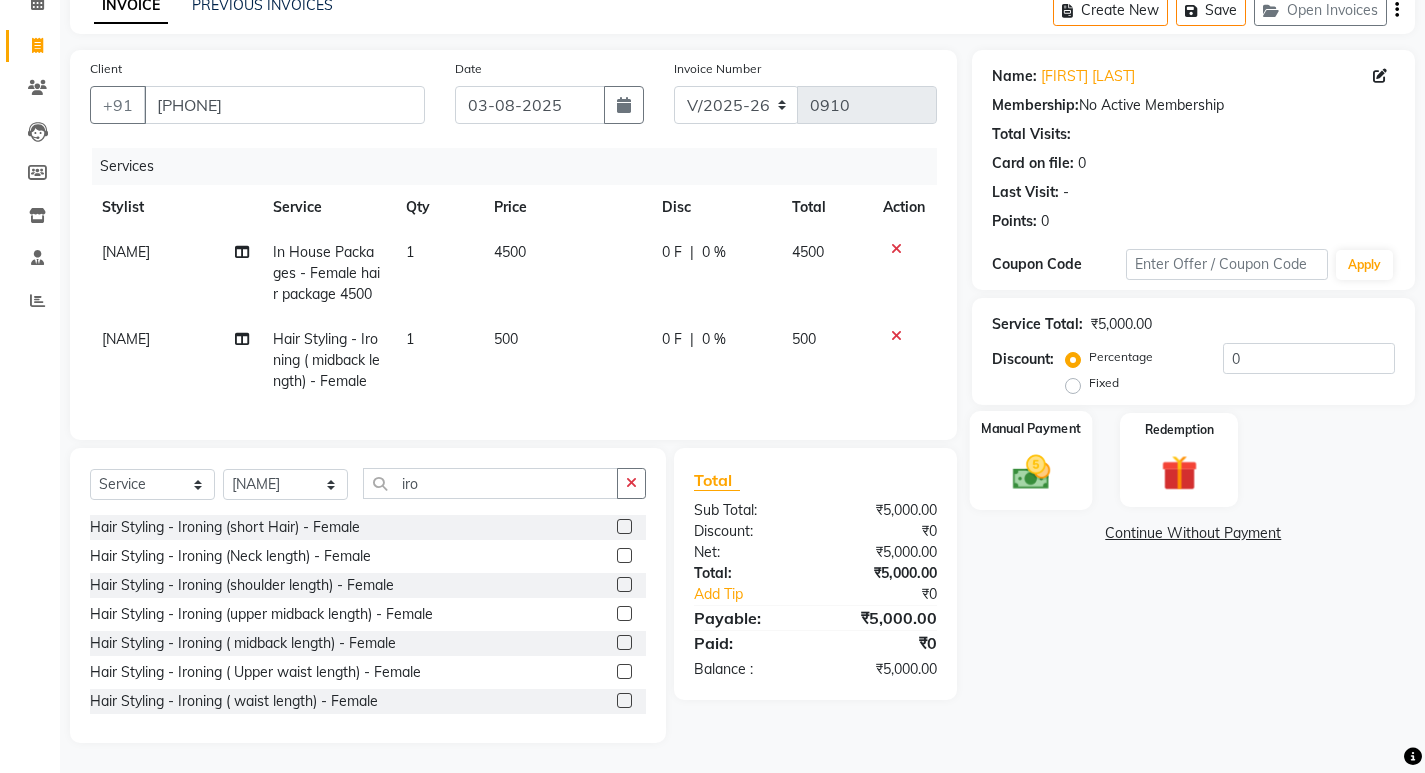 click 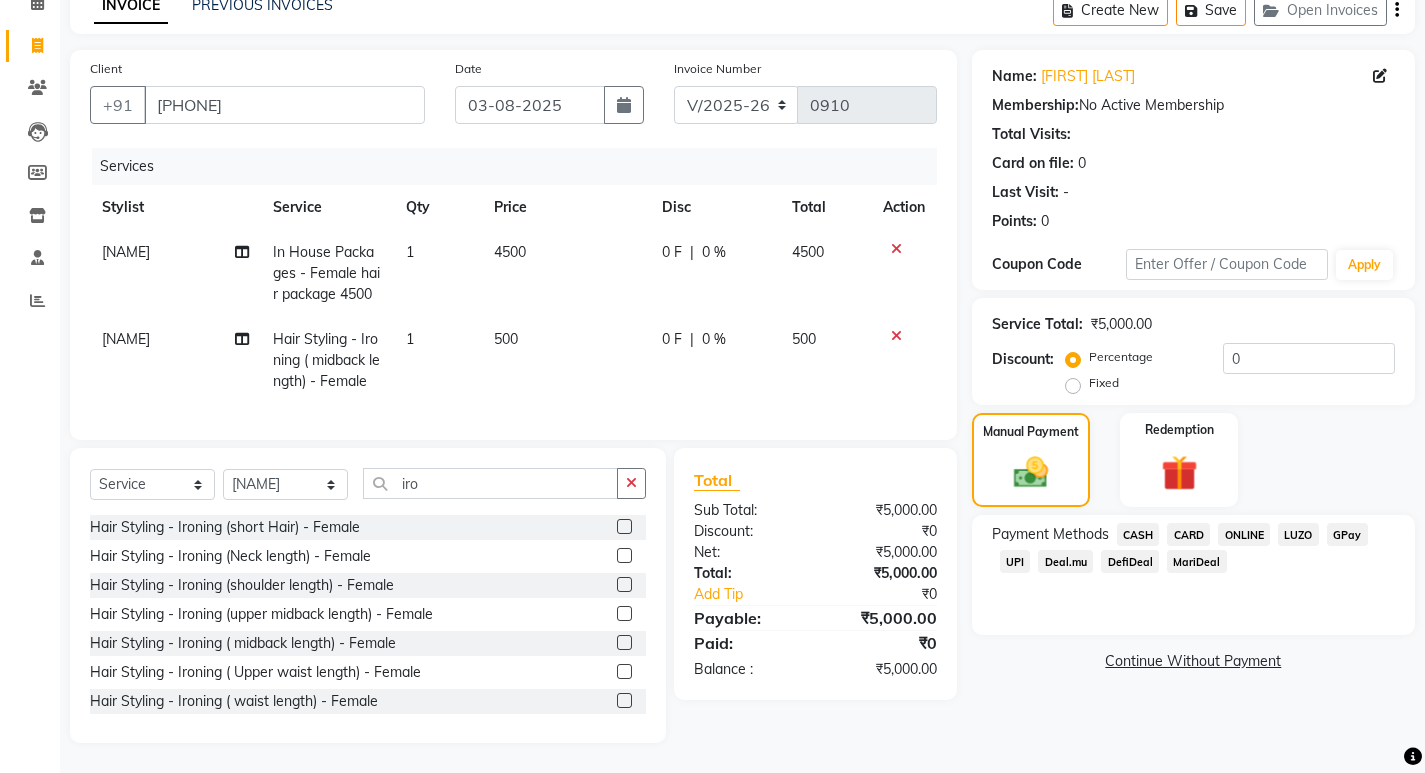 click on "ONLINE" 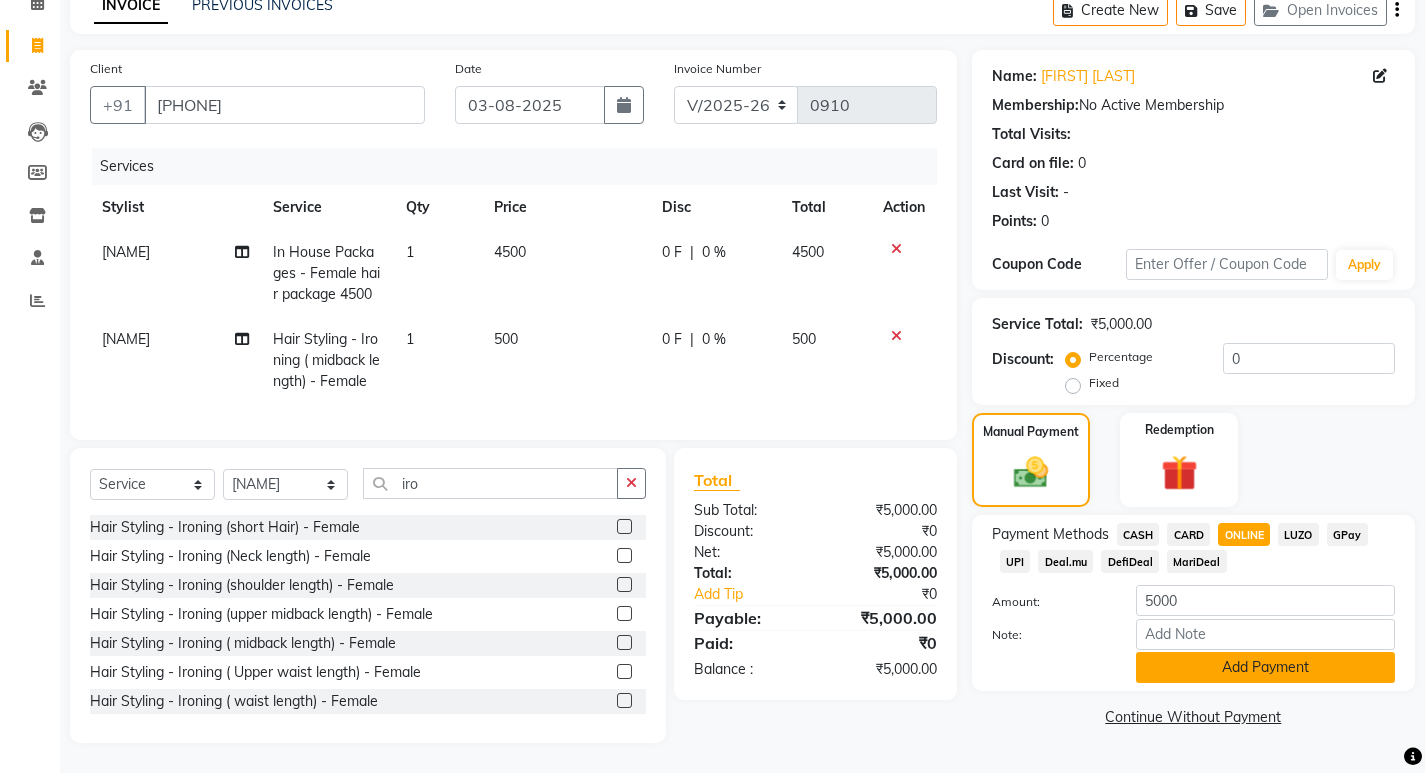 click on "Add Payment" 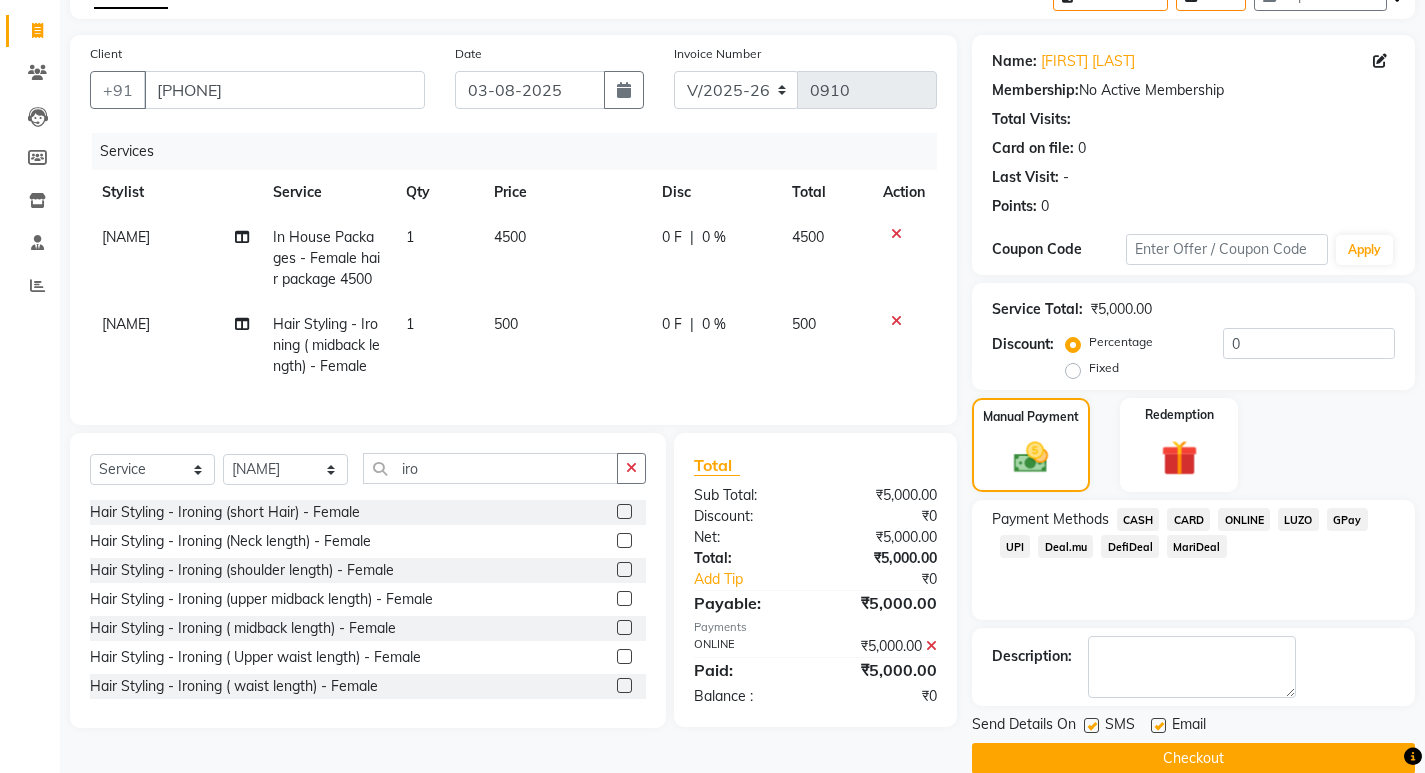 scroll, scrollTop: 146, scrollLeft: 0, axis: vertical 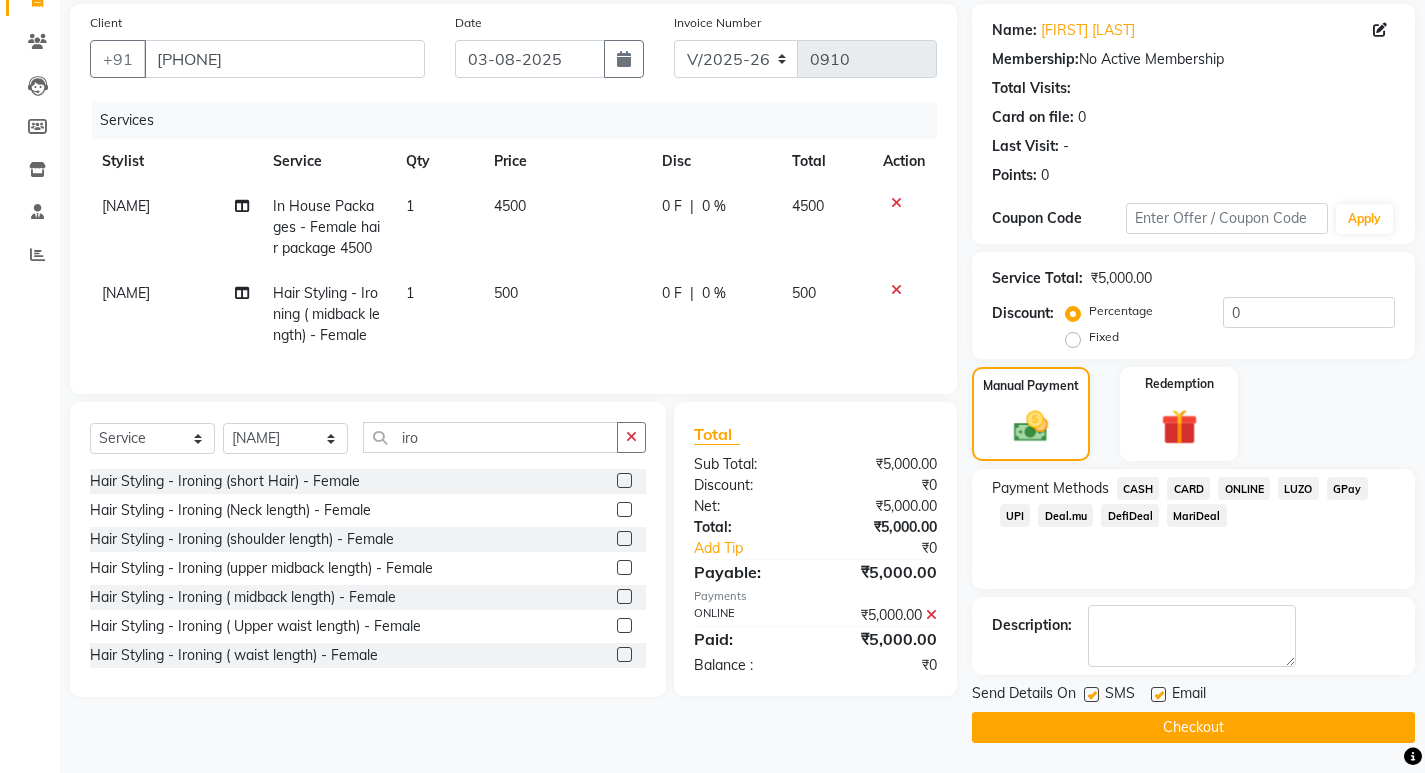 click on "Checkout" 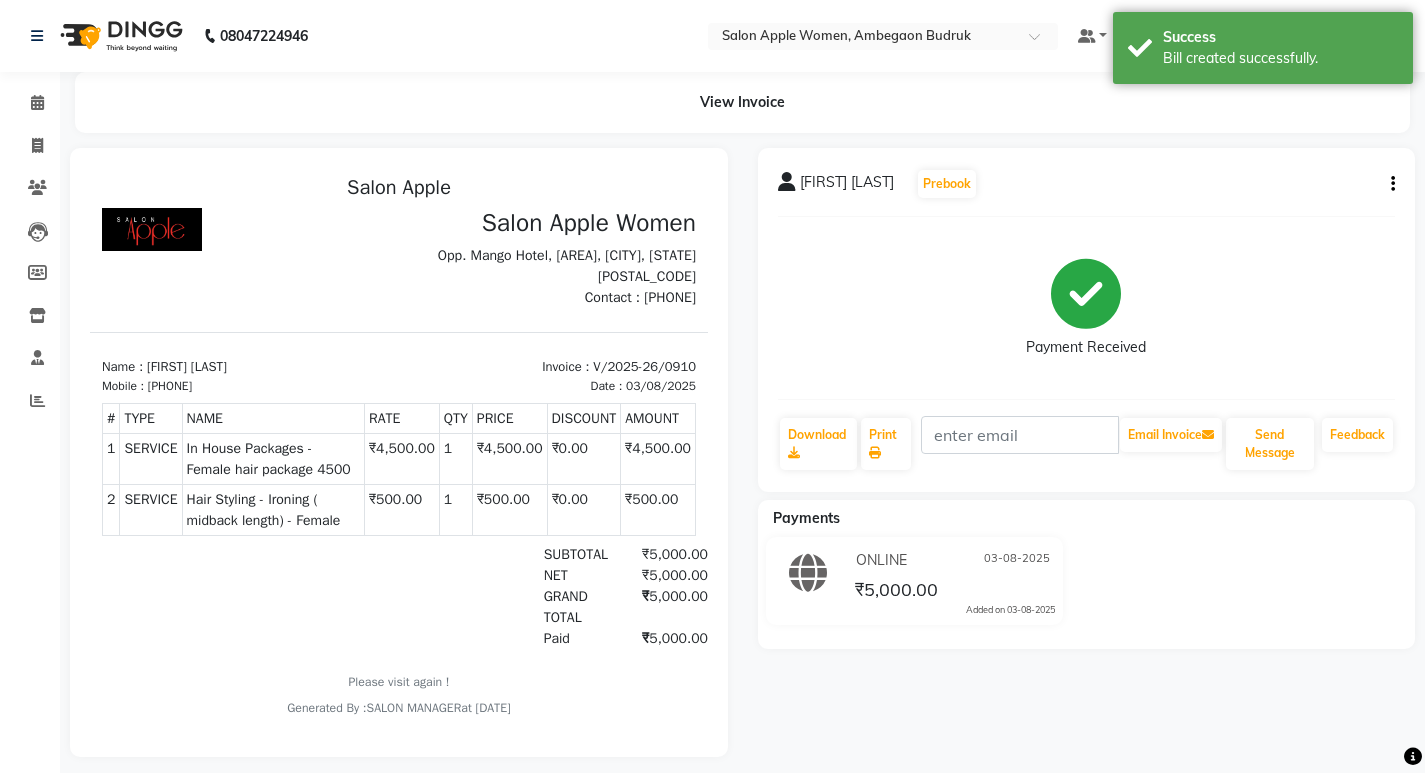 scroll, scrollTop: 0, scrollLeft: 0, axis: both 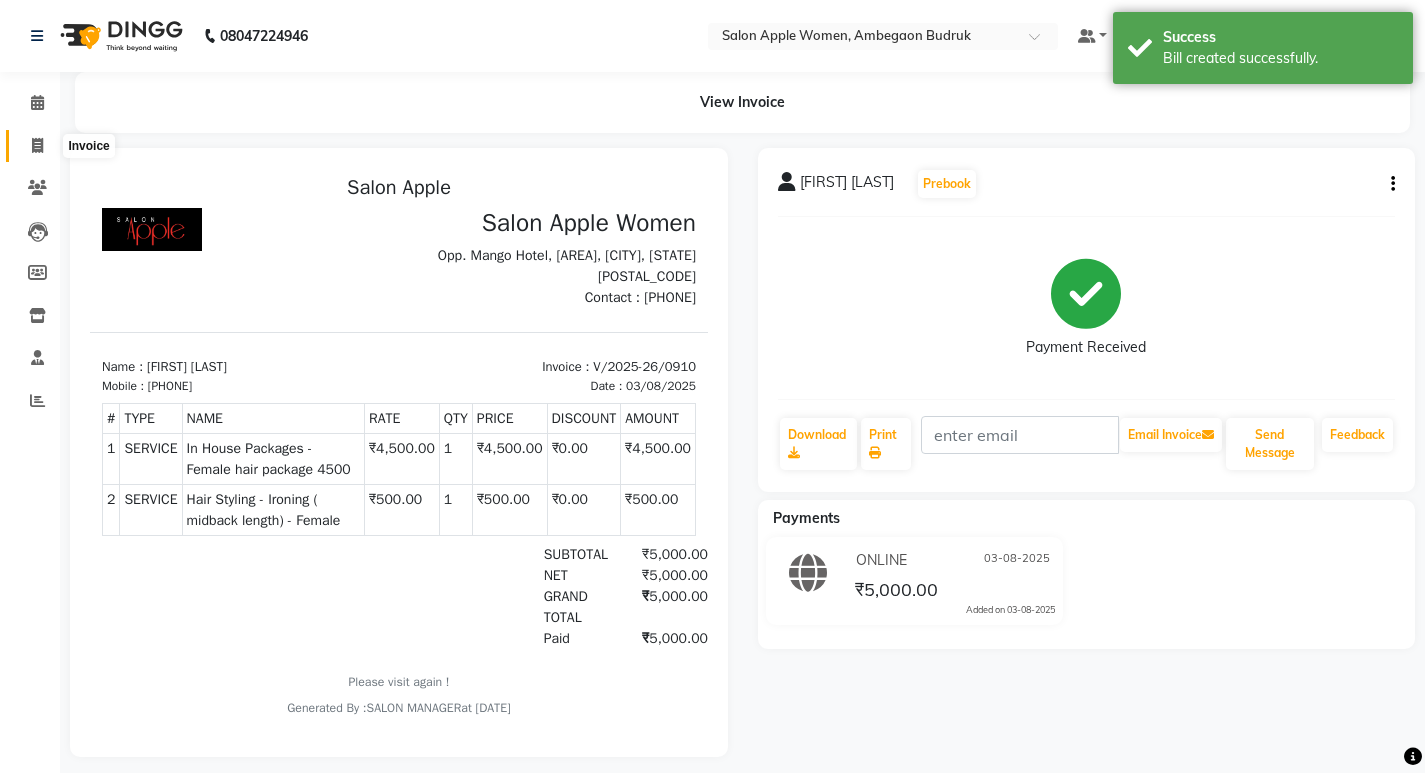 click 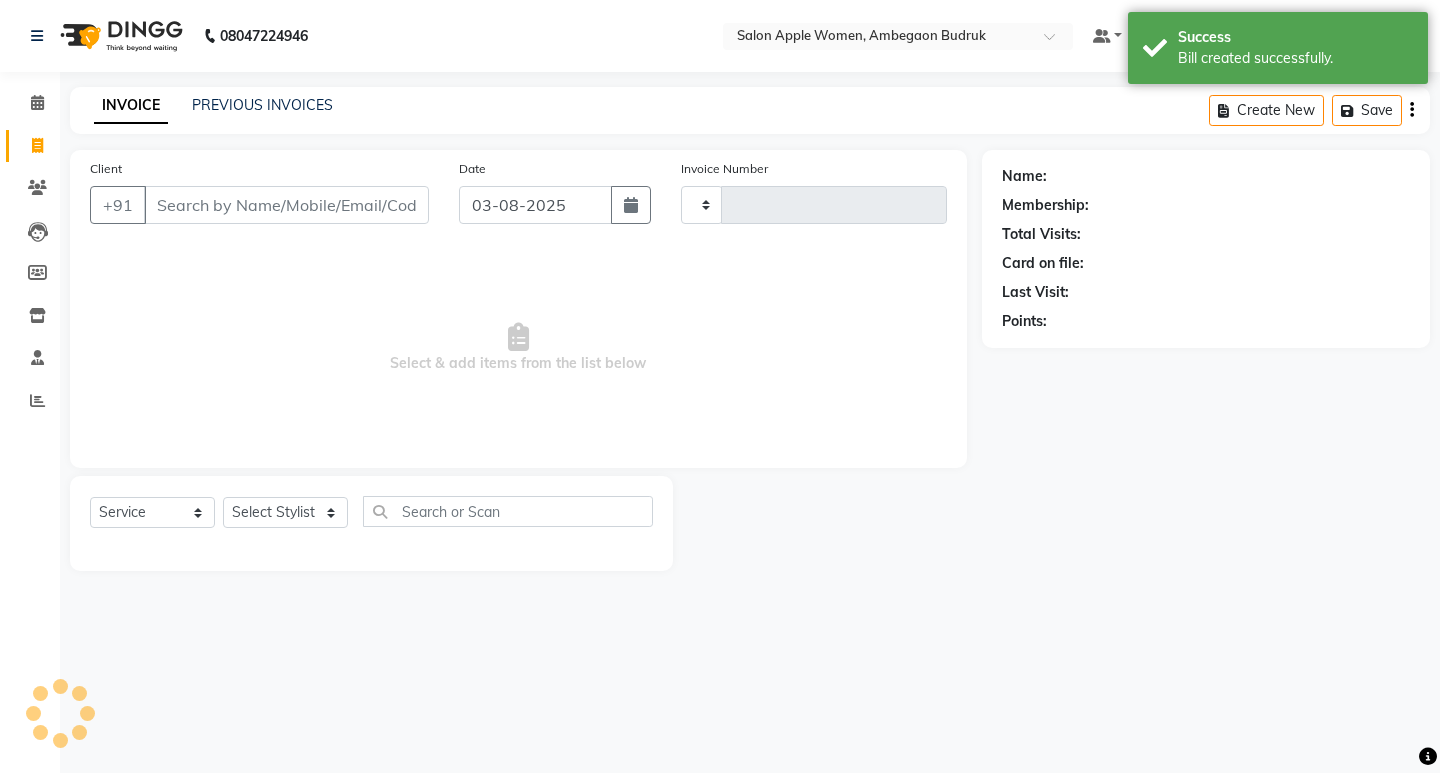 click on "Client" at bounding box center (286, 205) 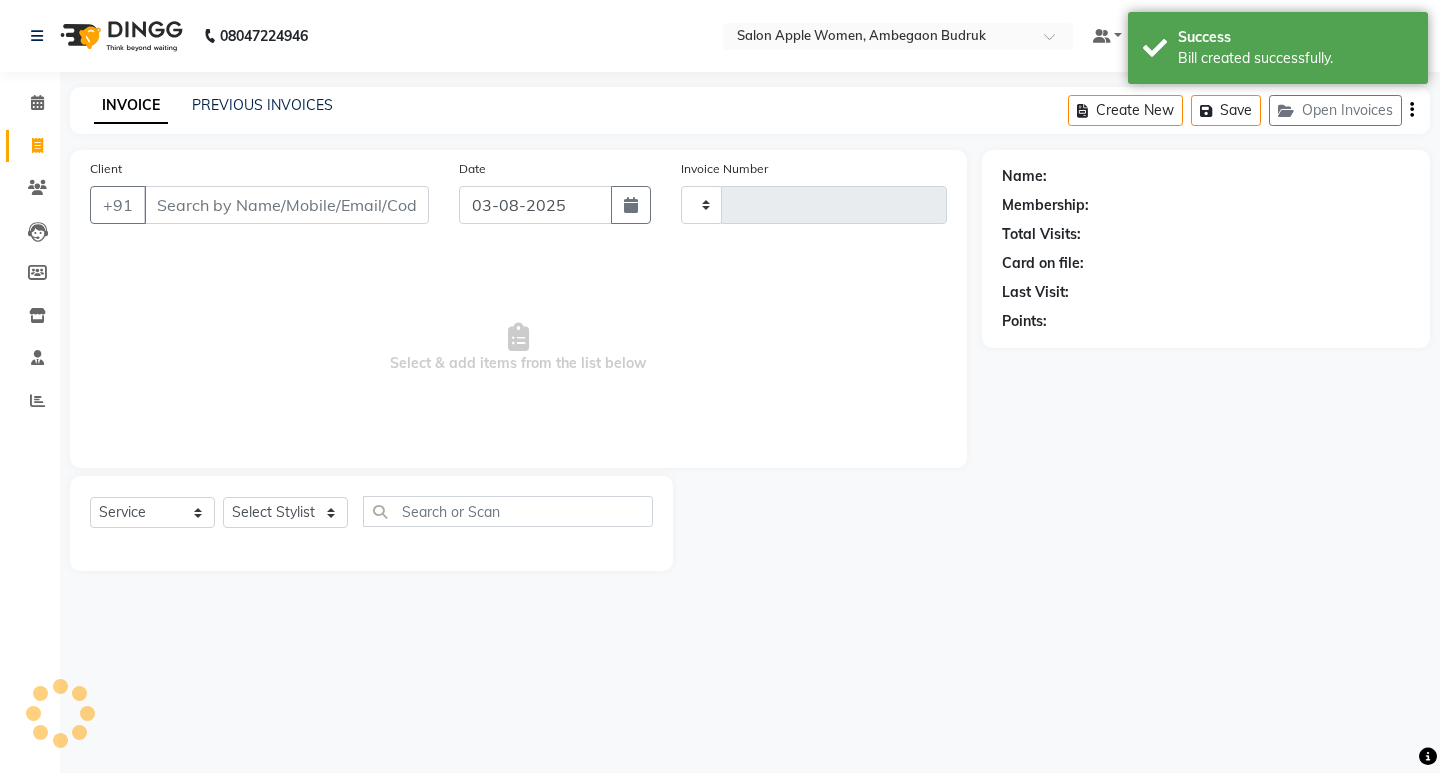 type on "0911" 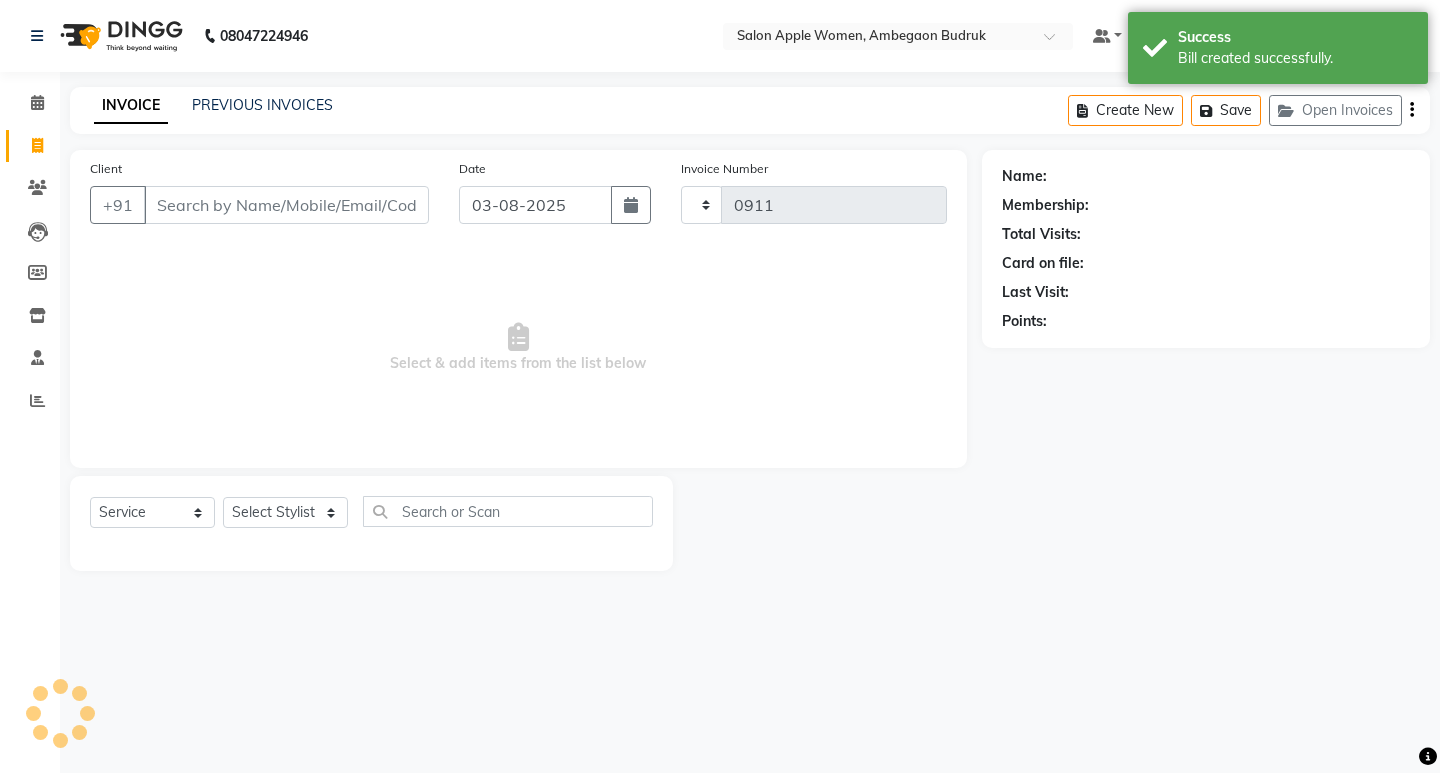 select on "6277" 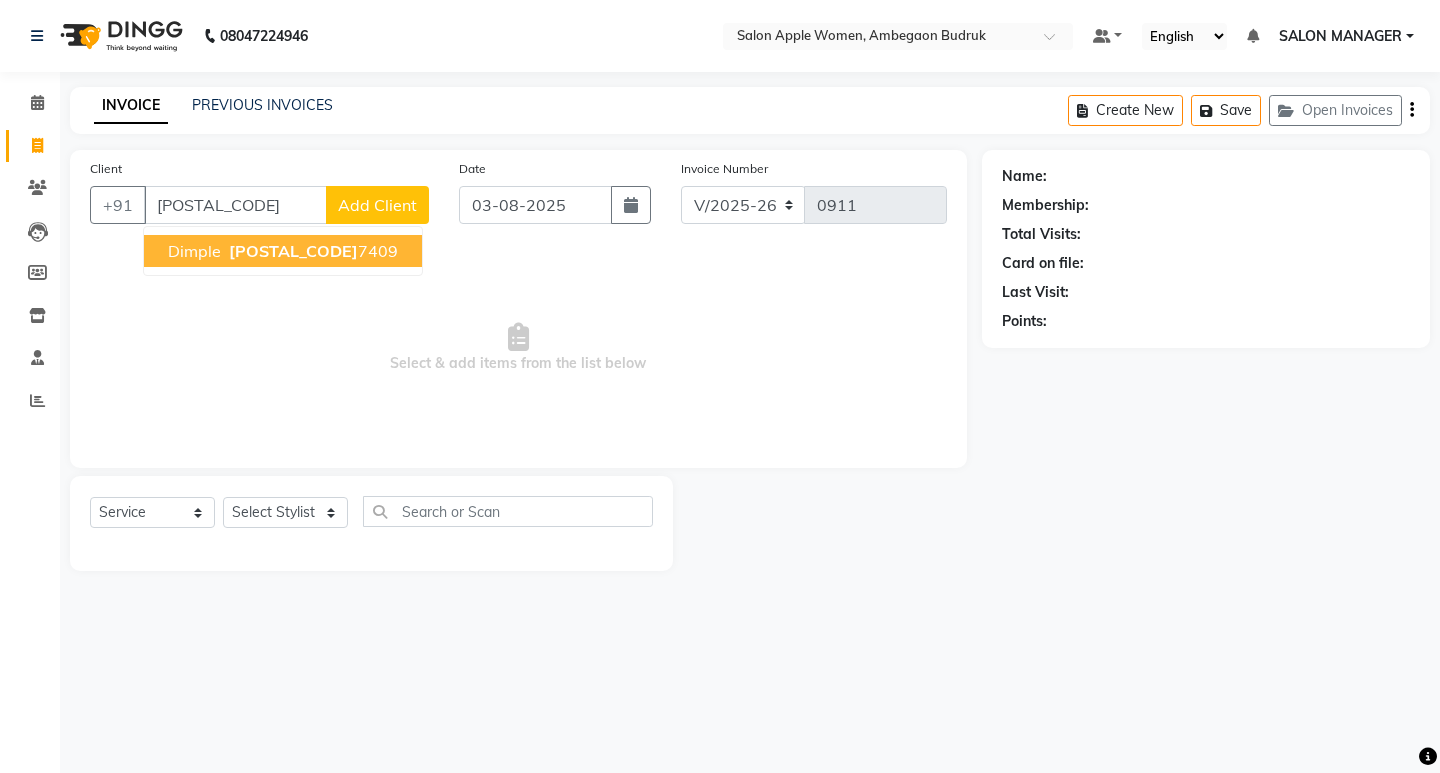click on "[POSTAL_CODE]" at bounding box center [293, 251] 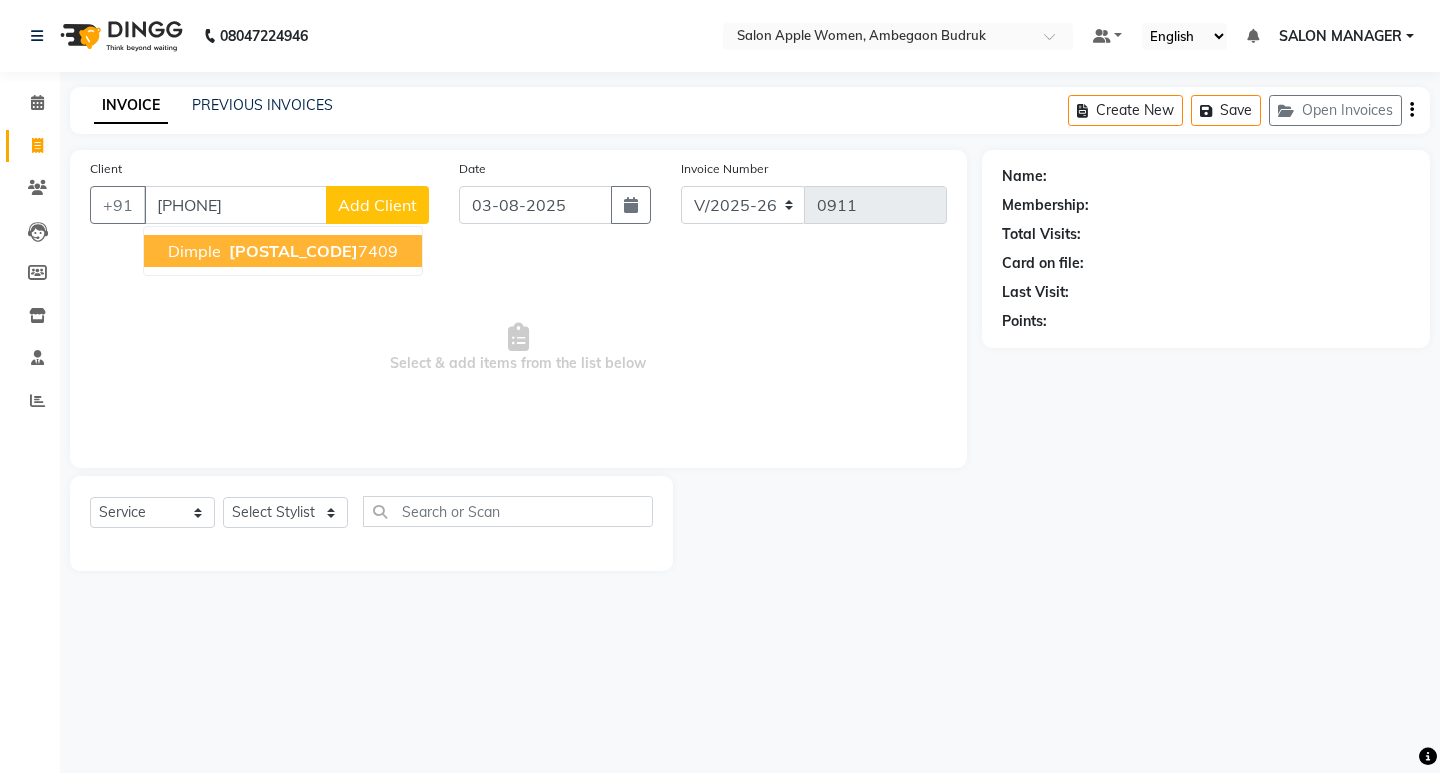 type on "[PHONE]" 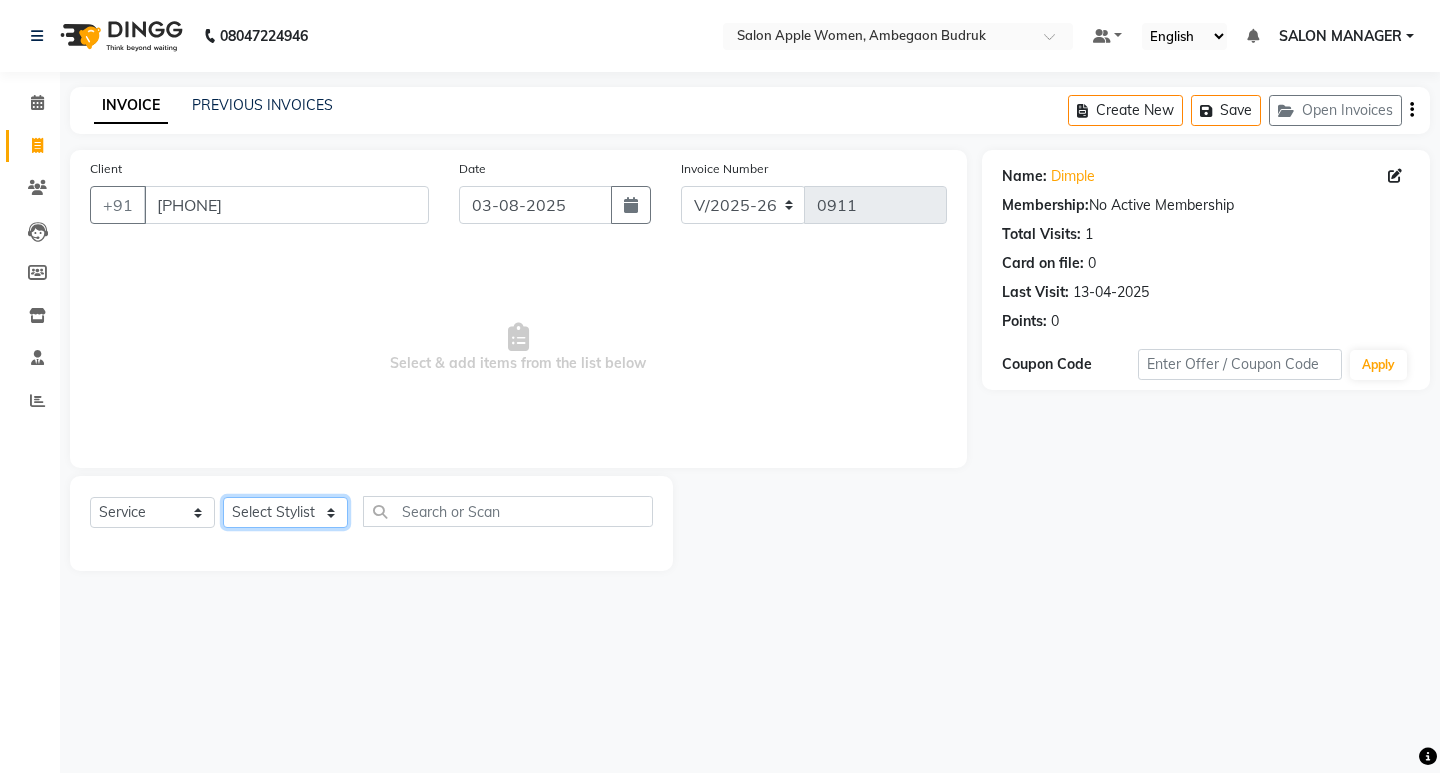 click on "Select Stylist [NAME] [NAME] [NAME] Onwer [NAME] Manager [NAME] SALON MANAGER SALON MANAGER" 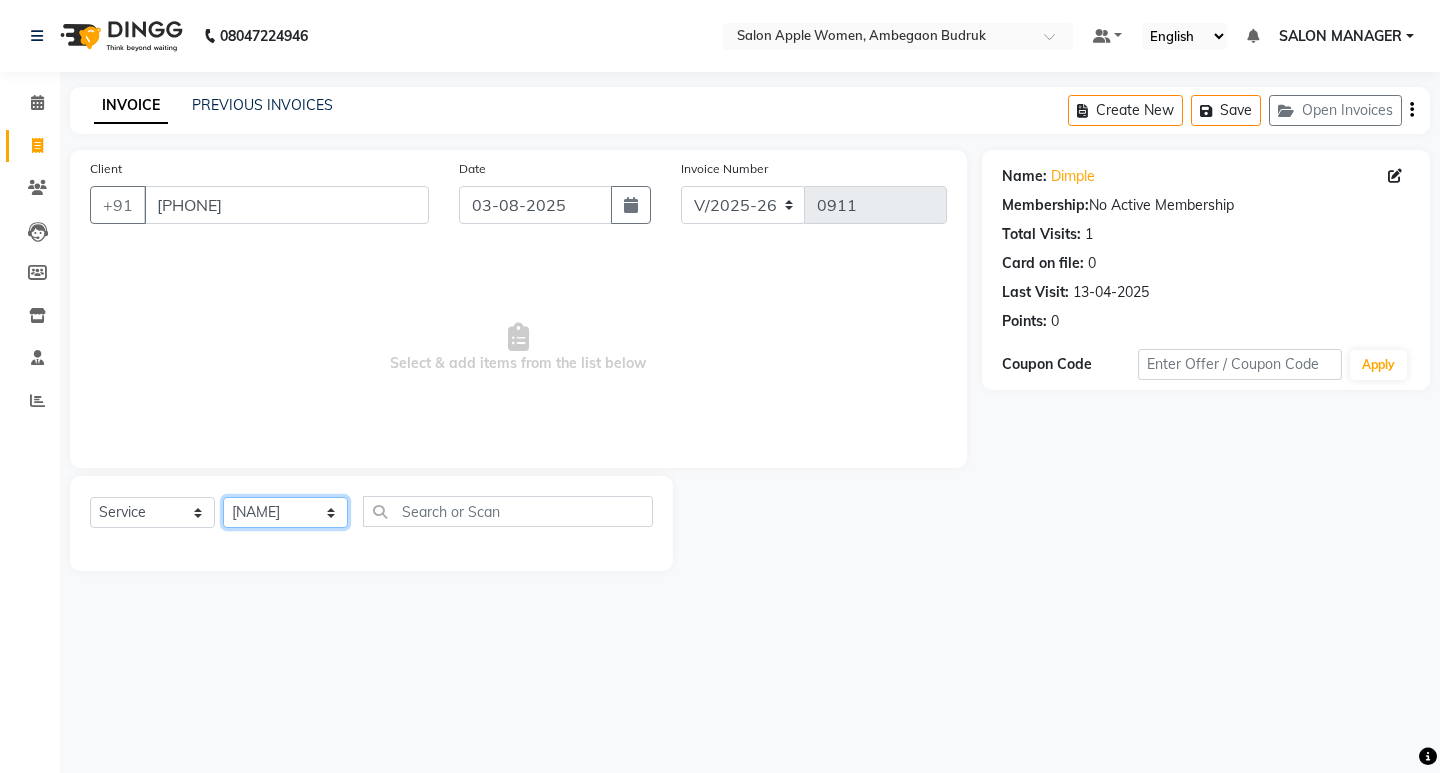 click on "Select Stylist [NAME] [NAME] [NAME] Onwer [NAME] Manager [NAME] SALON MANAGER SALON MANAGER" 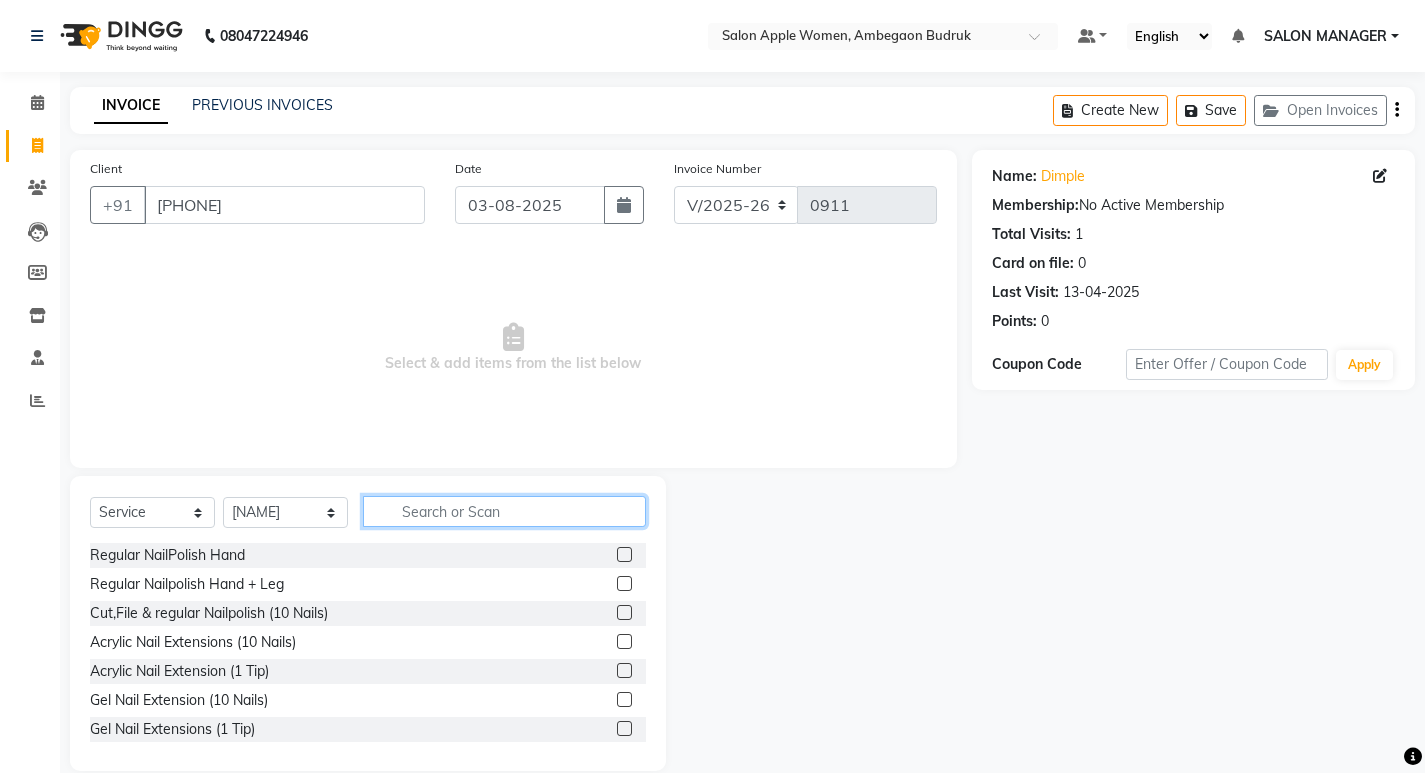 click 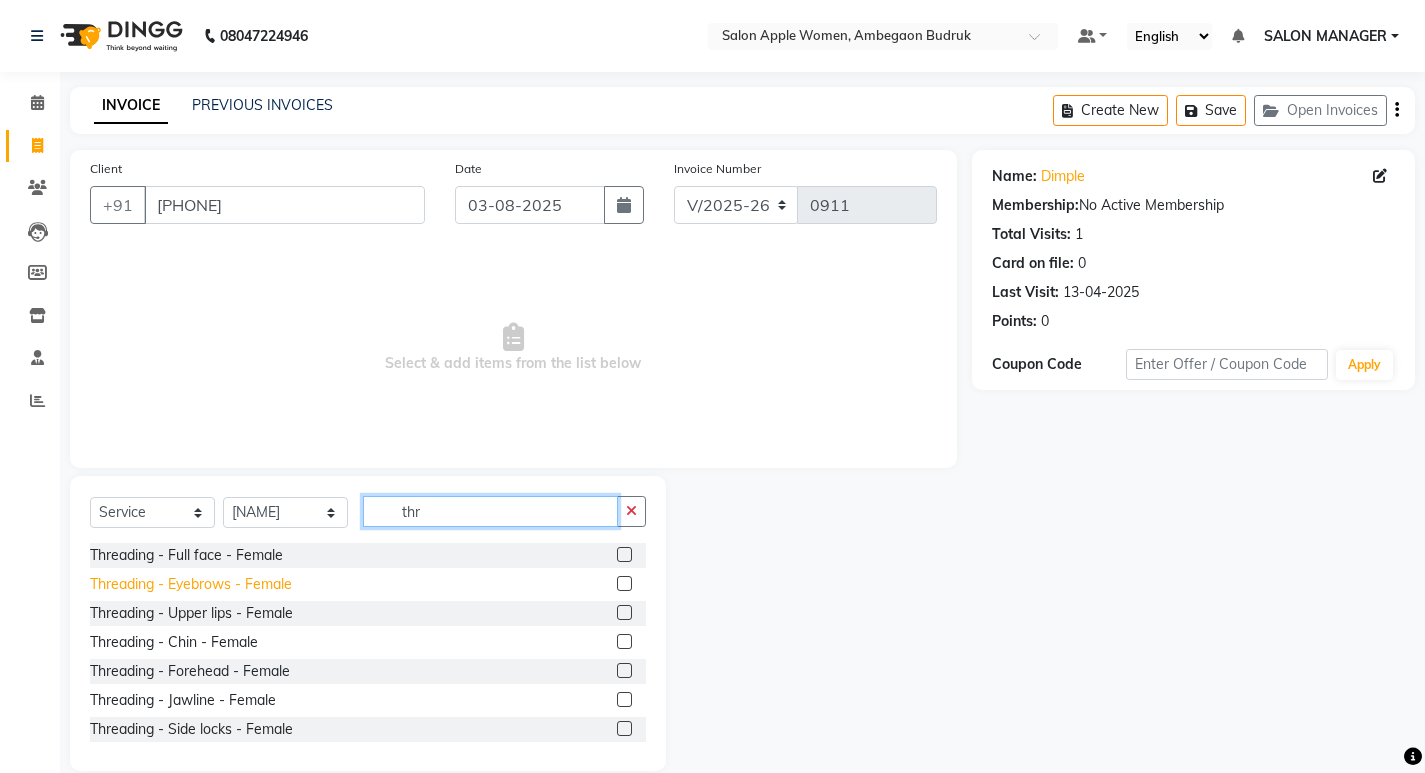type on "thr" 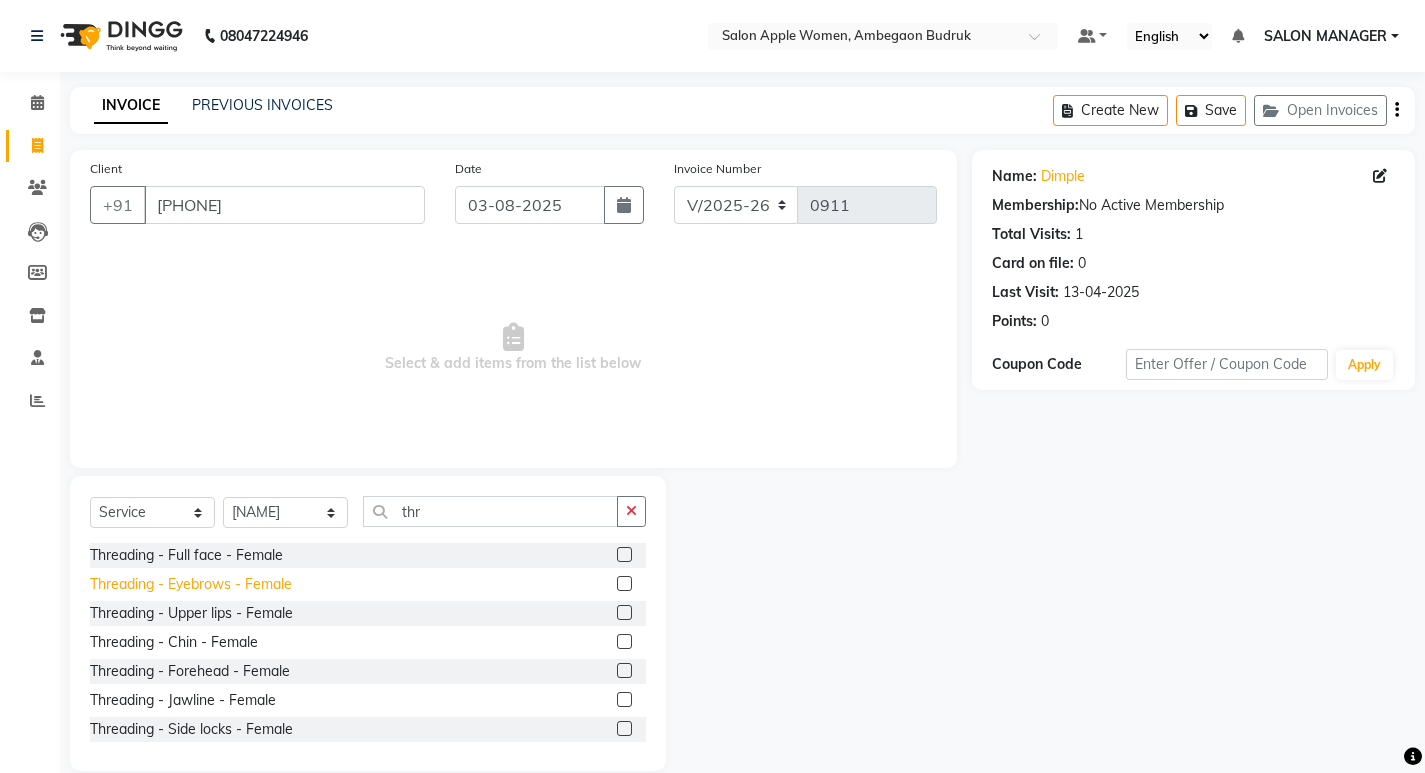 click on "Threading - Eyebrows - Female" 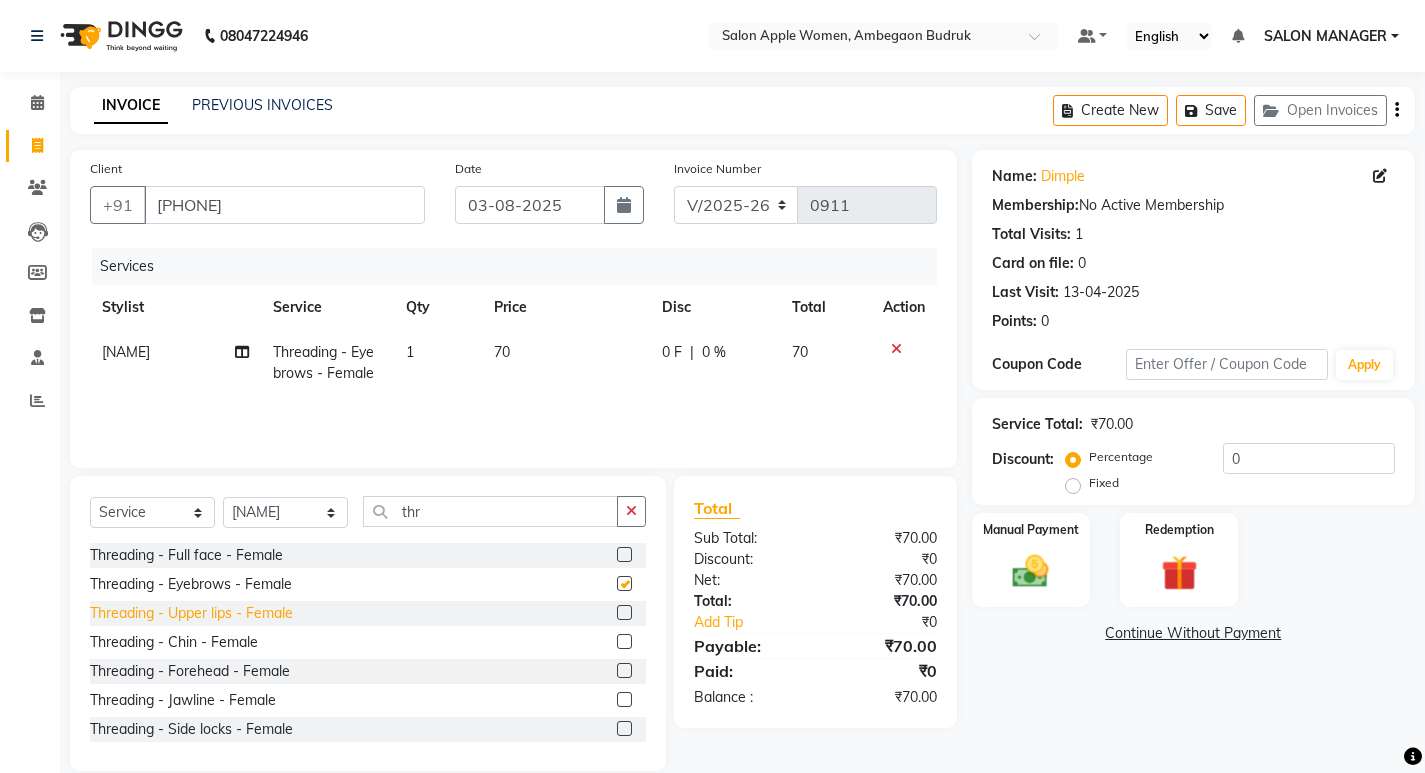 checkbox on "false" 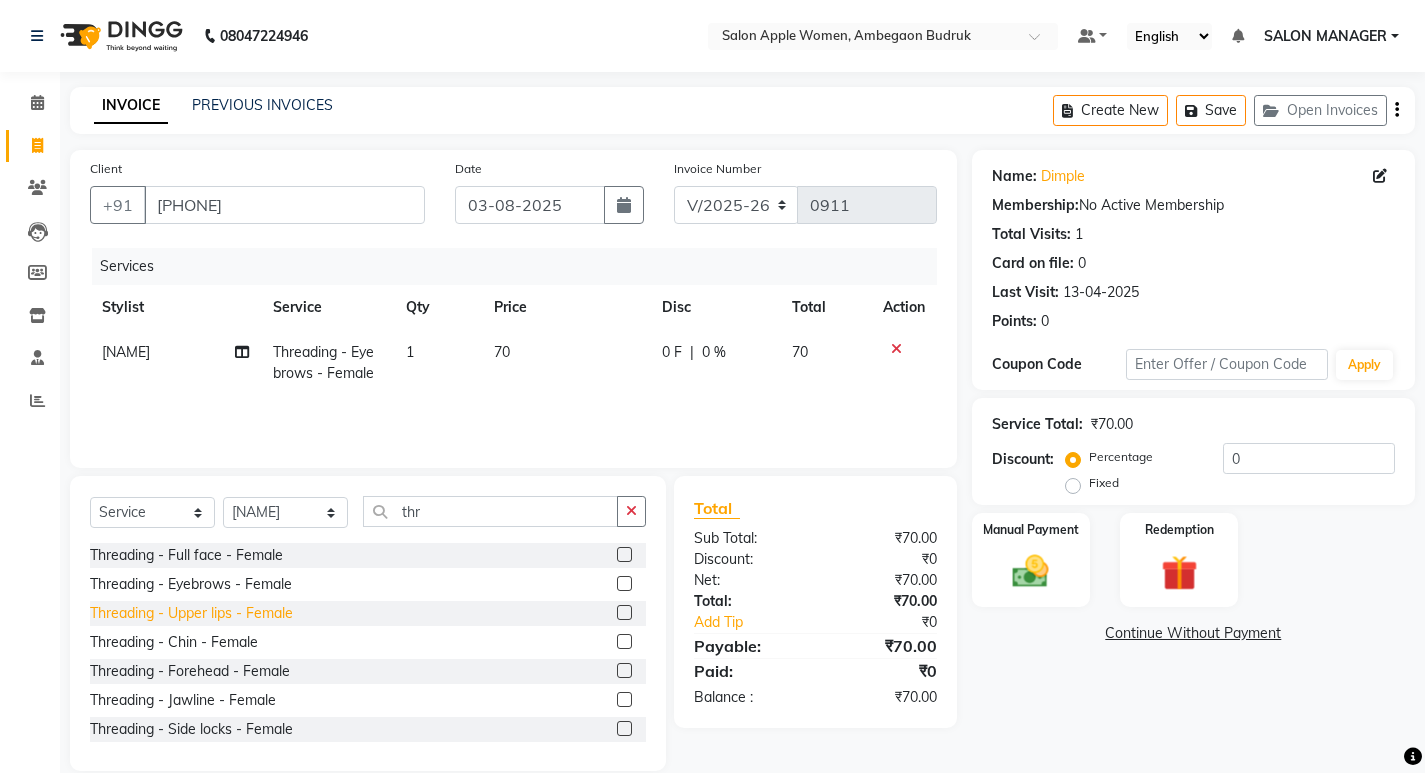 click on "Threading - Upper lips - Female" 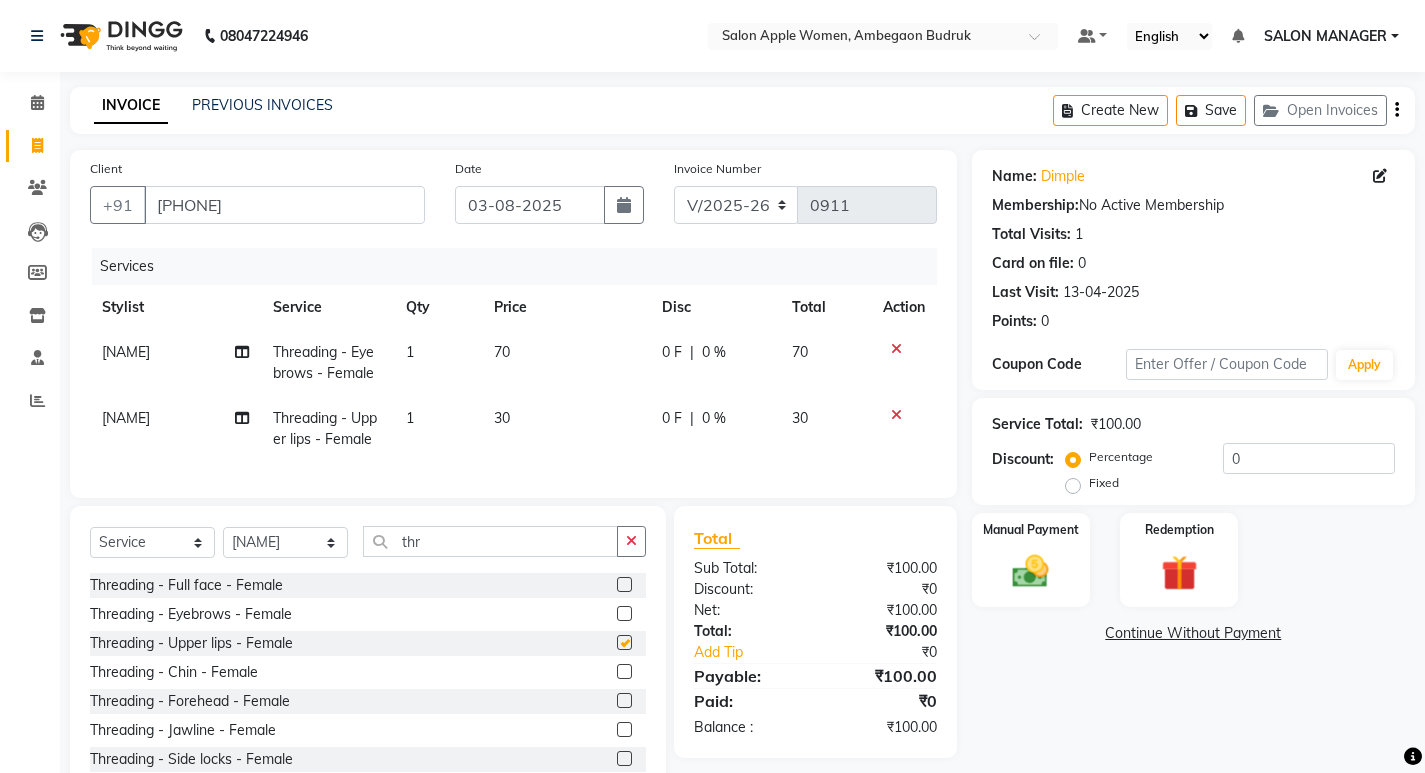 checkbox on "false" 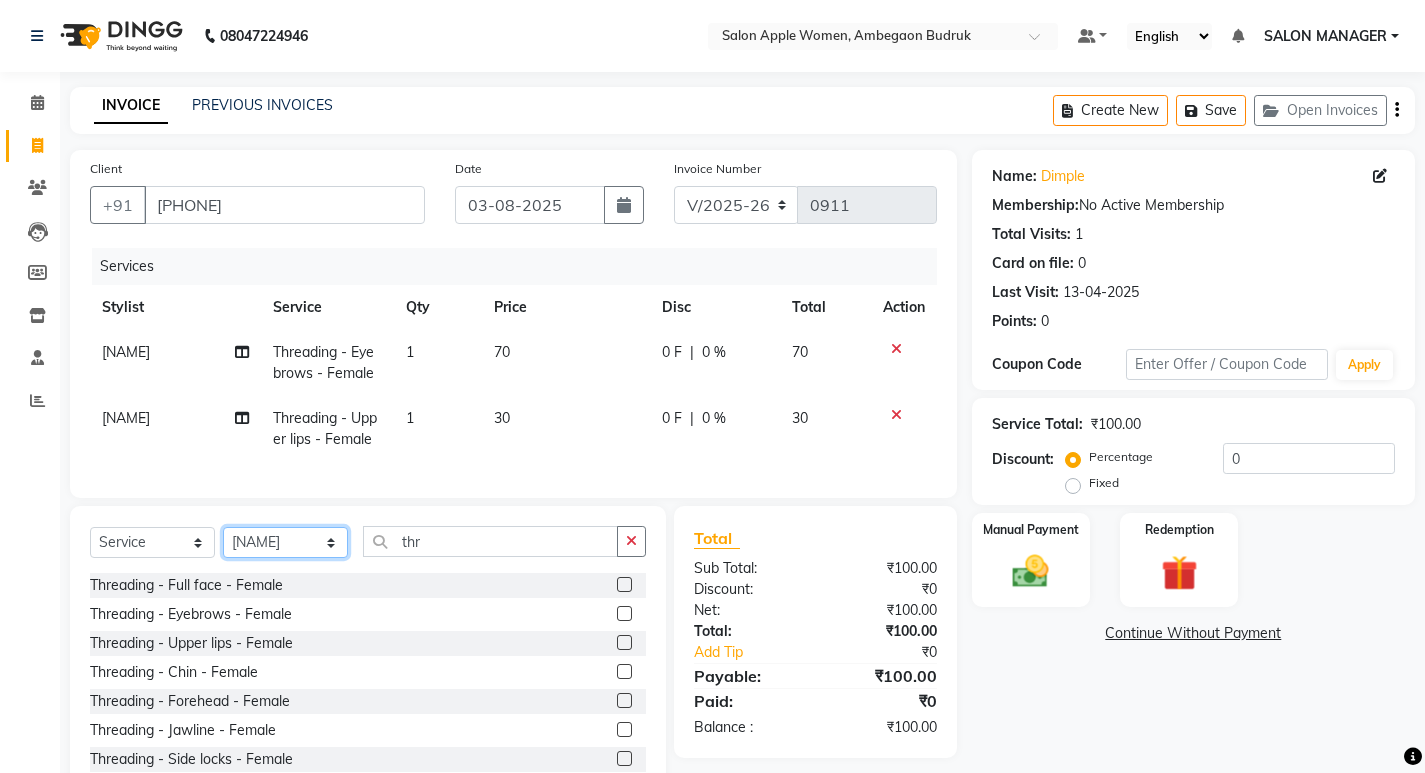 click on "Select Stylist [NAME] [NAME] [NAME] Onwer [NAME] Manager [NAME] SALON MANAGER SALON MANAGER" 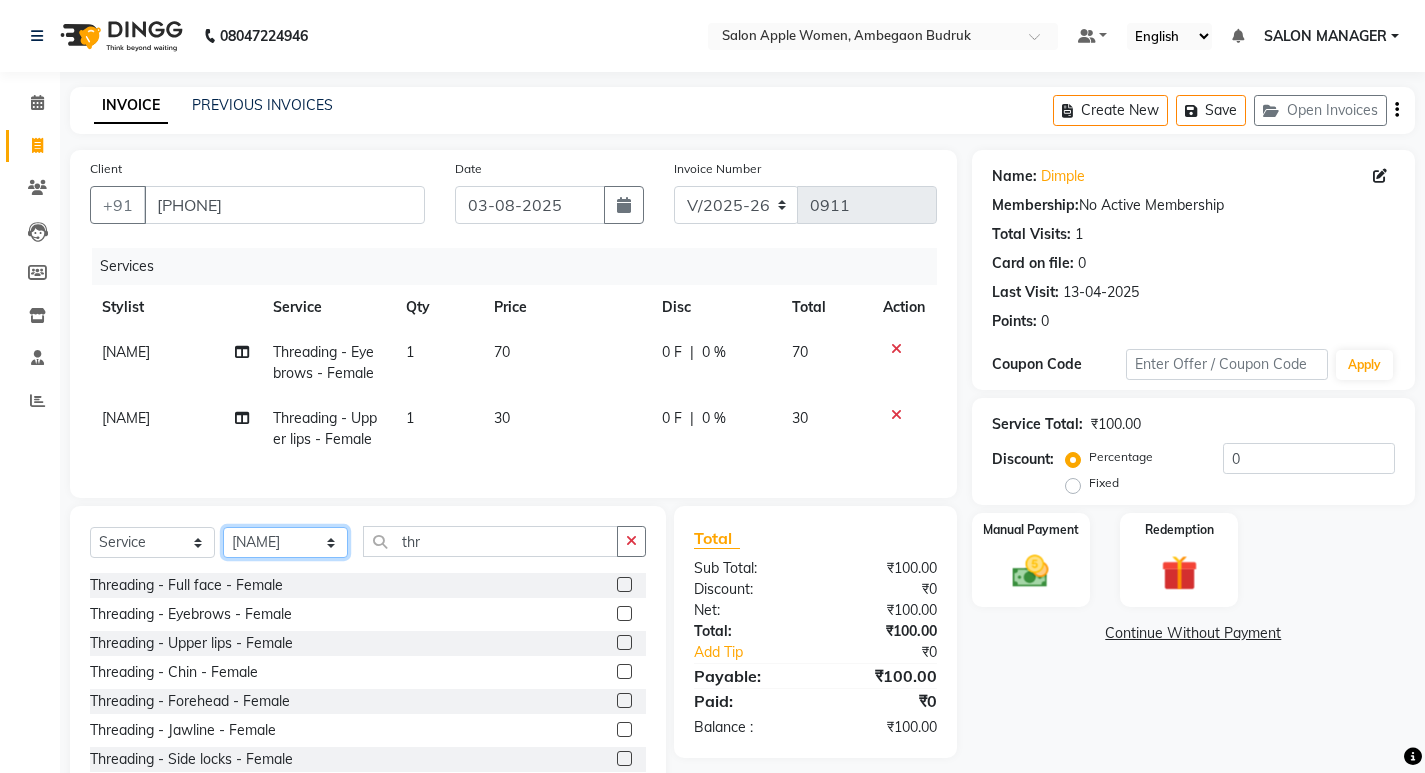 select on "46604" 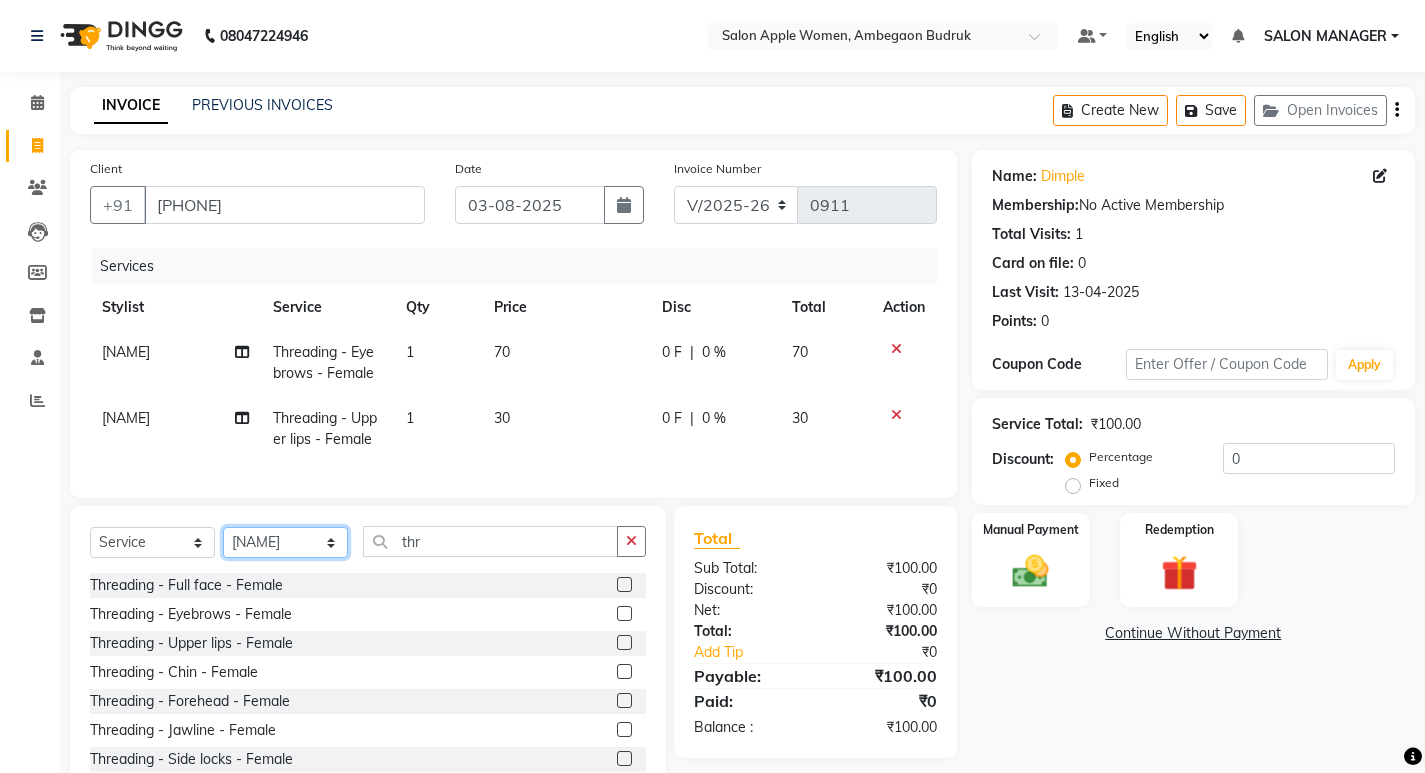 click on "Select Stylist [NAME] [NAME] [NAME] Onwer [NAME] Manager [NAME] SALON MANAGER SALON MANAGER" 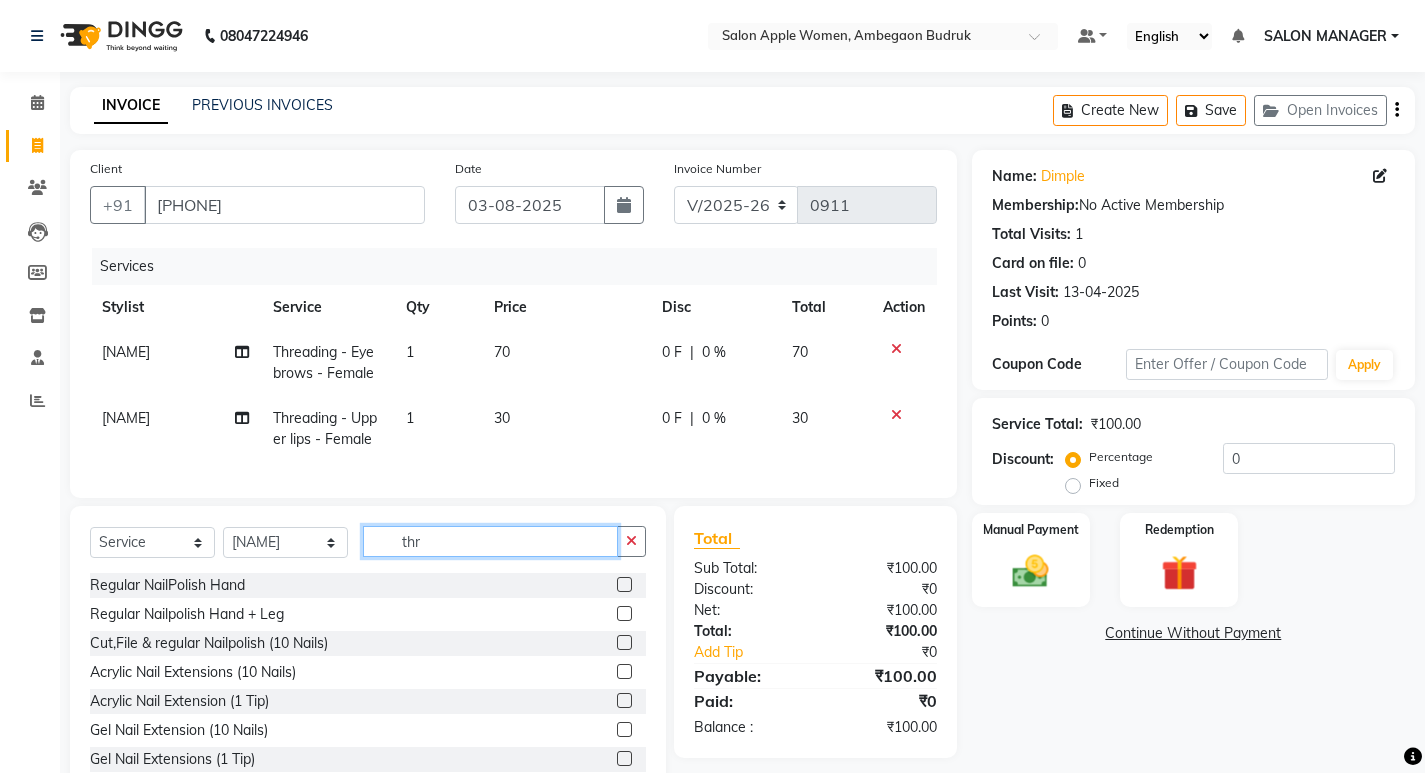 drag, startPoint x: 433, startPoint y: 567, endPoint x: 375, endPoint y: 567, distance: 58 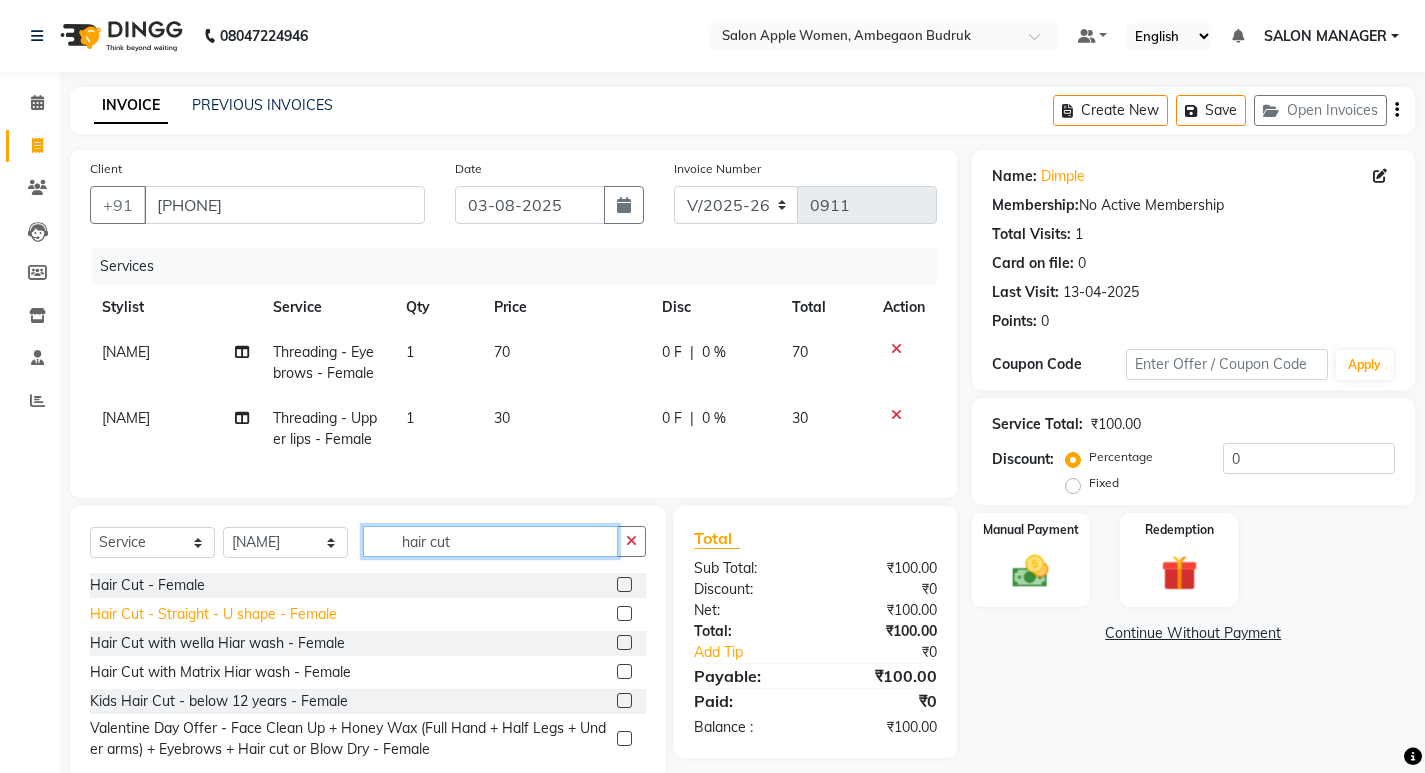 type on "hair cut" 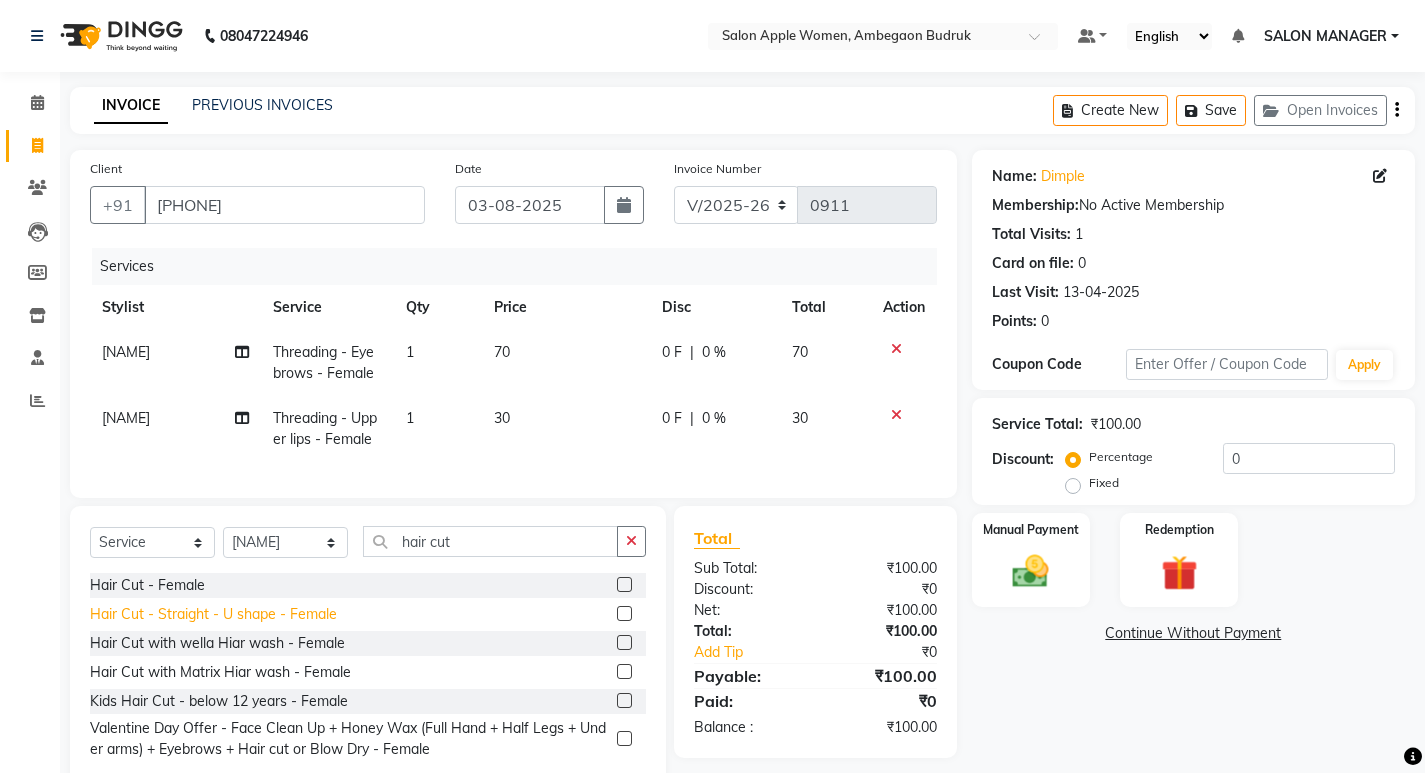 click on "Hair Cut - Straight - U shape - Female" 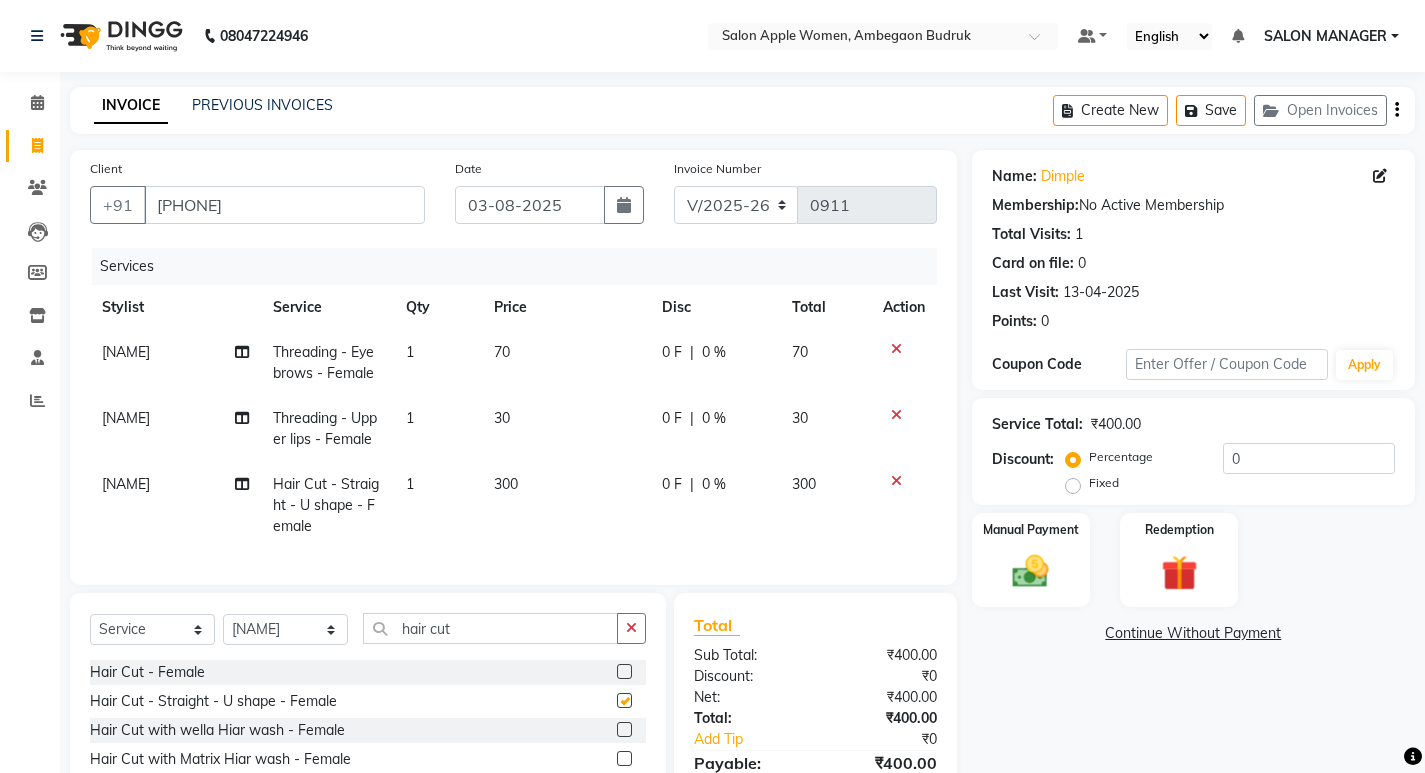 checkbox on "false" 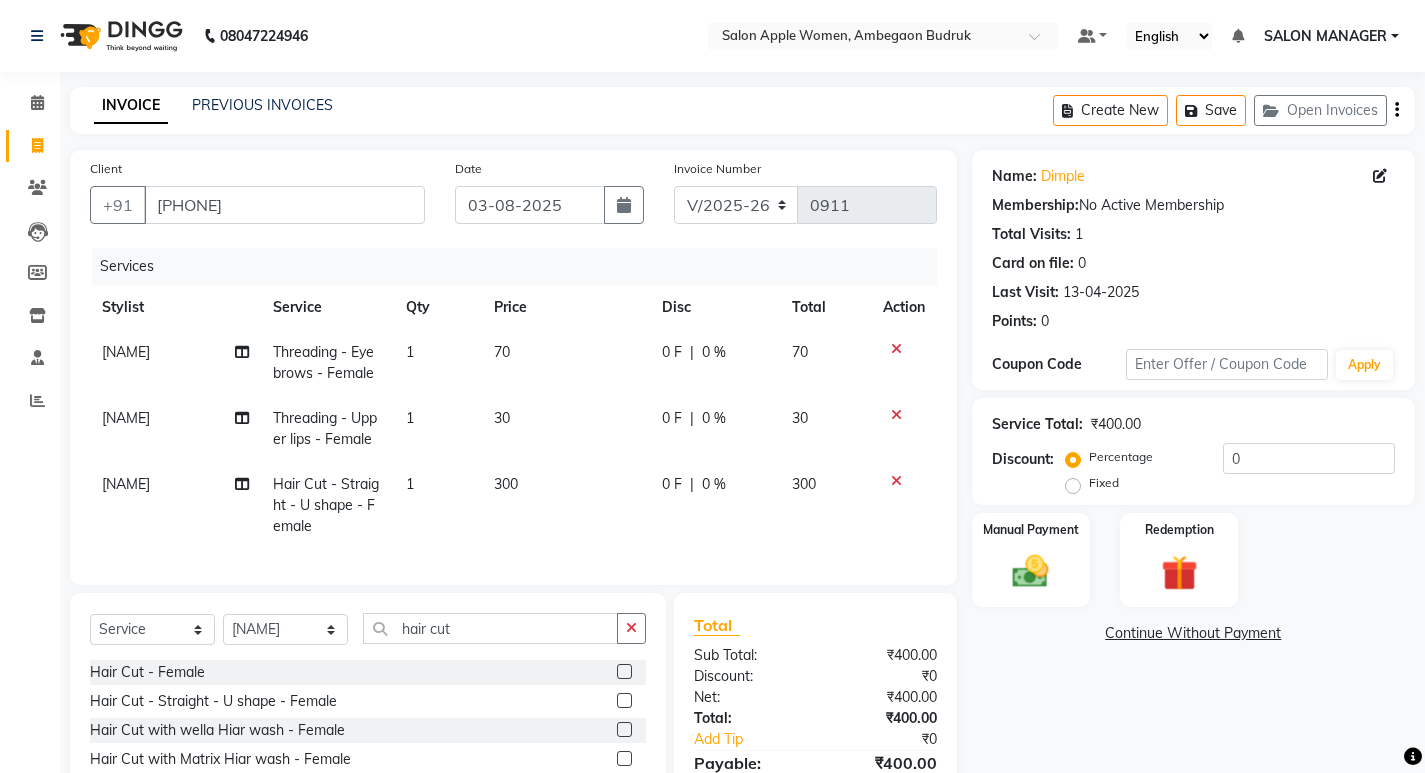scroll, scrollTop: 151, scrollLeft: 0, axis: vertical 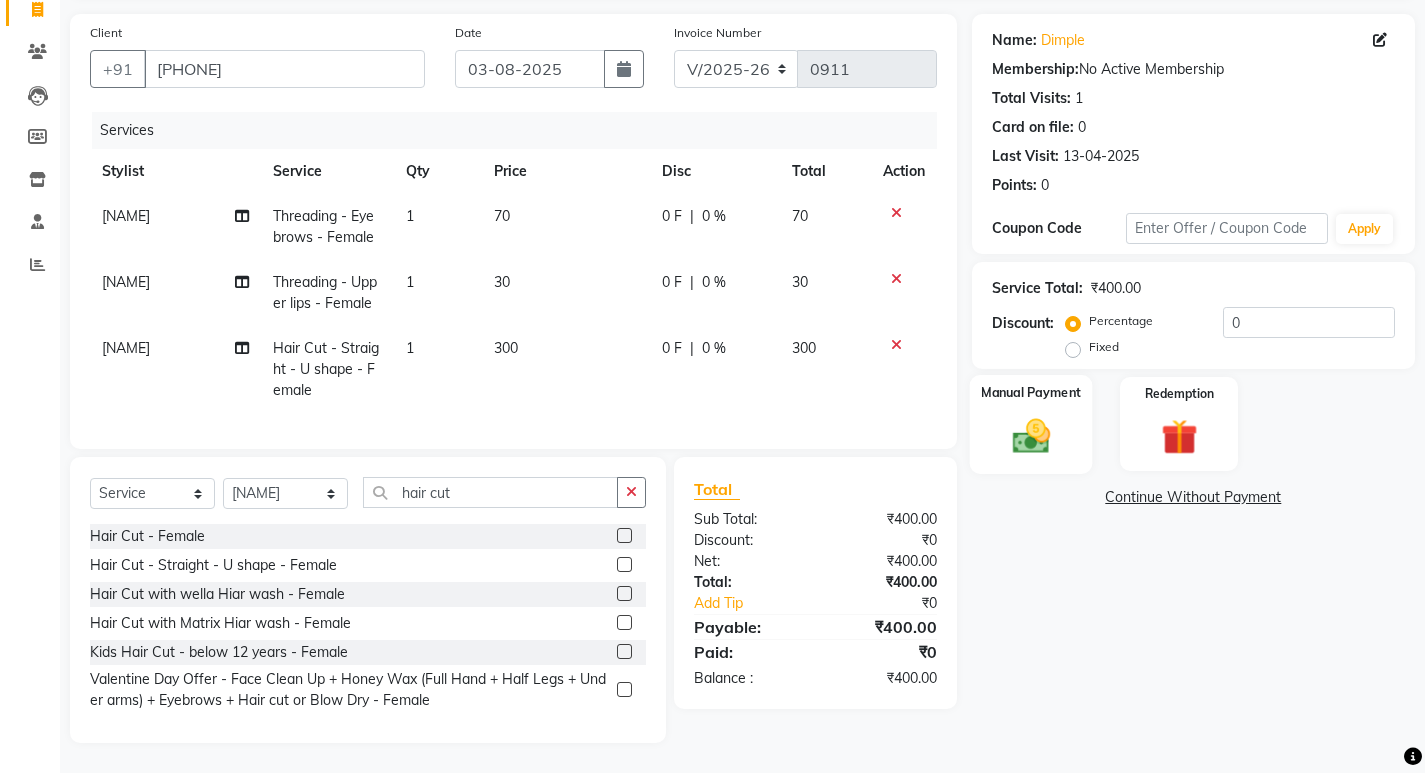 click on "Manual Payment" 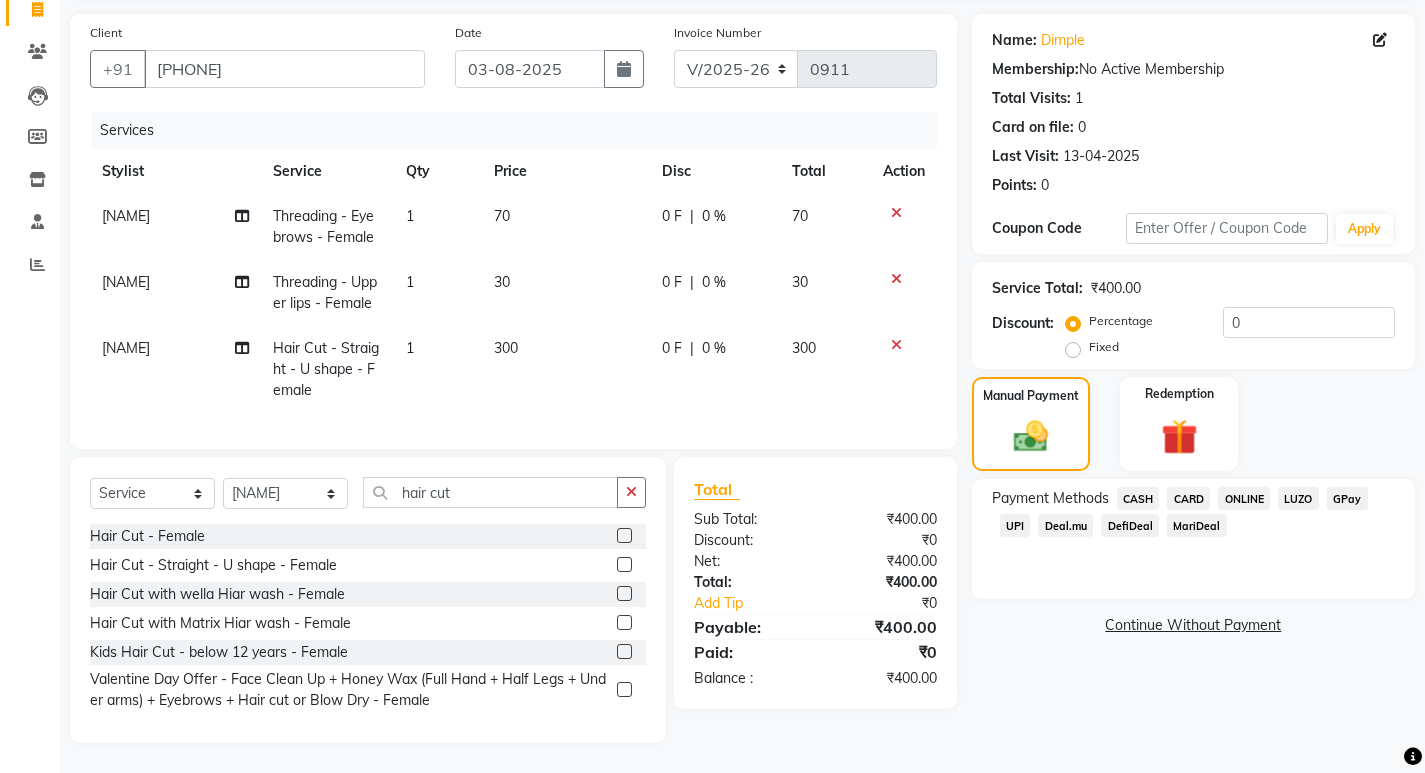 click on "CASH" 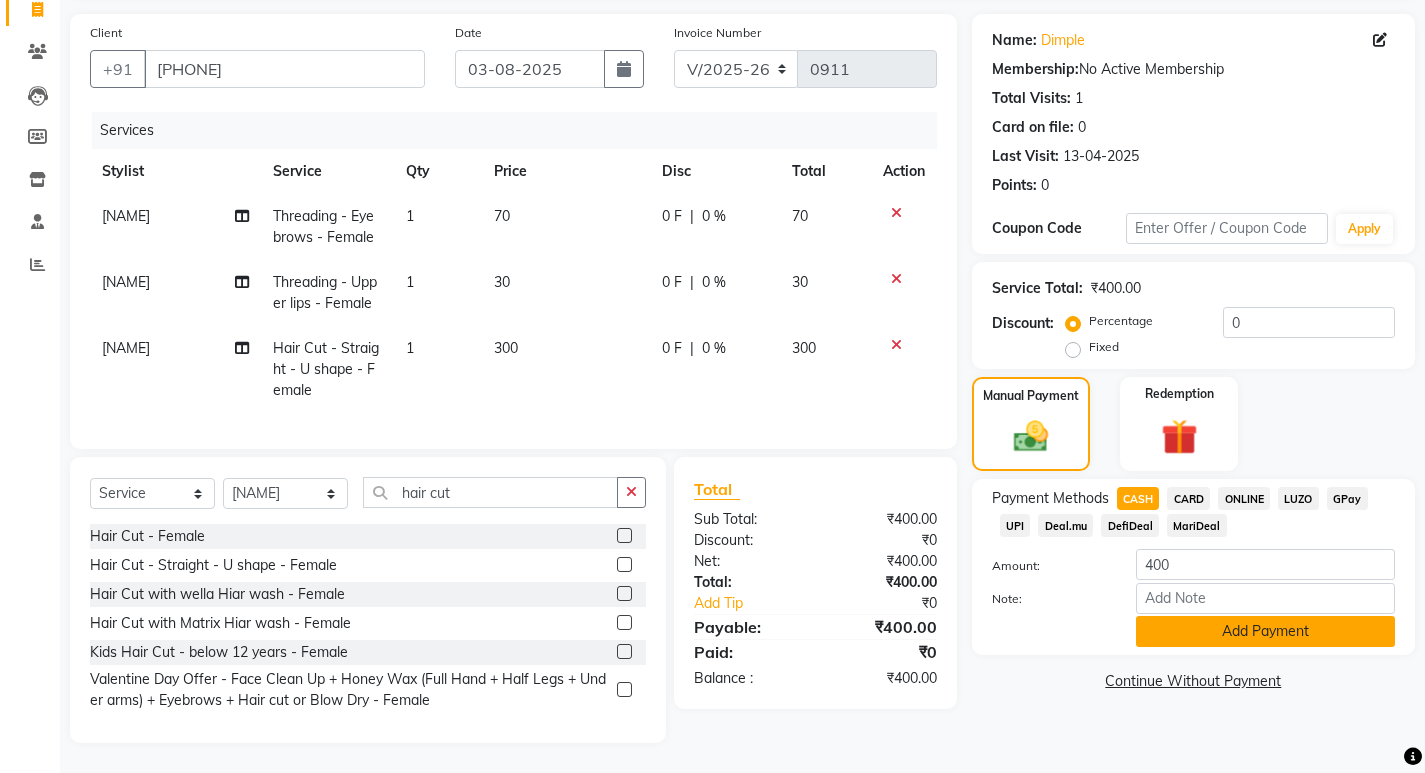 click on "Add Payment" 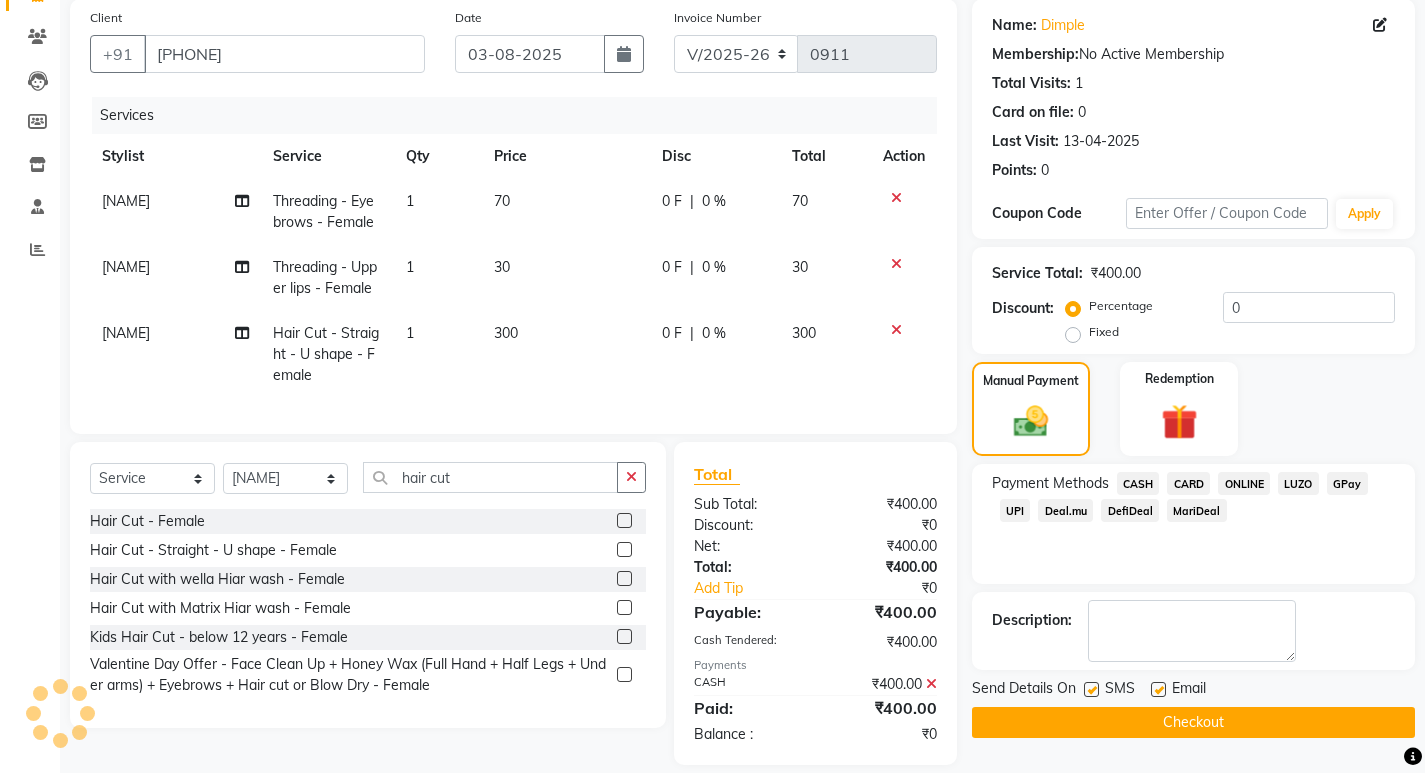 scroll, scrollTop: 188, scrollLeft: 0, axis: vertical 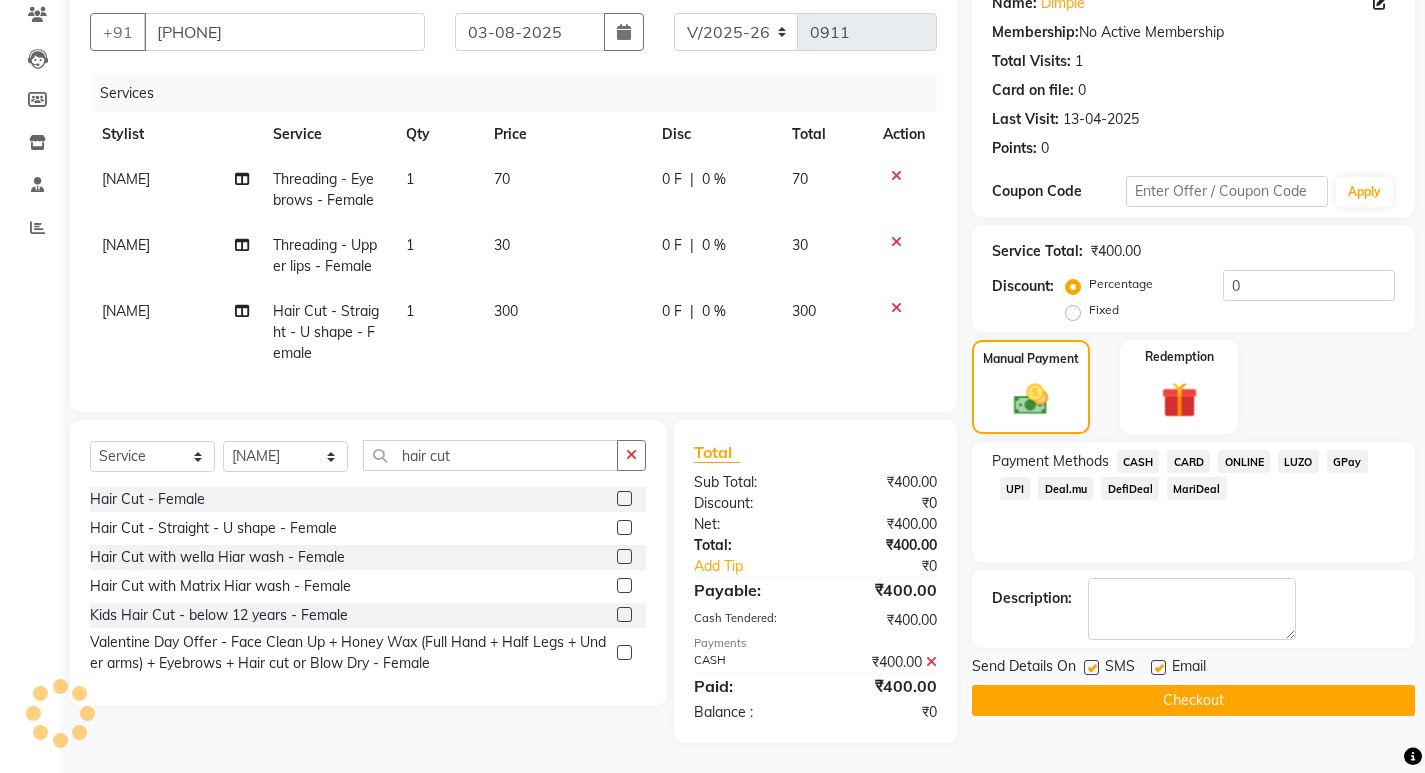 click on "Checkout" 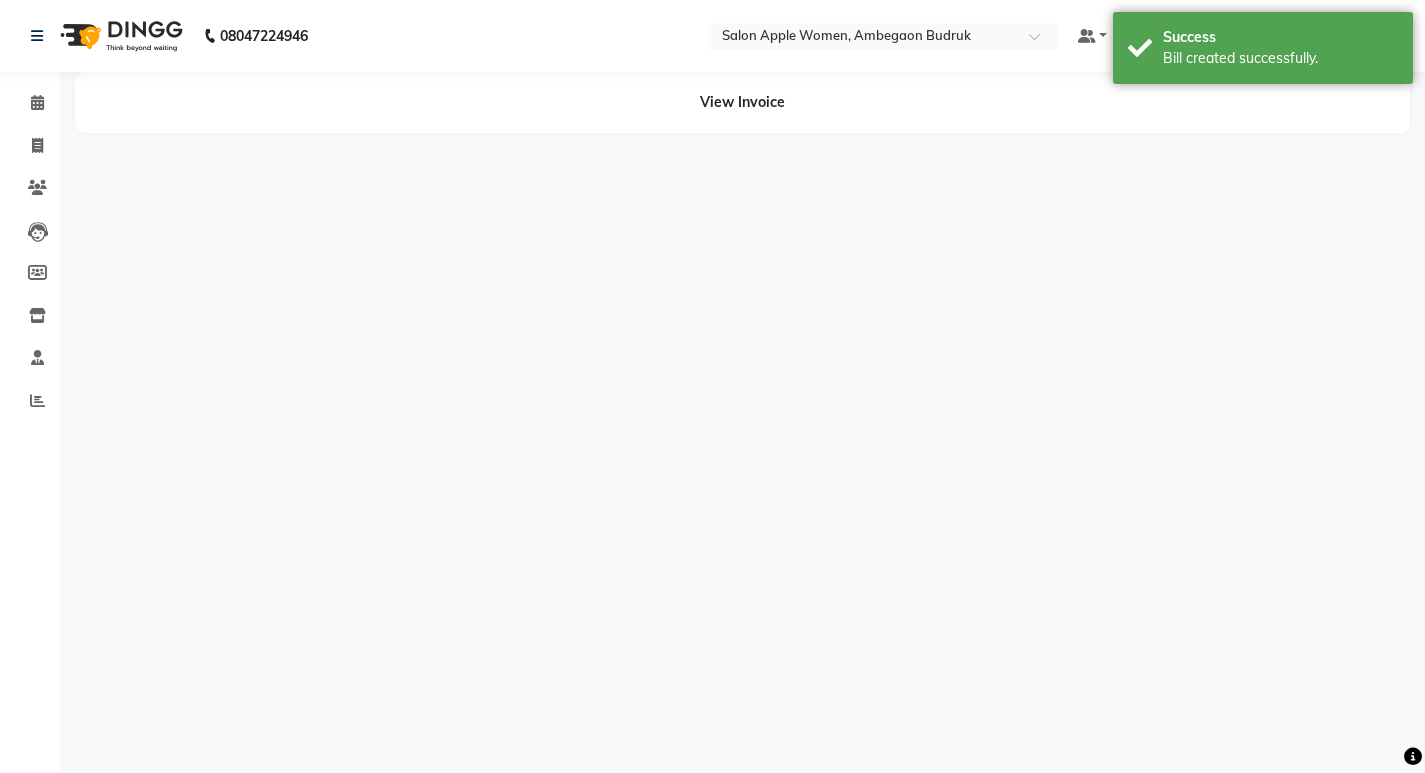 scroll, scrollTop: 0, scrollLeft: 0, axis: both 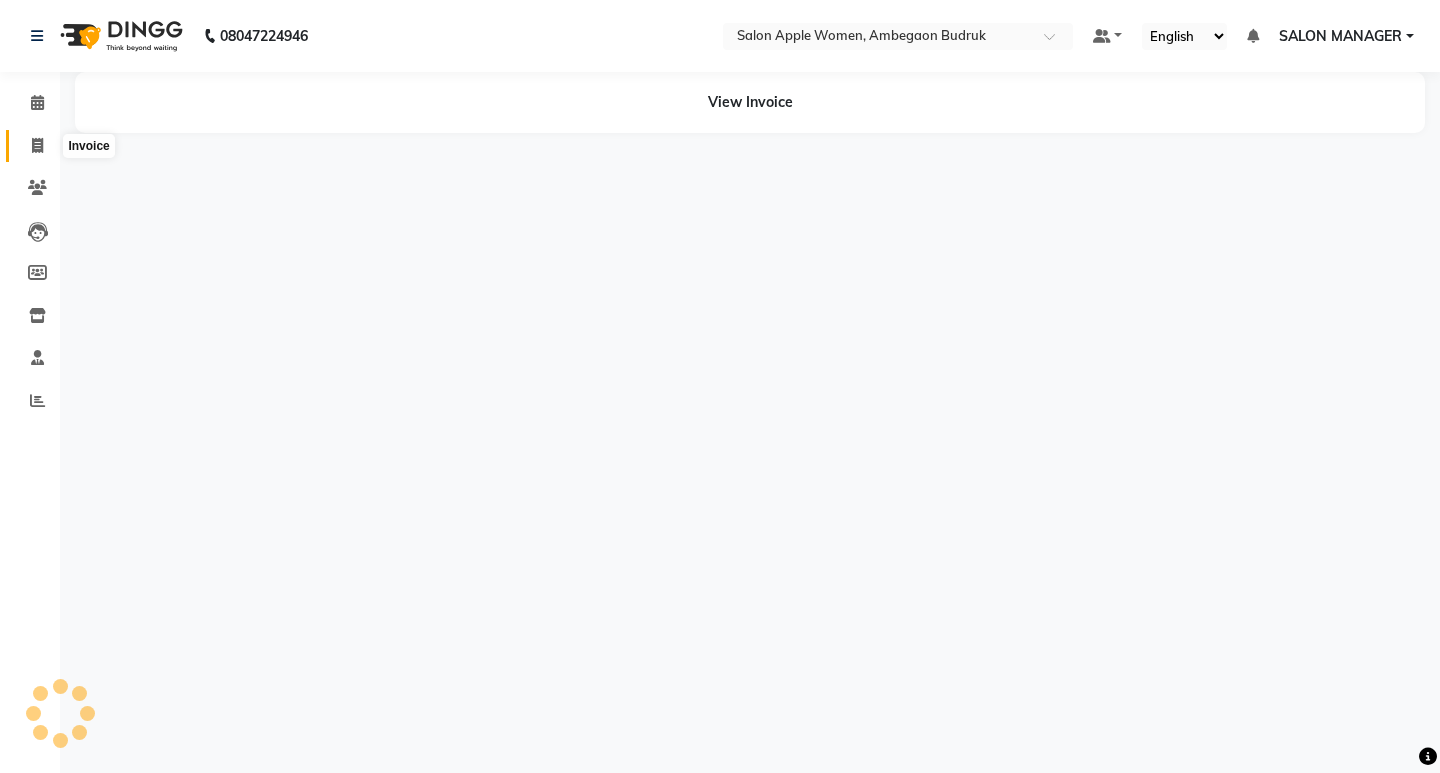 click 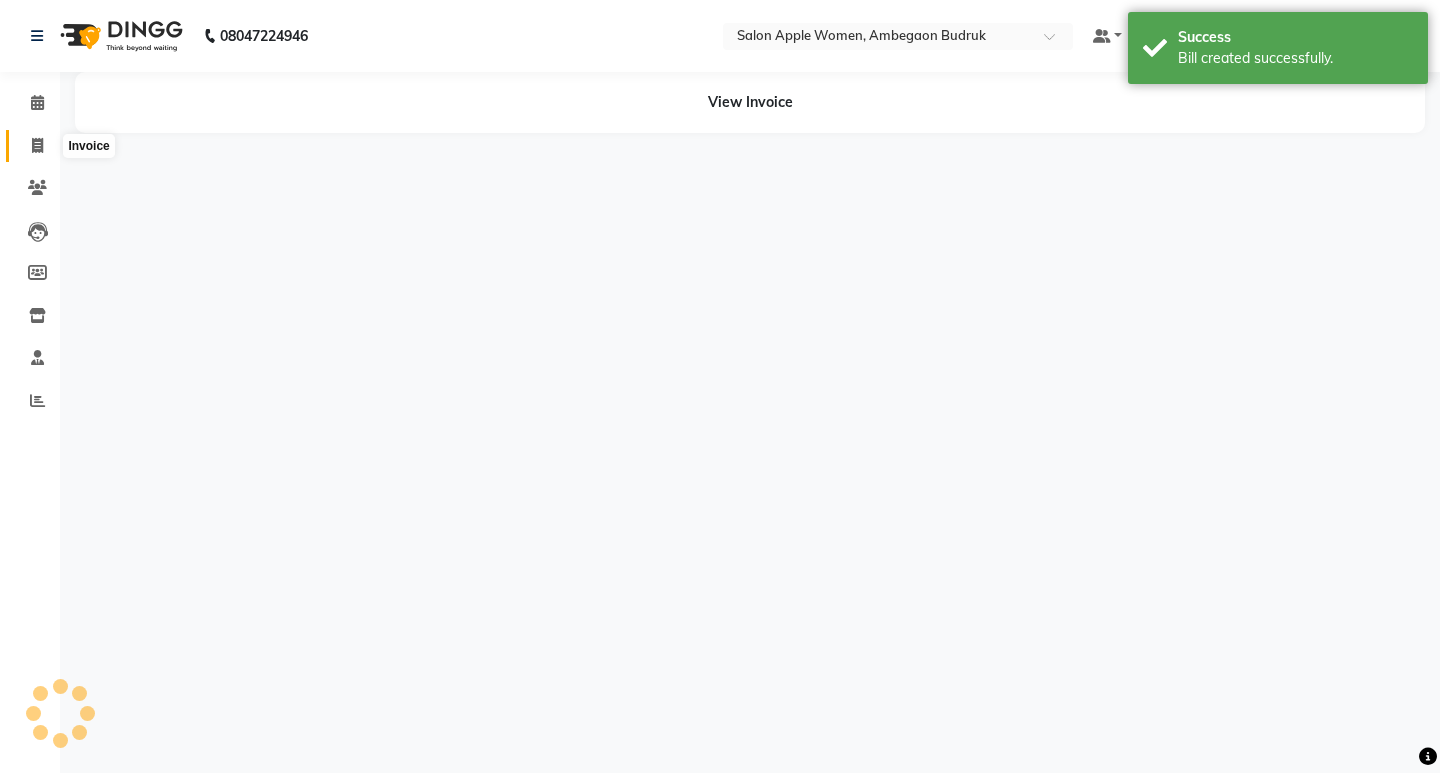 select on "service" 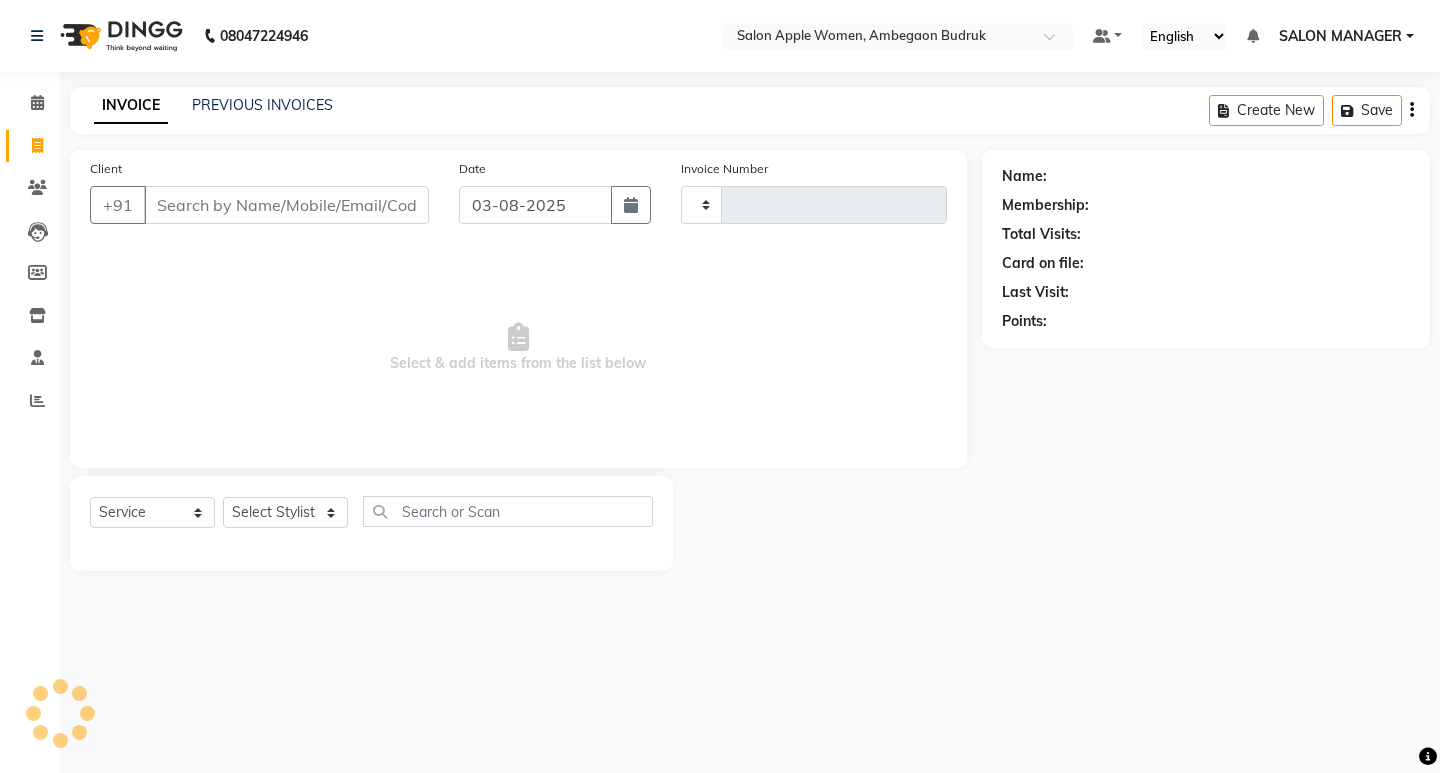 type on "0912" 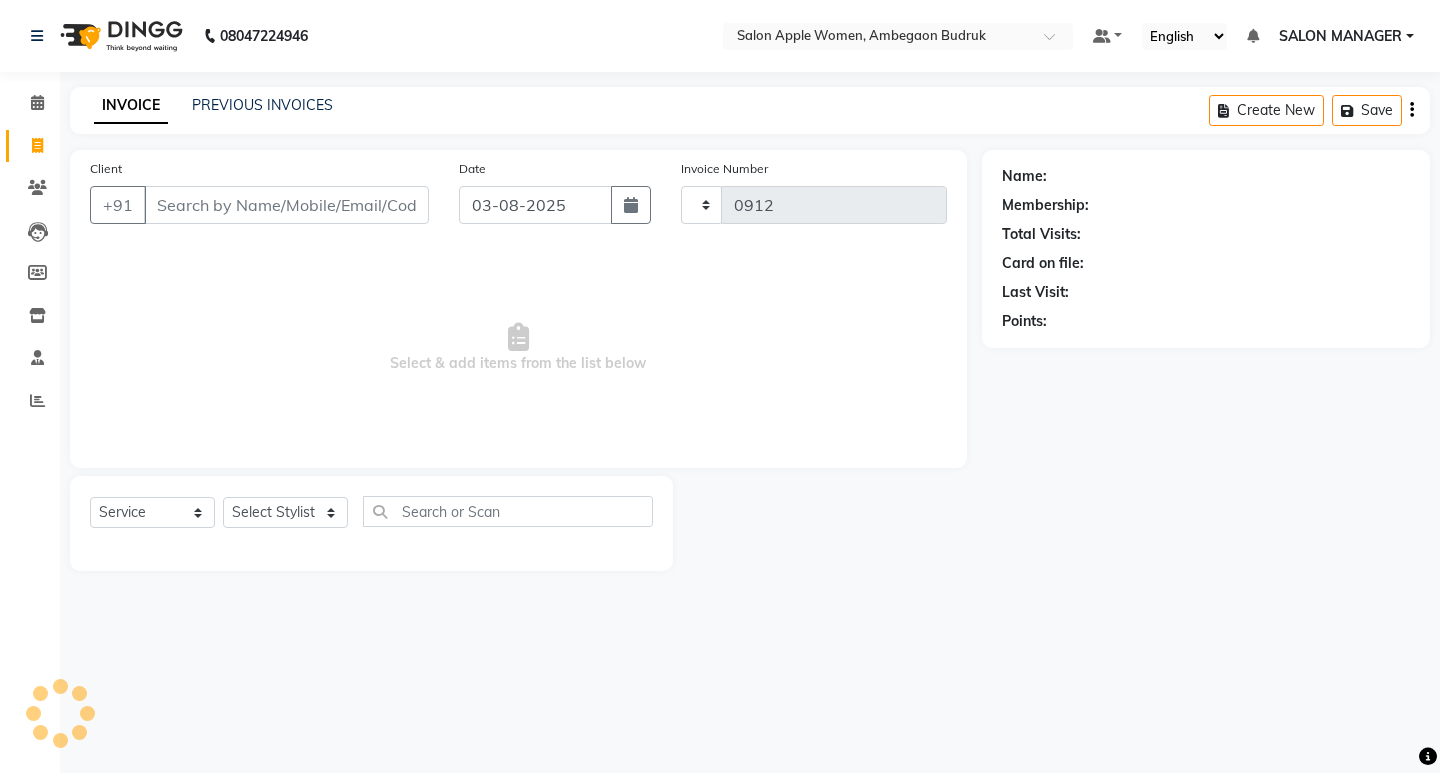 select on "6277" 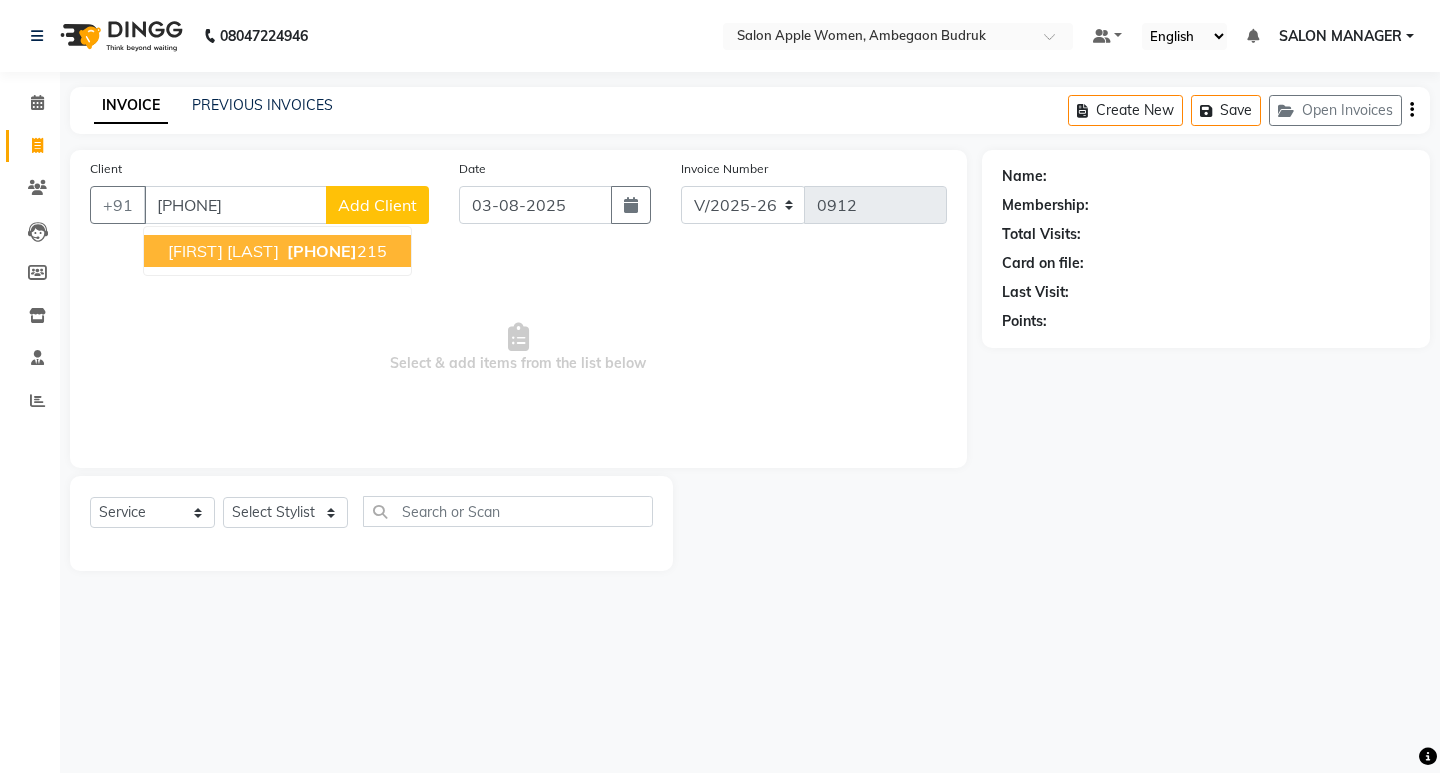click on "[FIRST] [LAST]" at bounding box center (223, 251) 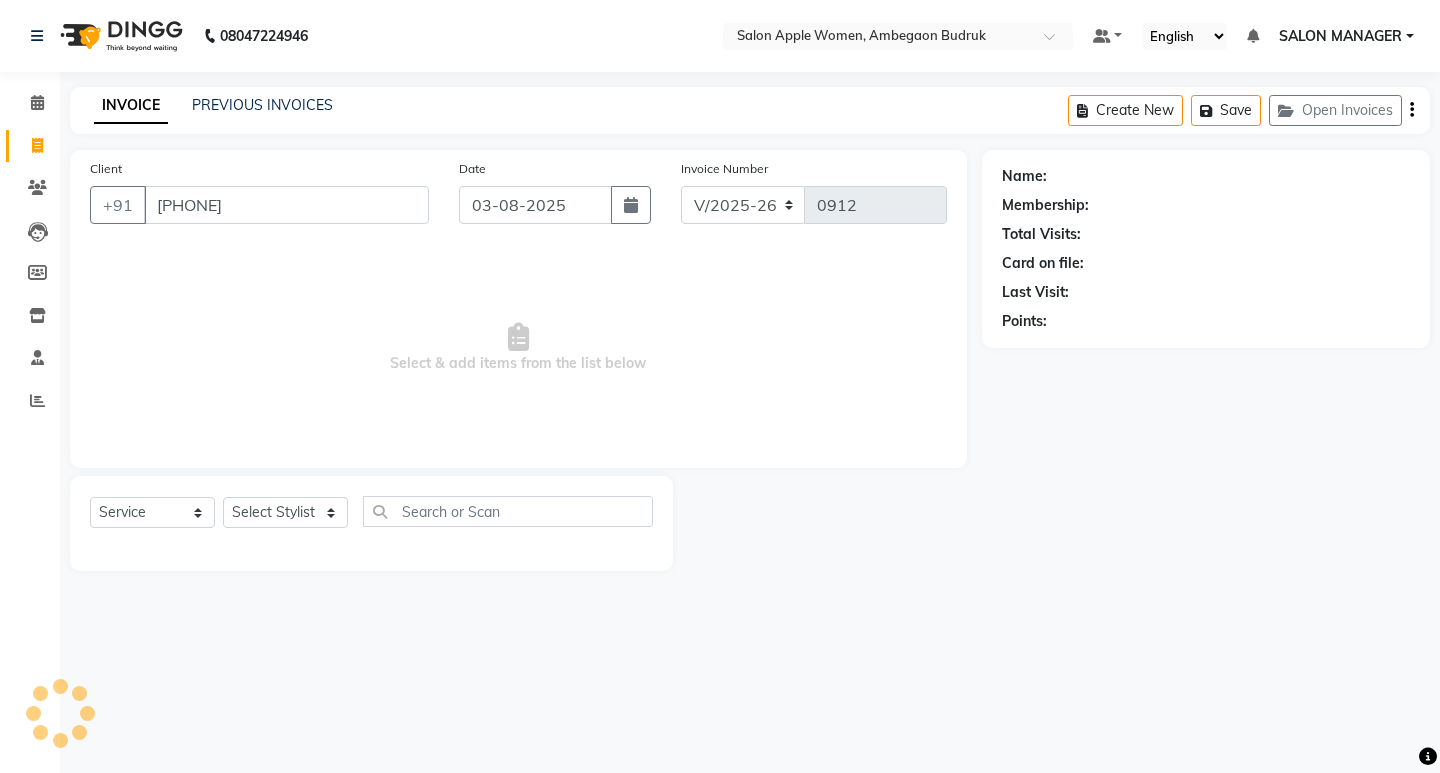 type on "[PHONE]" 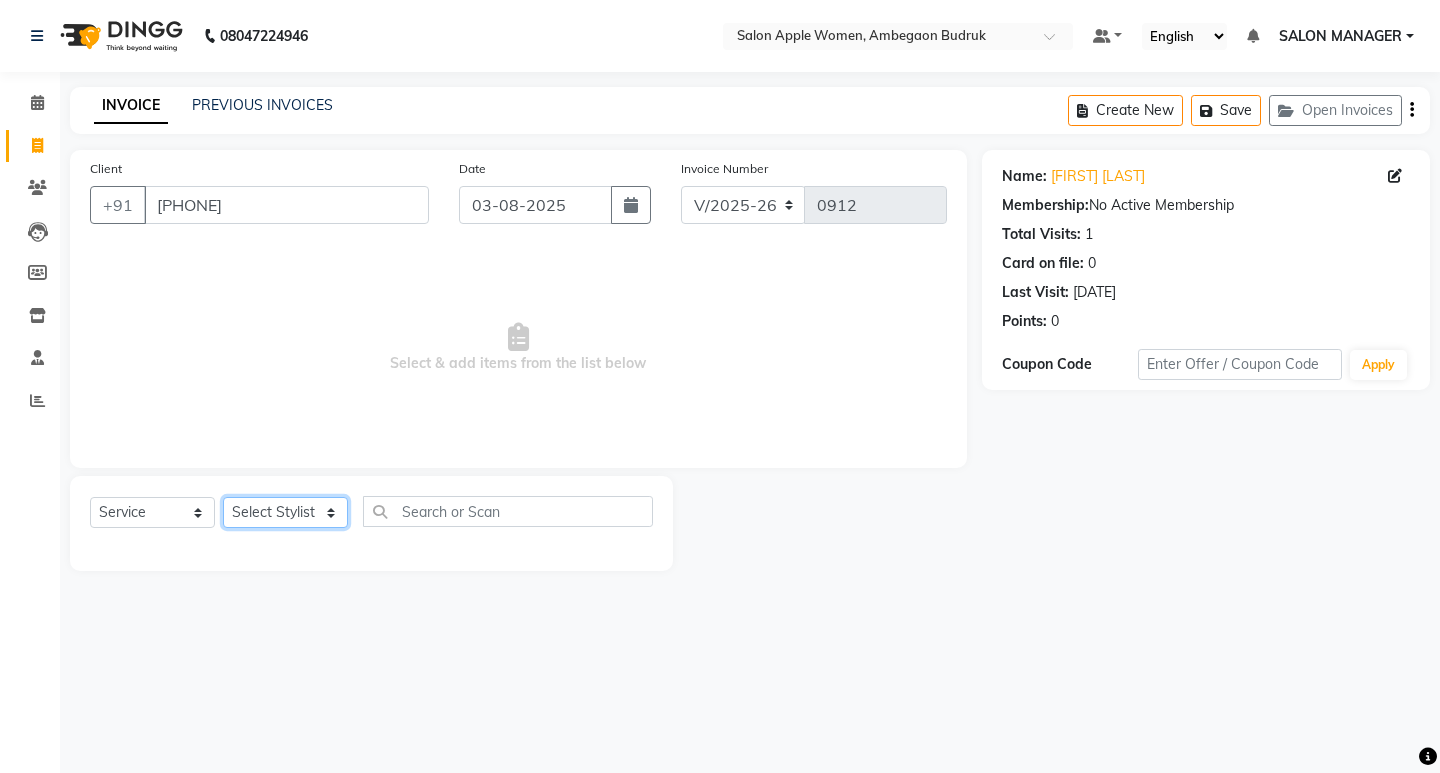 click on "Select Stylist [NAME] [NAME] [NAME] Onwer [NAME] Manager [NAME] SALON MANAGER SALON MANAGER" 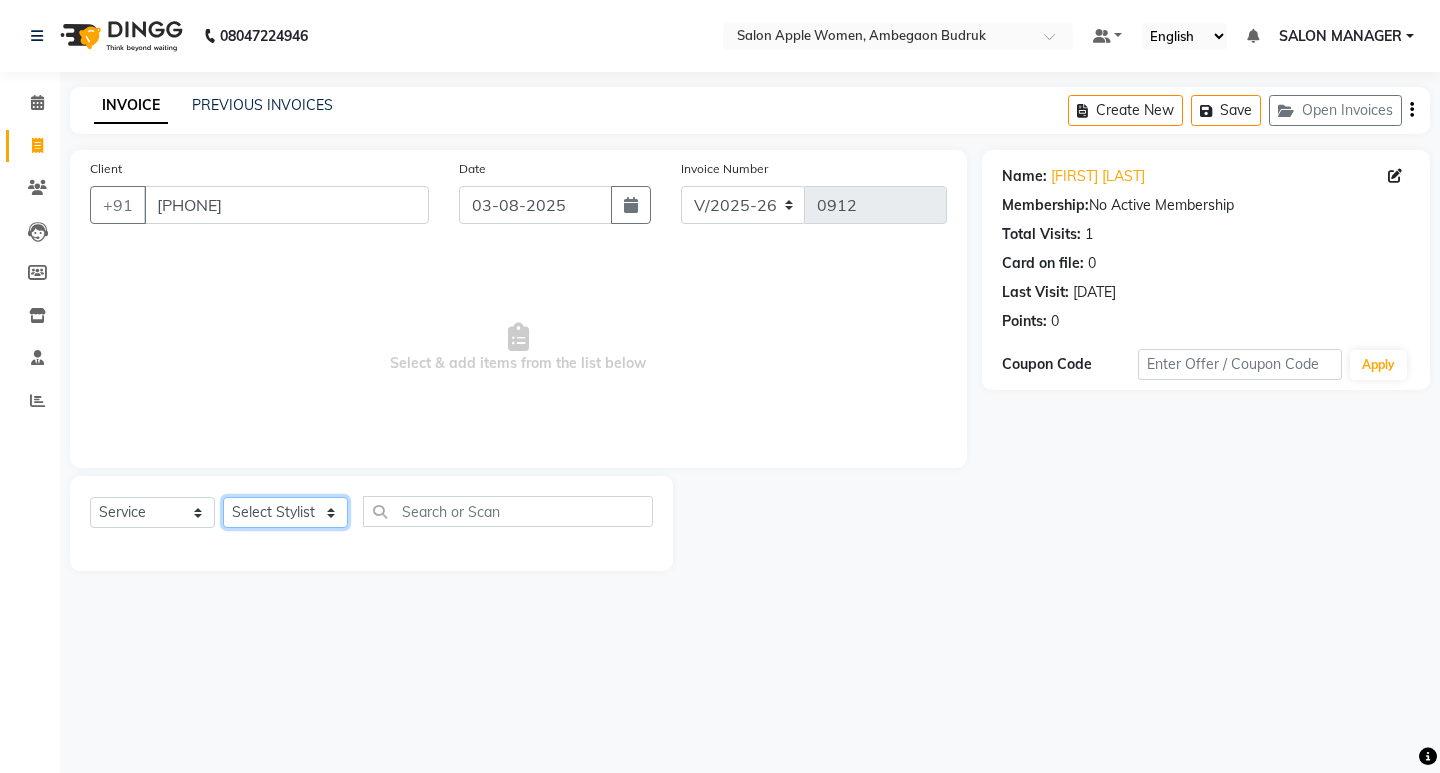 select on "46602" 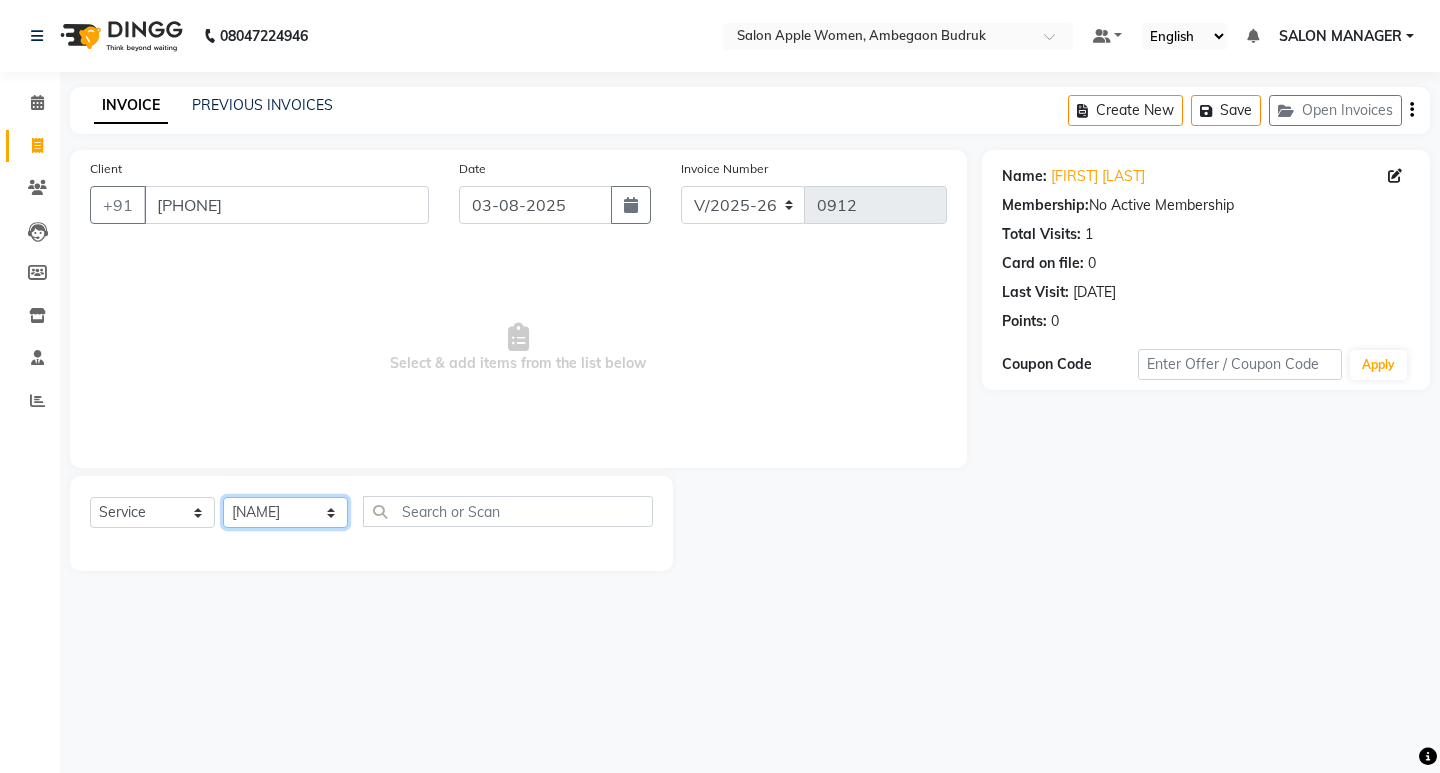 click on "Select Stylist [NAME] [NAME] [NAME] Onwer [NAME] Manager [NAME] SALON MANAGER SALON MANAGER" 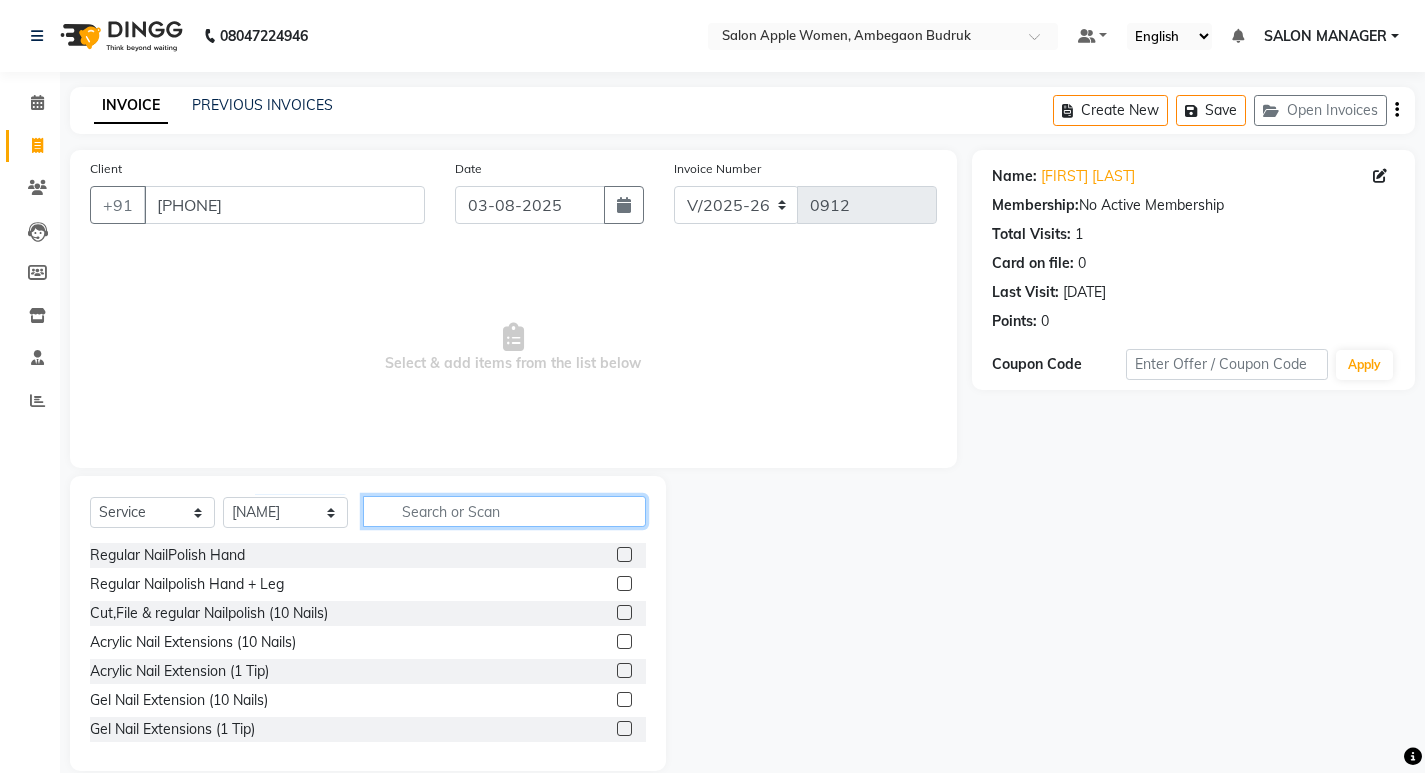 click 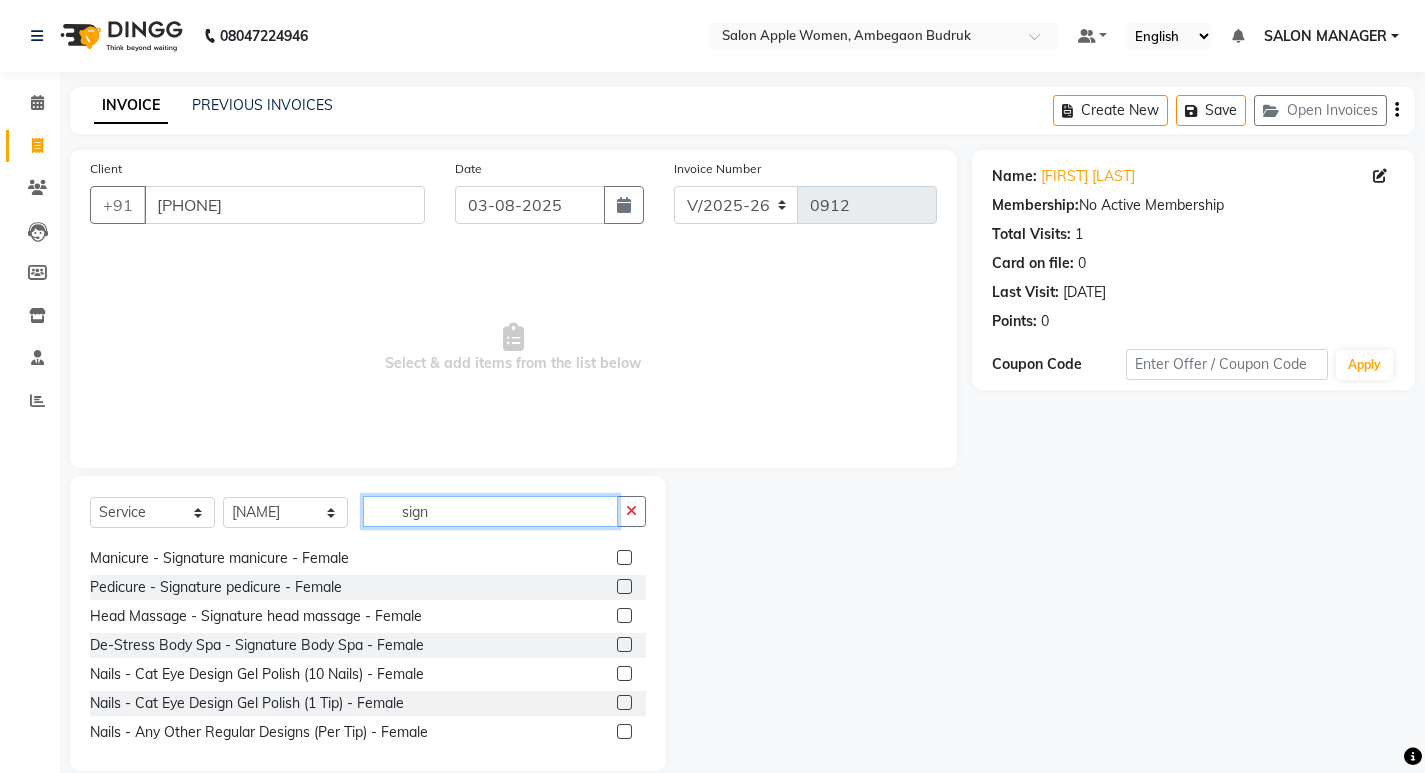 scroll, scrollTop: 206, scrollLeft: 0, axis: vertical 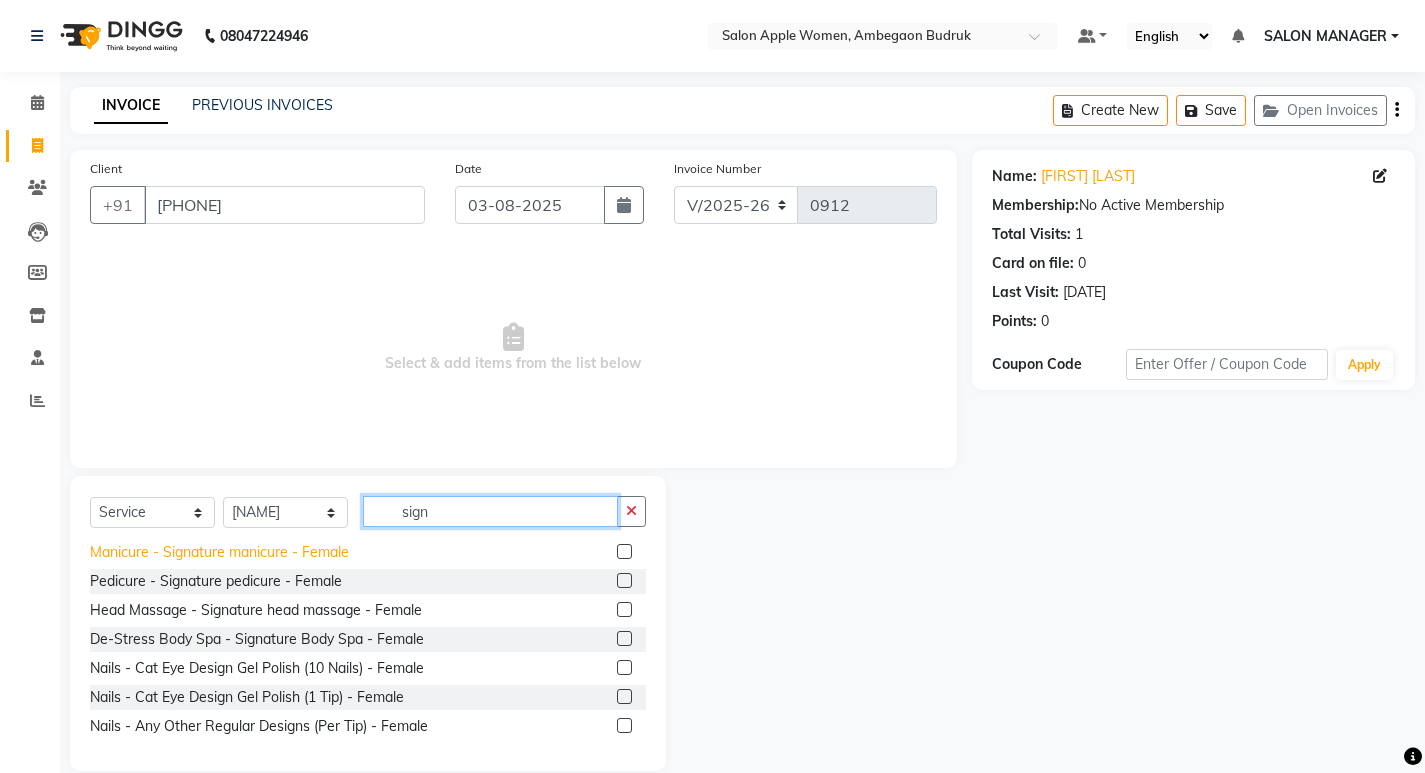 type on "sign" 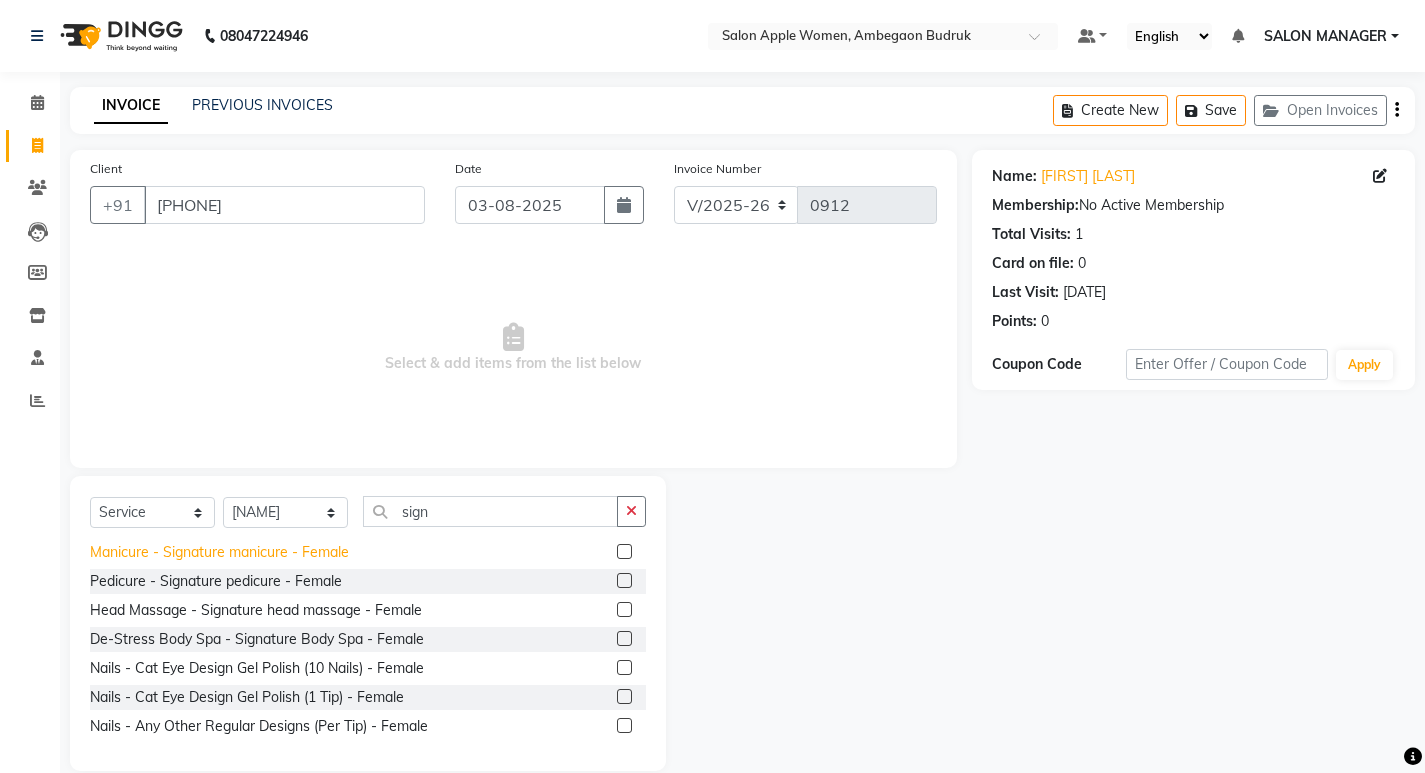 click on "Manicure - Signature manicure - Female" 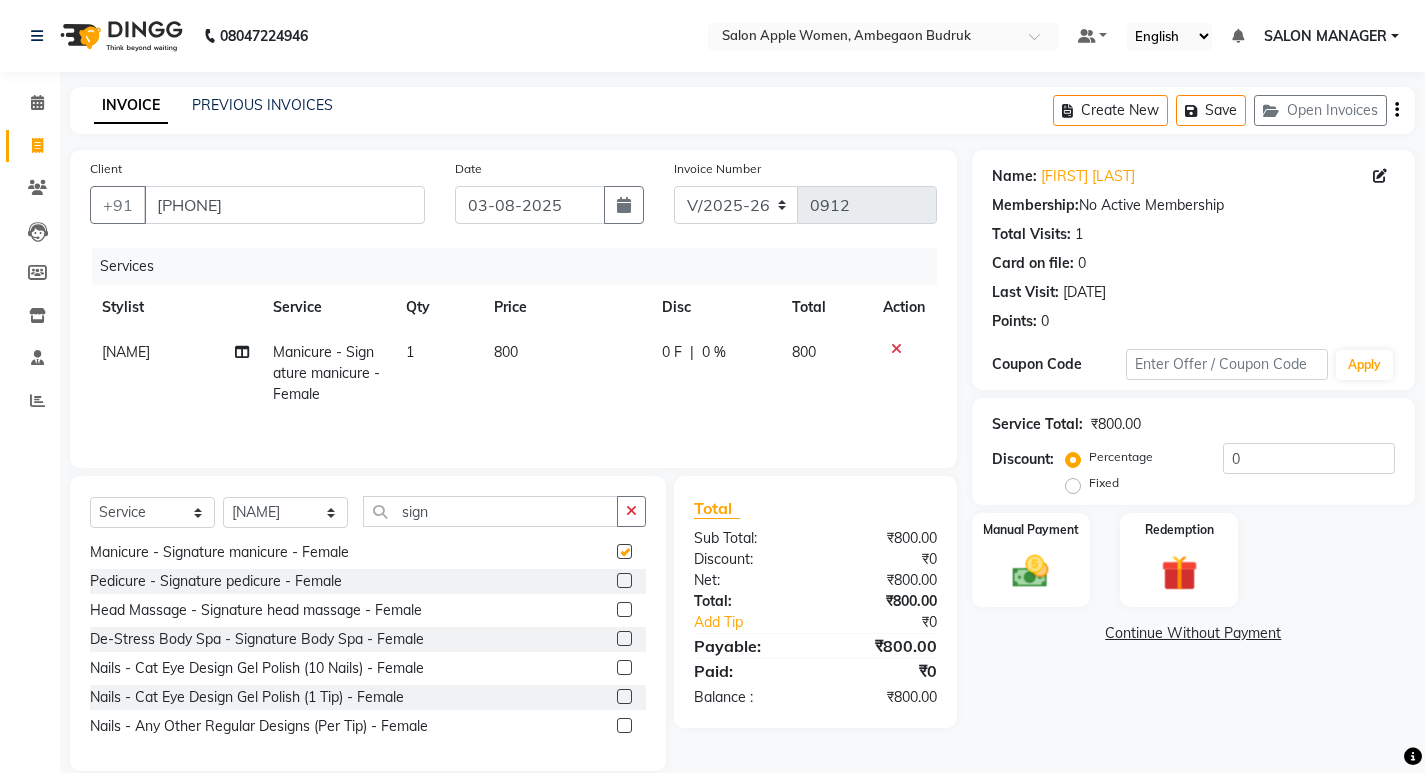 checkbox on "false" 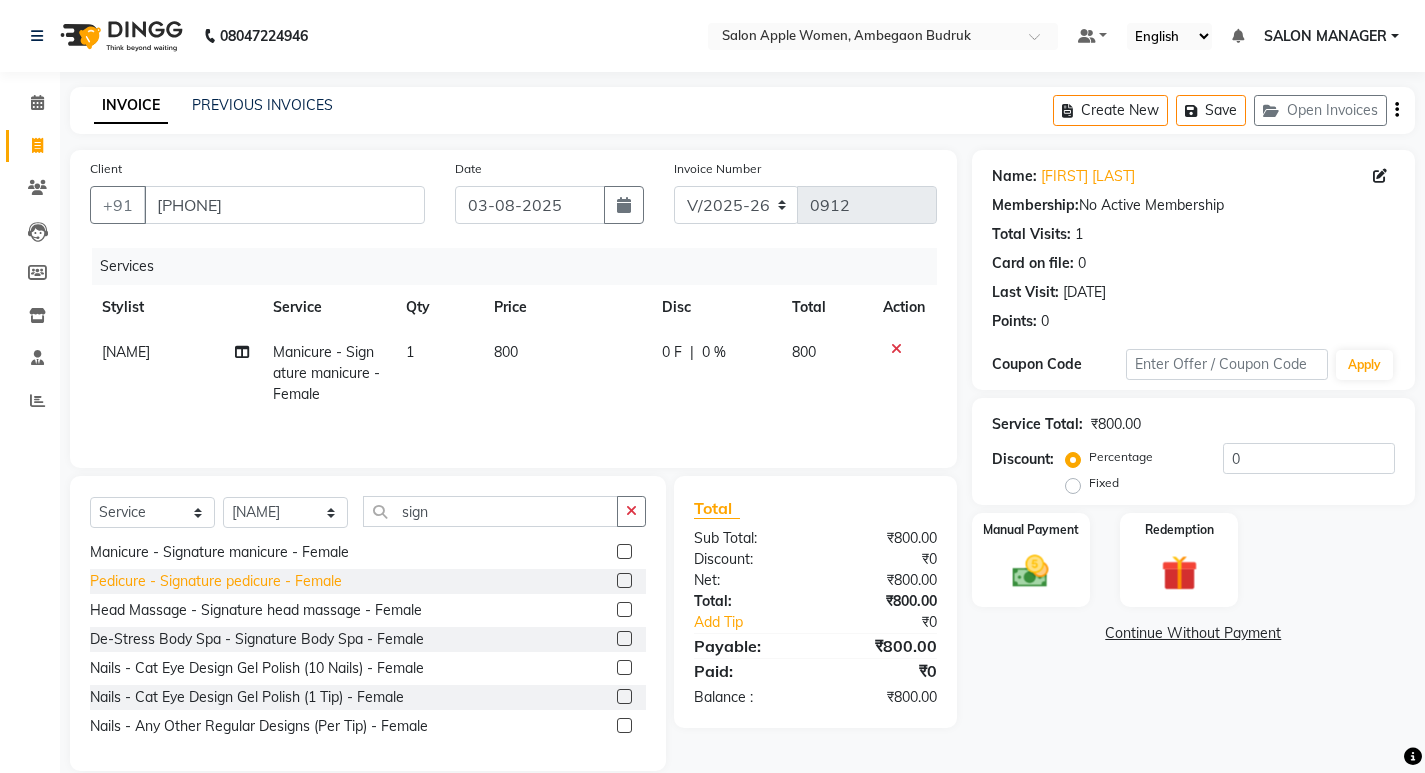 click on "Pedicure - Signature pedicure - Female" 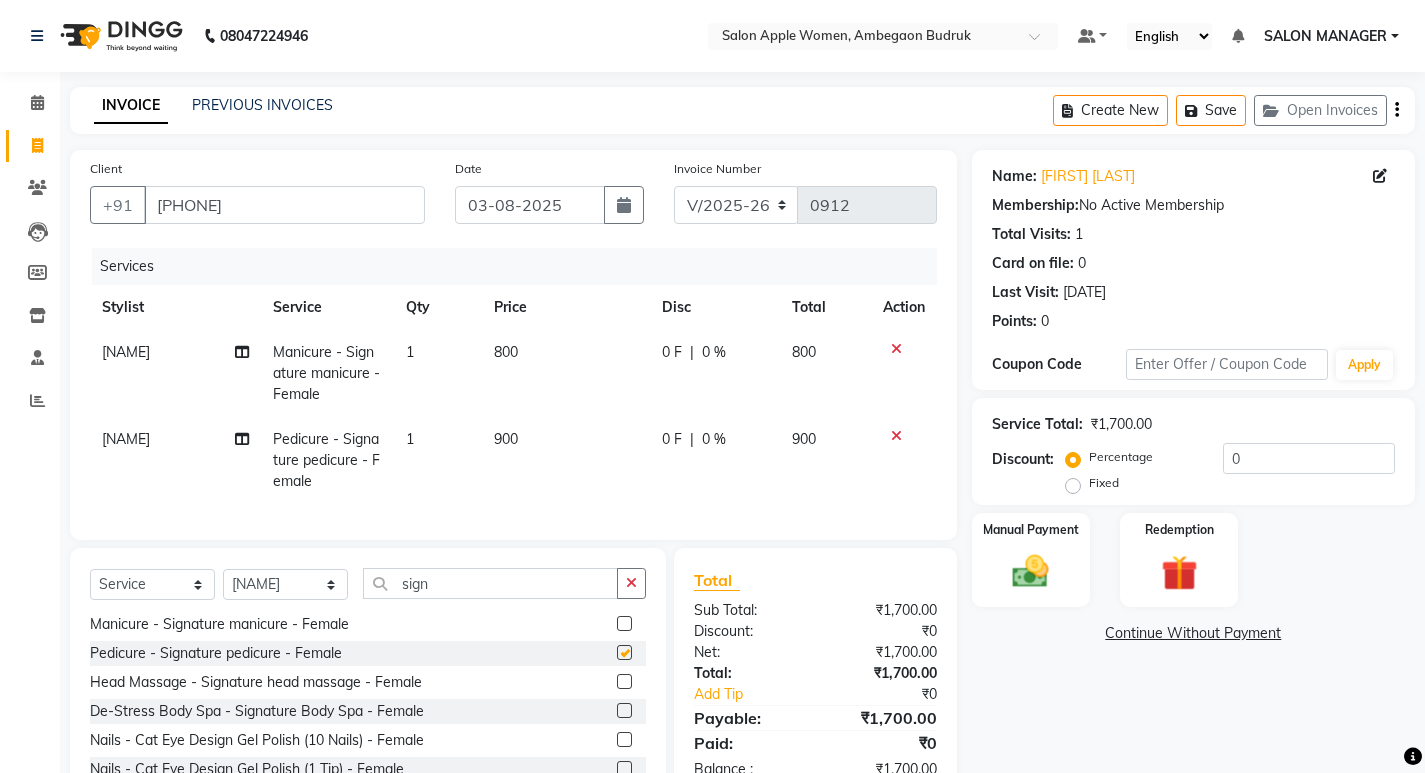 checkbox on "false" 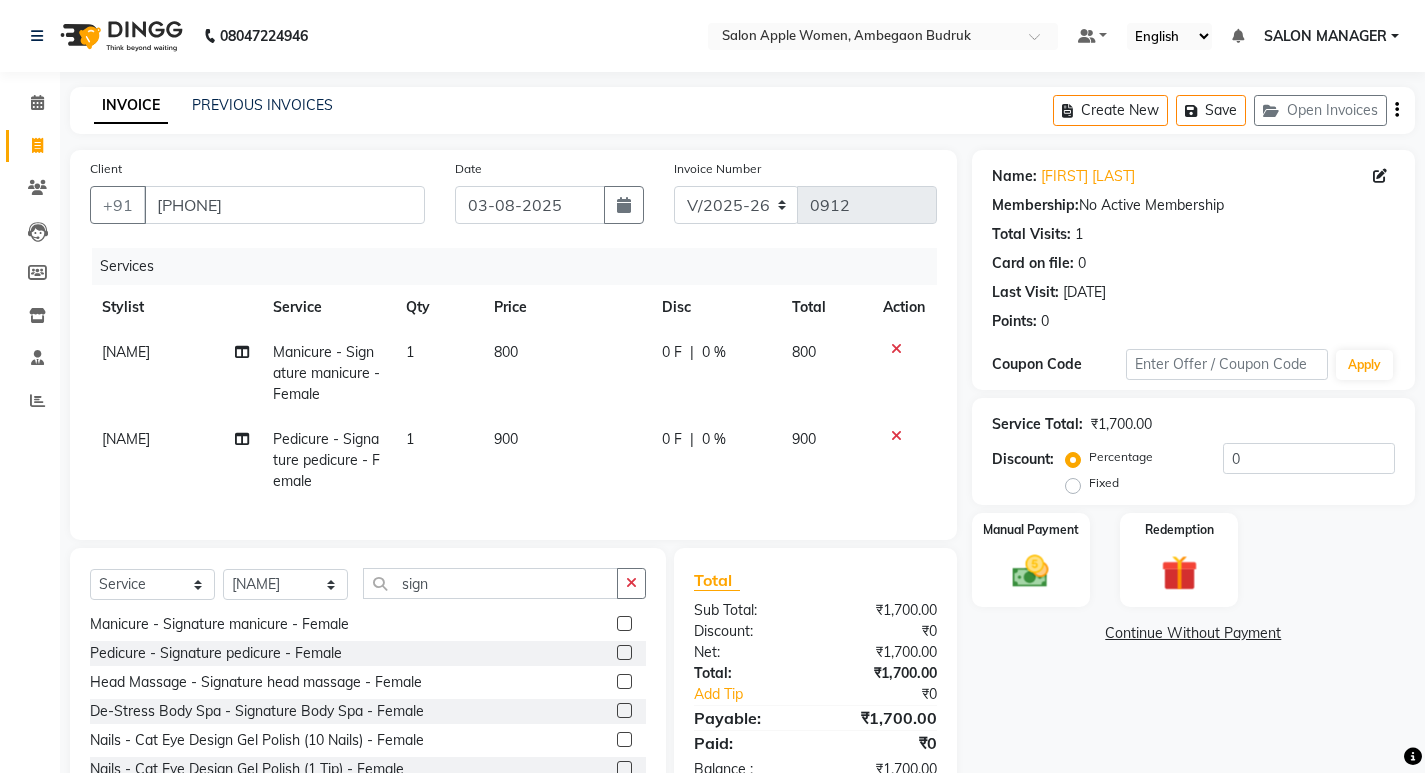 scroll, scrollTop: 115, scrollLeft: 0, axis: vertical 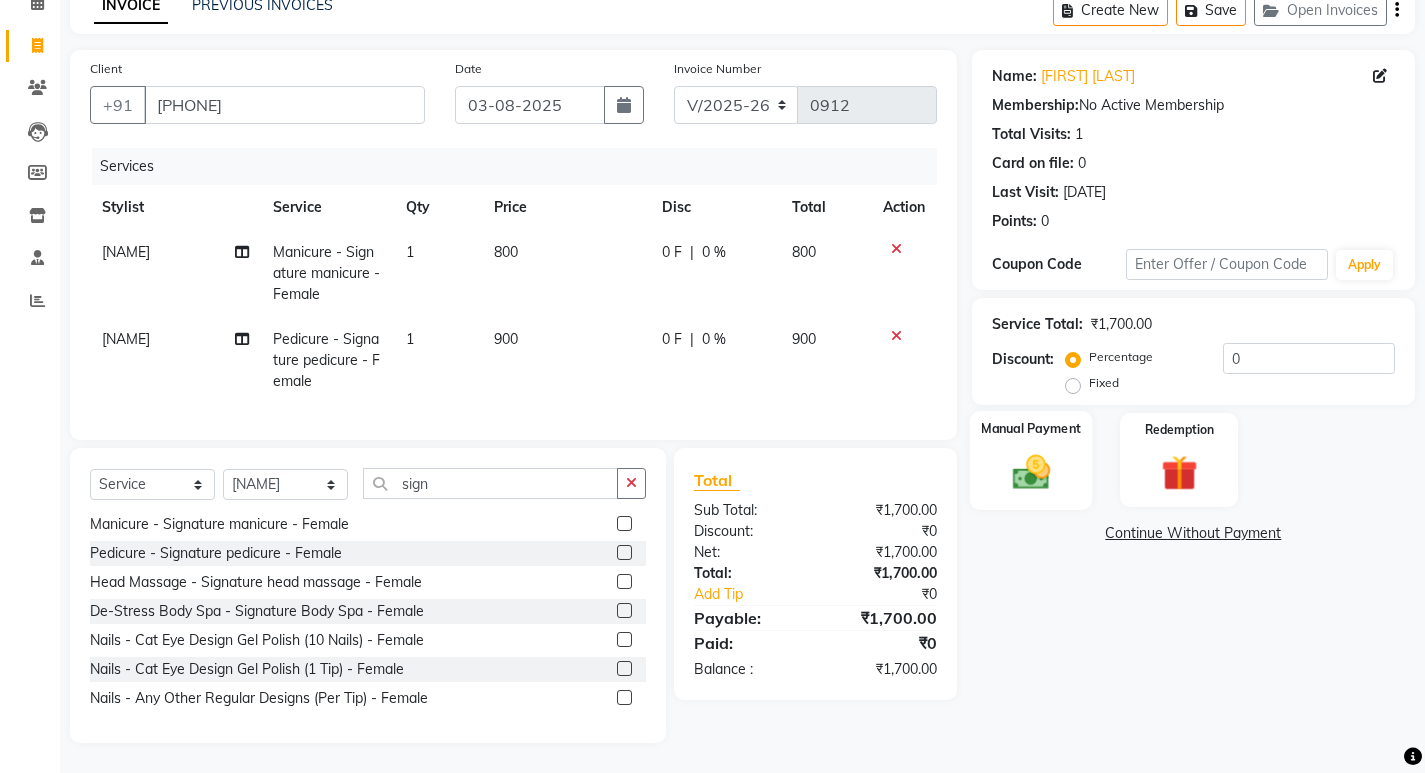 click 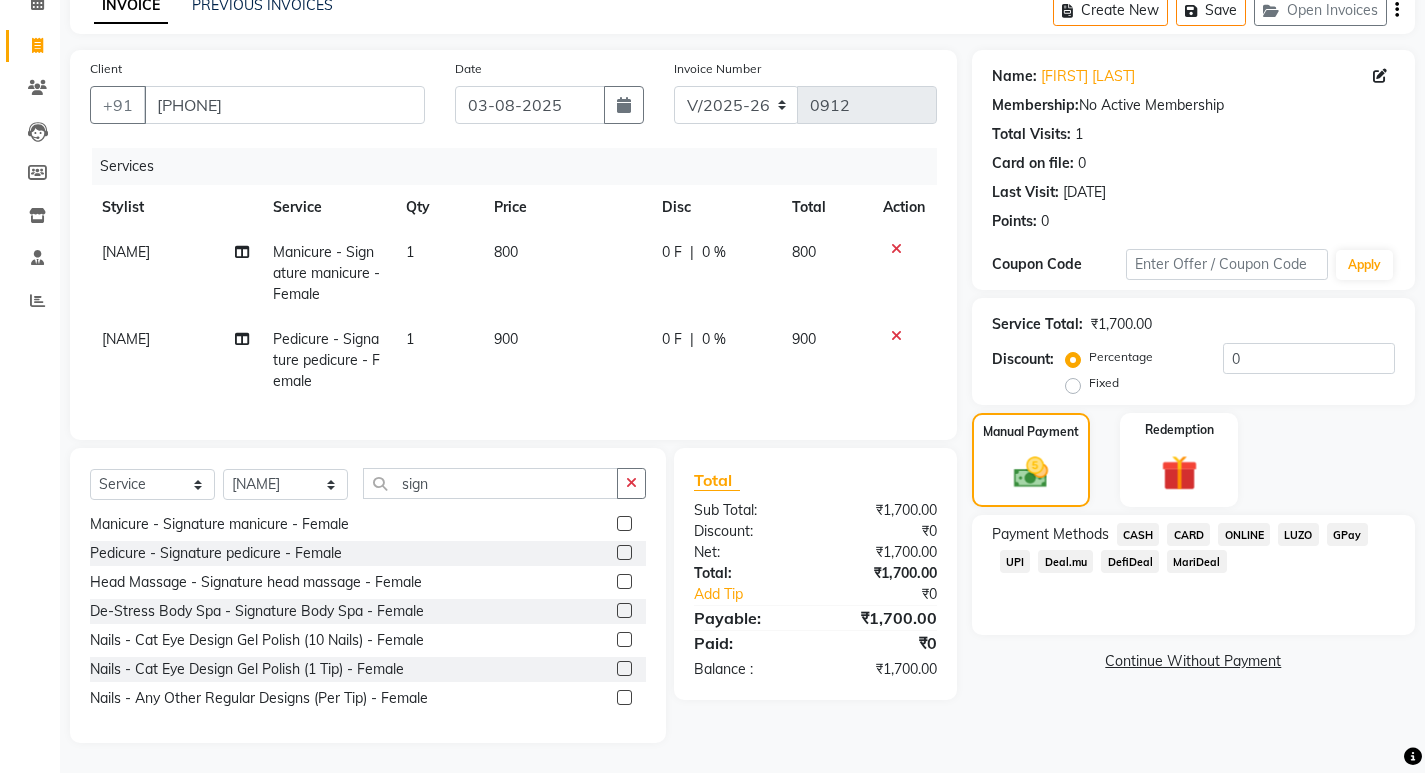click on "ONLINE" 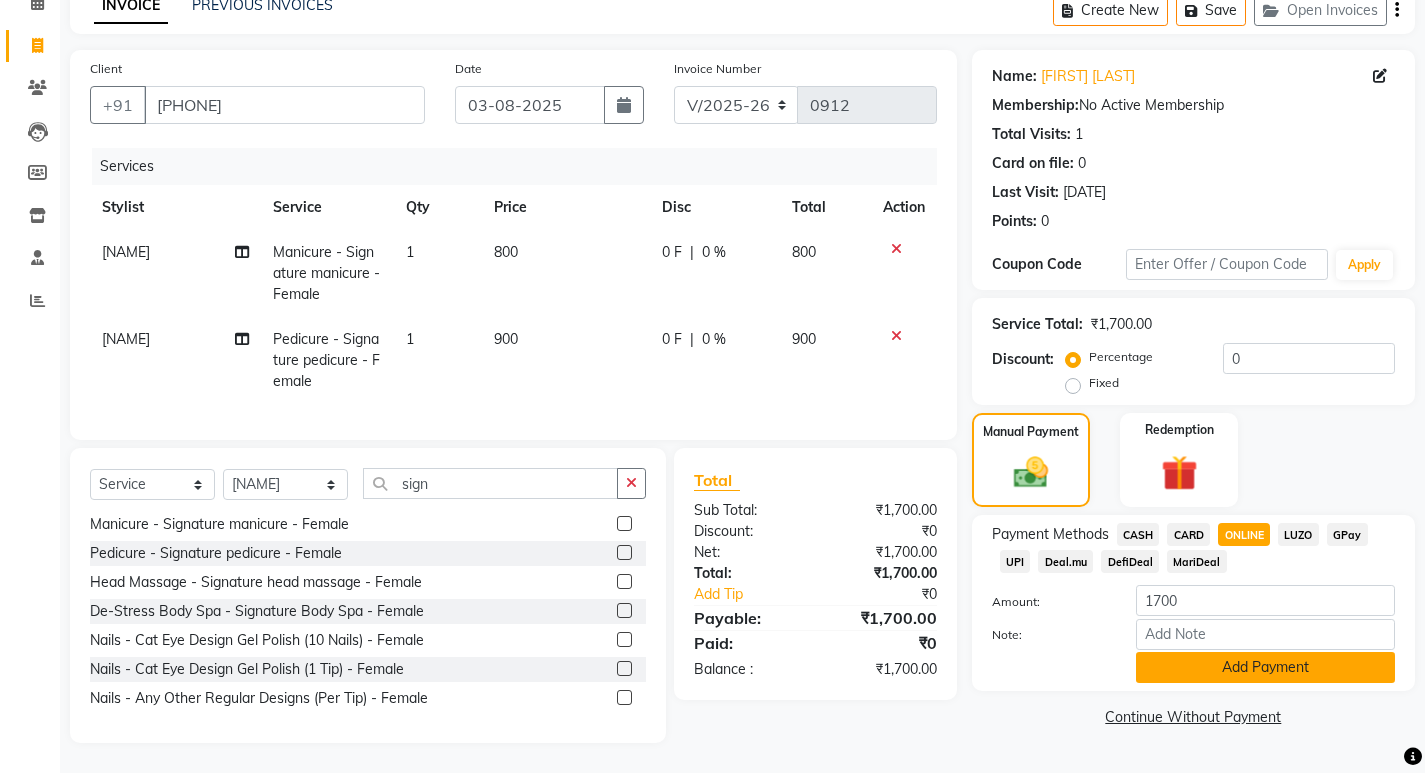 click on "Add Payment" 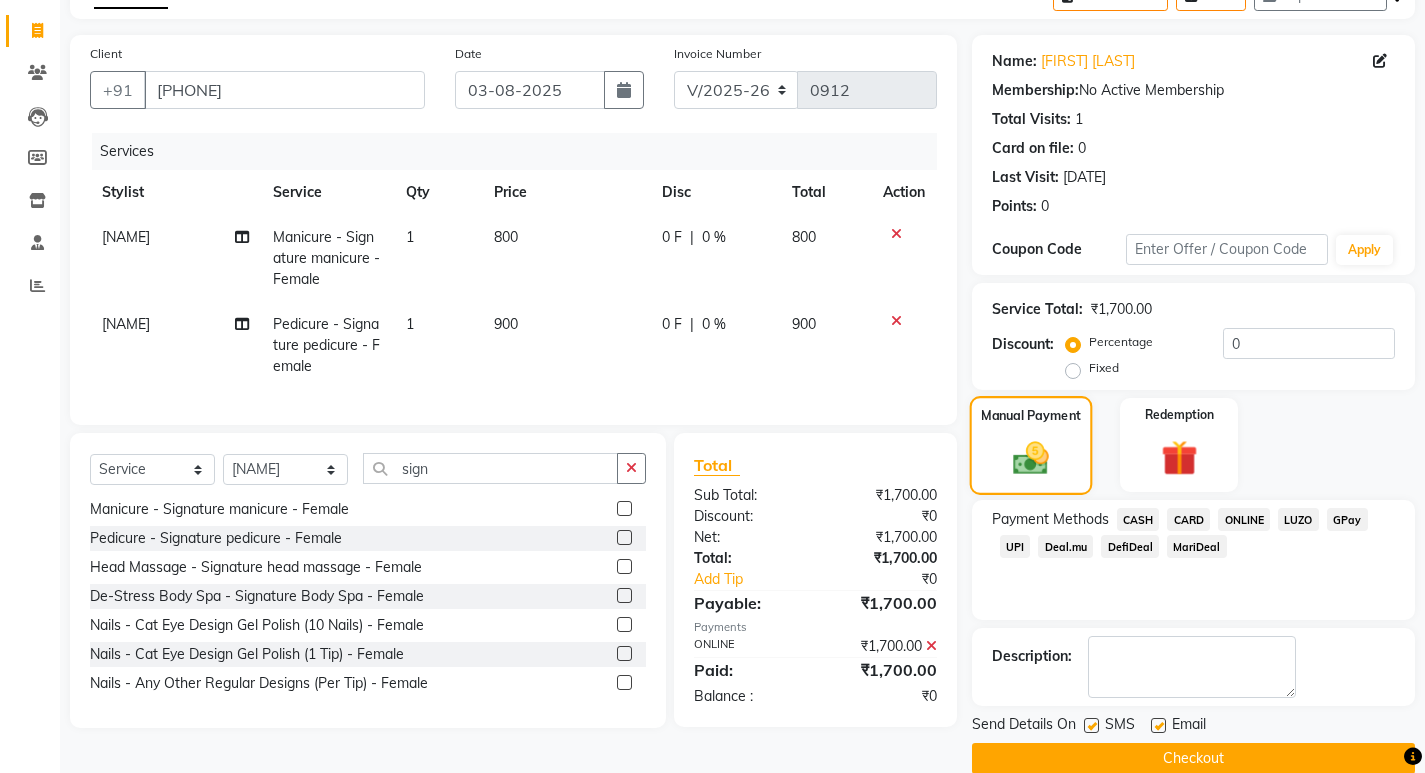 scroll, scrollTop: 146, scrollLeft: 0, axis: vertical 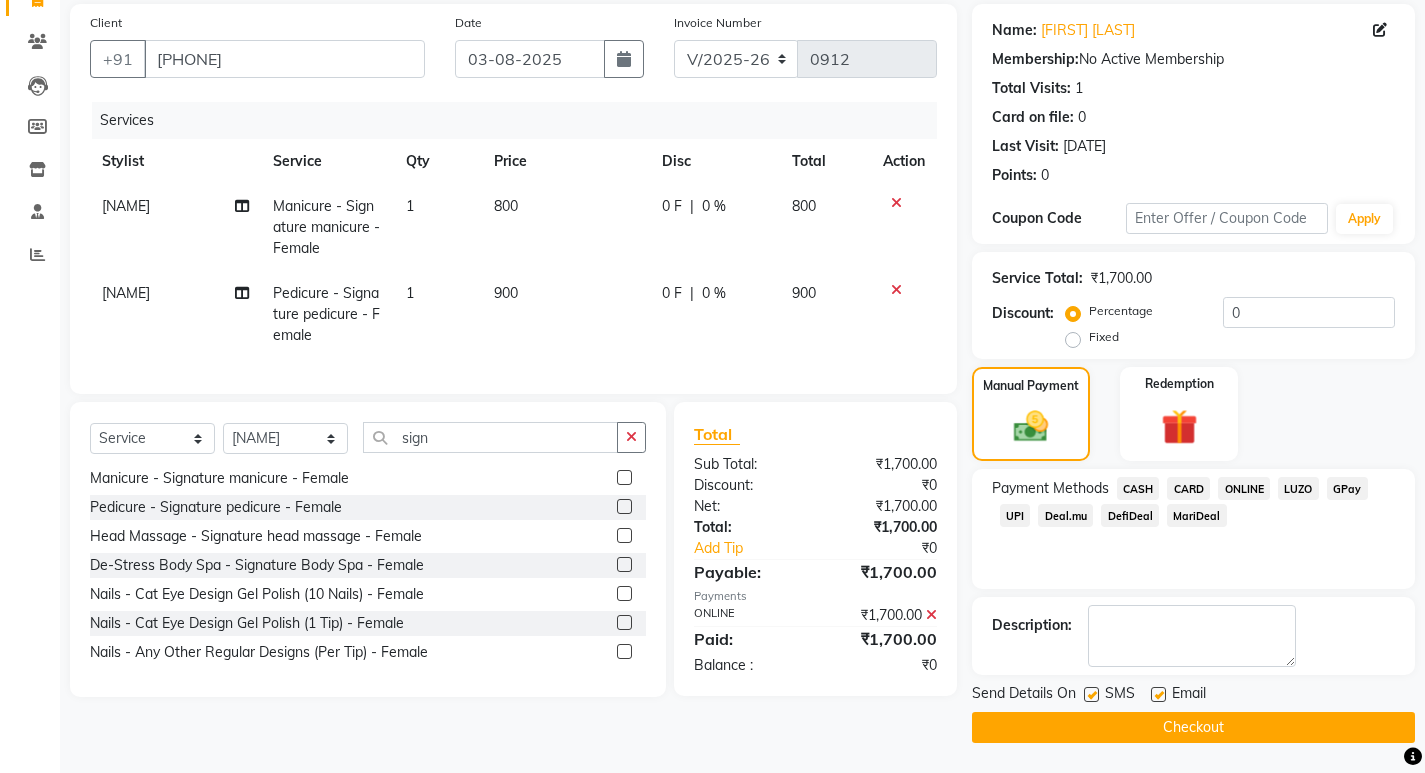click on "Client +[PHONE] Date [DATE] Invoice Number V/[YEAR] V/[YEAR]-26 0912 Services Stylist Service Qty Price Disc Total Action Asmita Manicure - Signature manicure - Female 1 800 0 F | 0 % 800 Asmita Pedicure - Signature pedicure - Female 1 900 0 F | 0 % 900 Select Service Product Membership Package Voucher Prepaid Gift Card Select Stylist Asmita DNYANESH GAURI Onwer Priyanka Manager PUSHPA SALON MANAGER SALON MANAGER sign Cat Eye Design Gel Polish (10 Nails) Cat Eye Design Gel Polish (1 Tip) Any Other Regular Designs (Per Tip) Facial-Signature Facial Oily Skin - Female Facial-Signature Facial Dry Skin - Female Clean Ups - signature clean up oily skin - Female Clean Ups - Signature clean up dry skin - Female Manicure - Signature manicure - Female Pedicure - Signature pedicure - Female Head Massage - Signature head massage - Female De-Stress Body Spa - Signature Body Spa - Female Nails - Cat Eye Design Gel Polish (10 Nails) - Female Nails - Cat Eye Design Gel Polish (1 Tip) - Female Total" 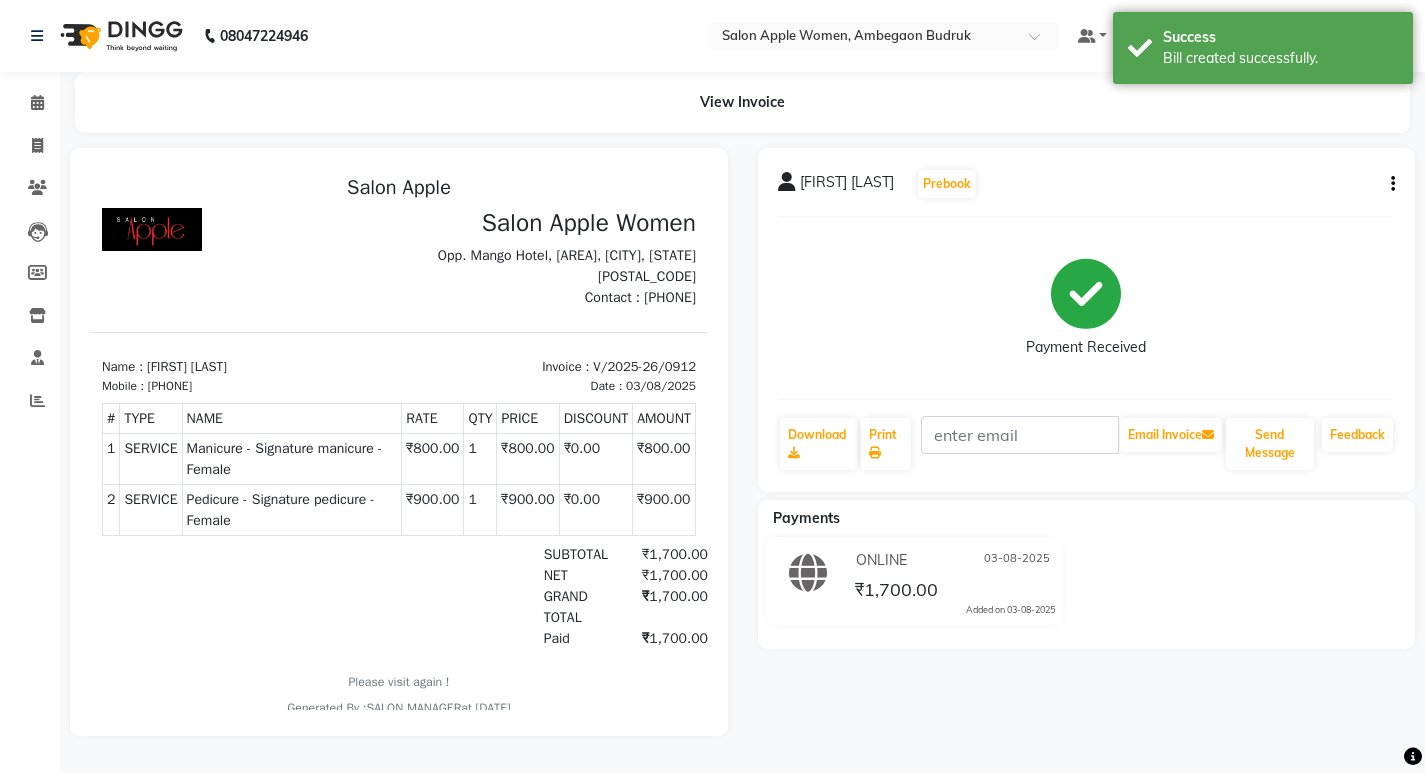 scroll, scrollTop: 0, scrollLeft: 0, axis: both 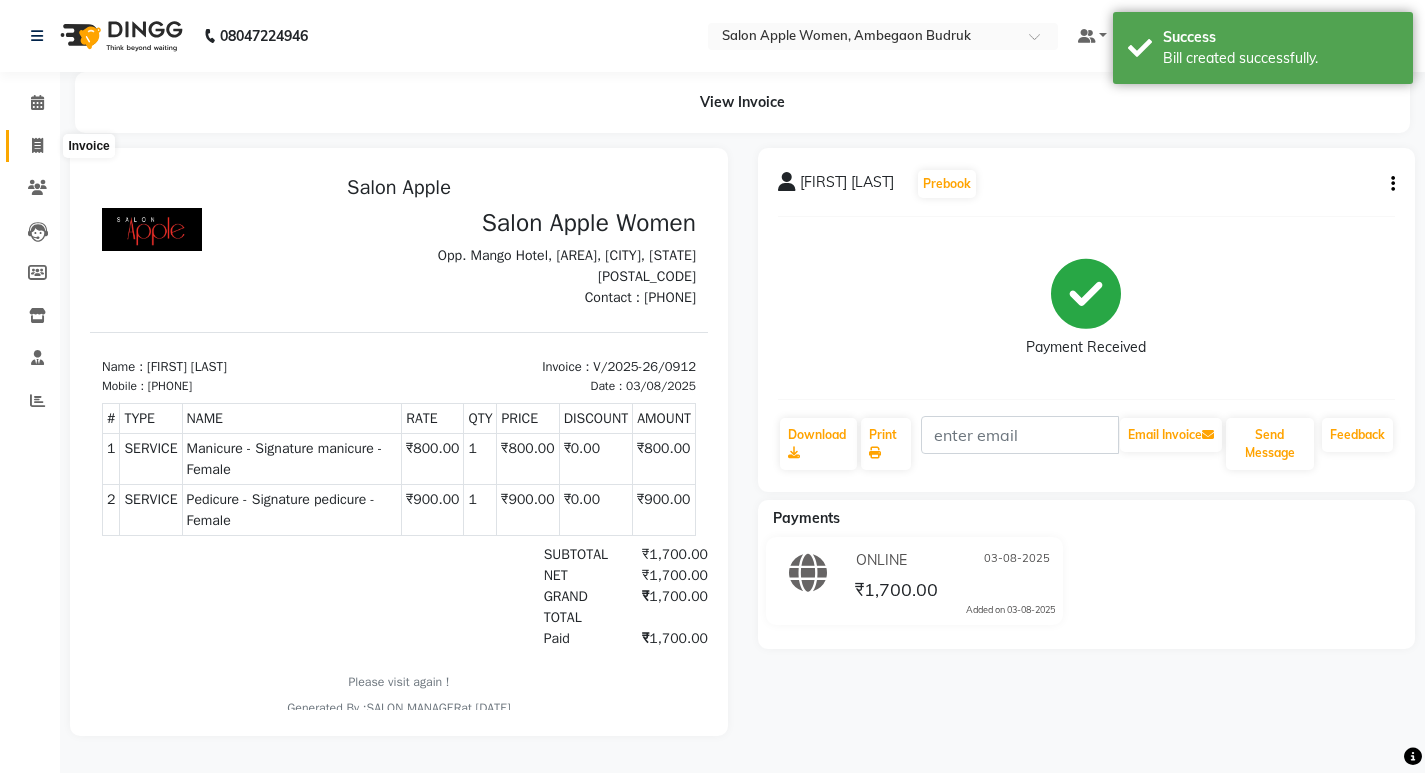click 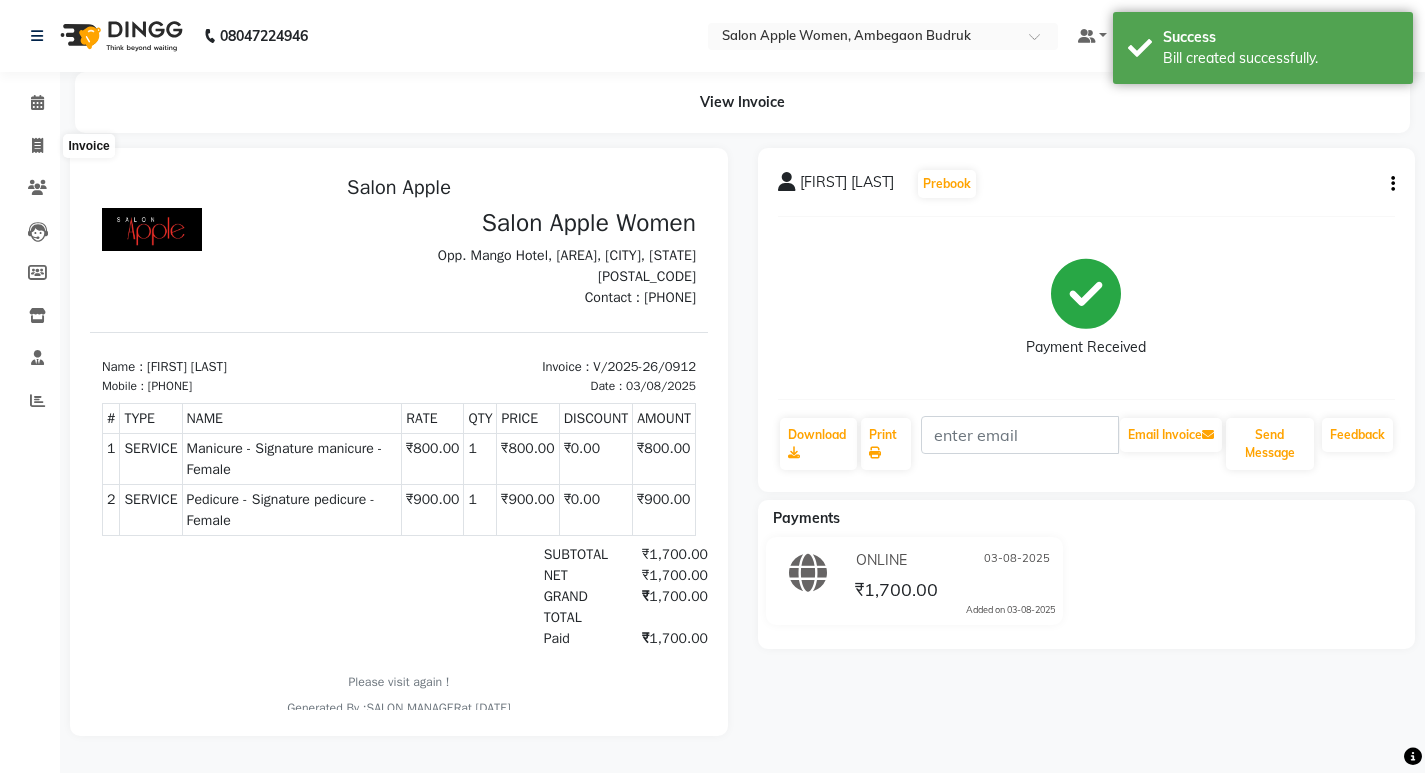 select on "service" 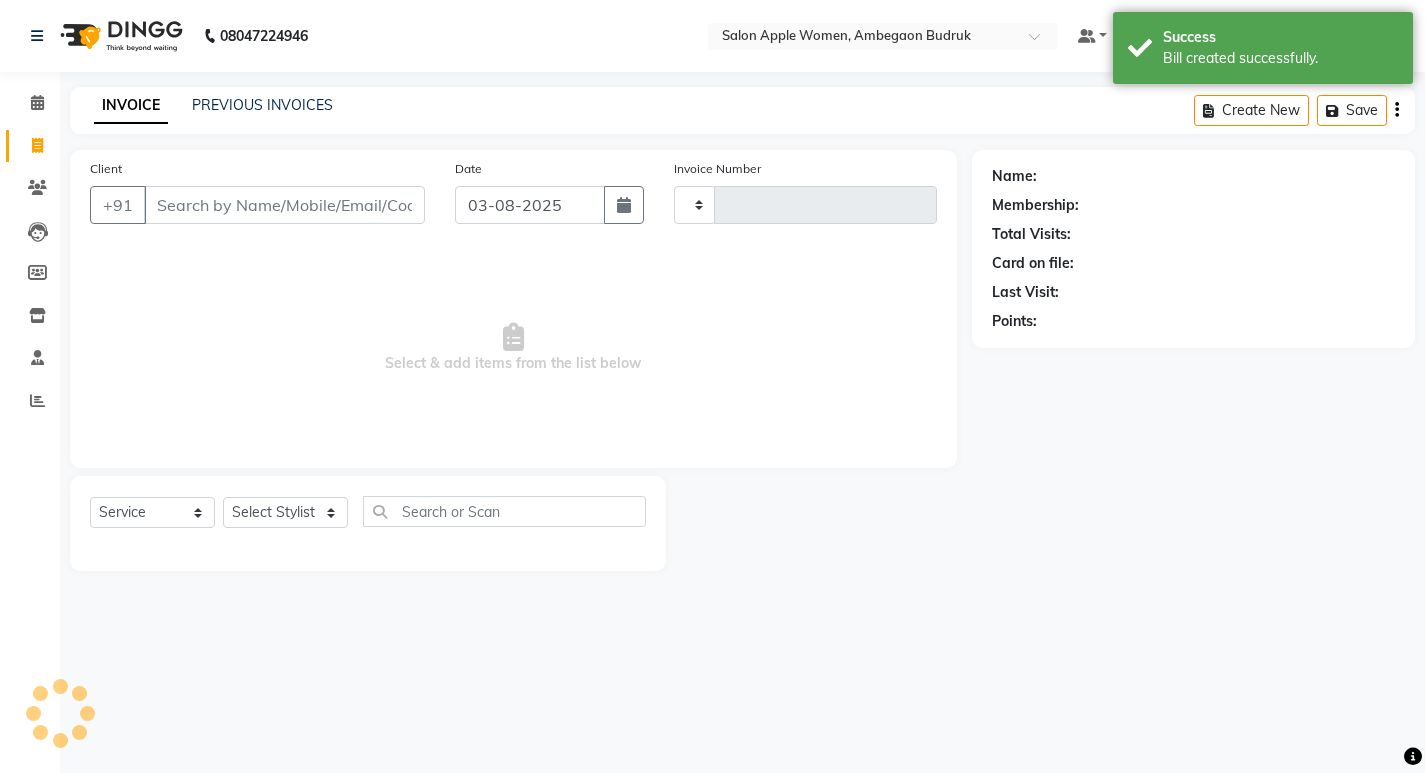 type on "0913" 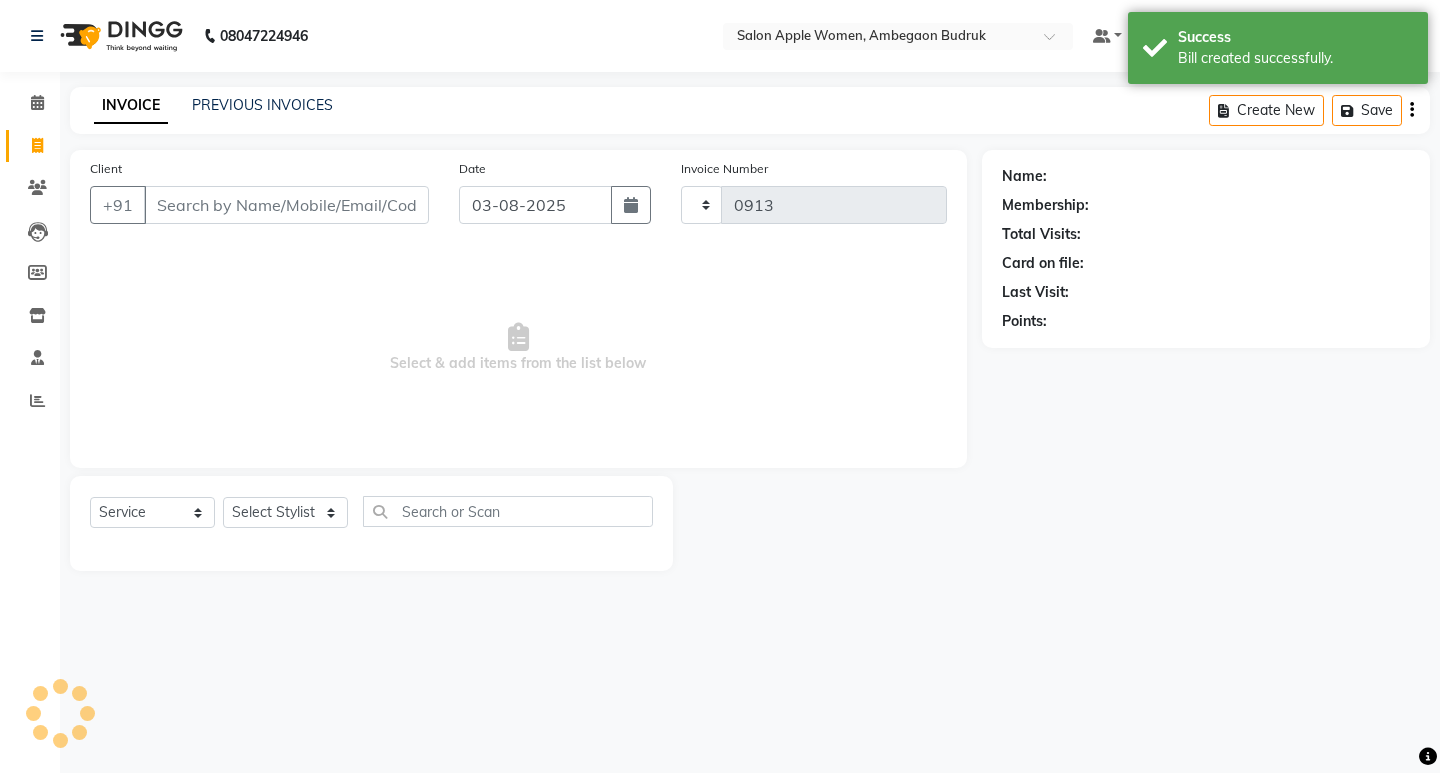 select on "6277" 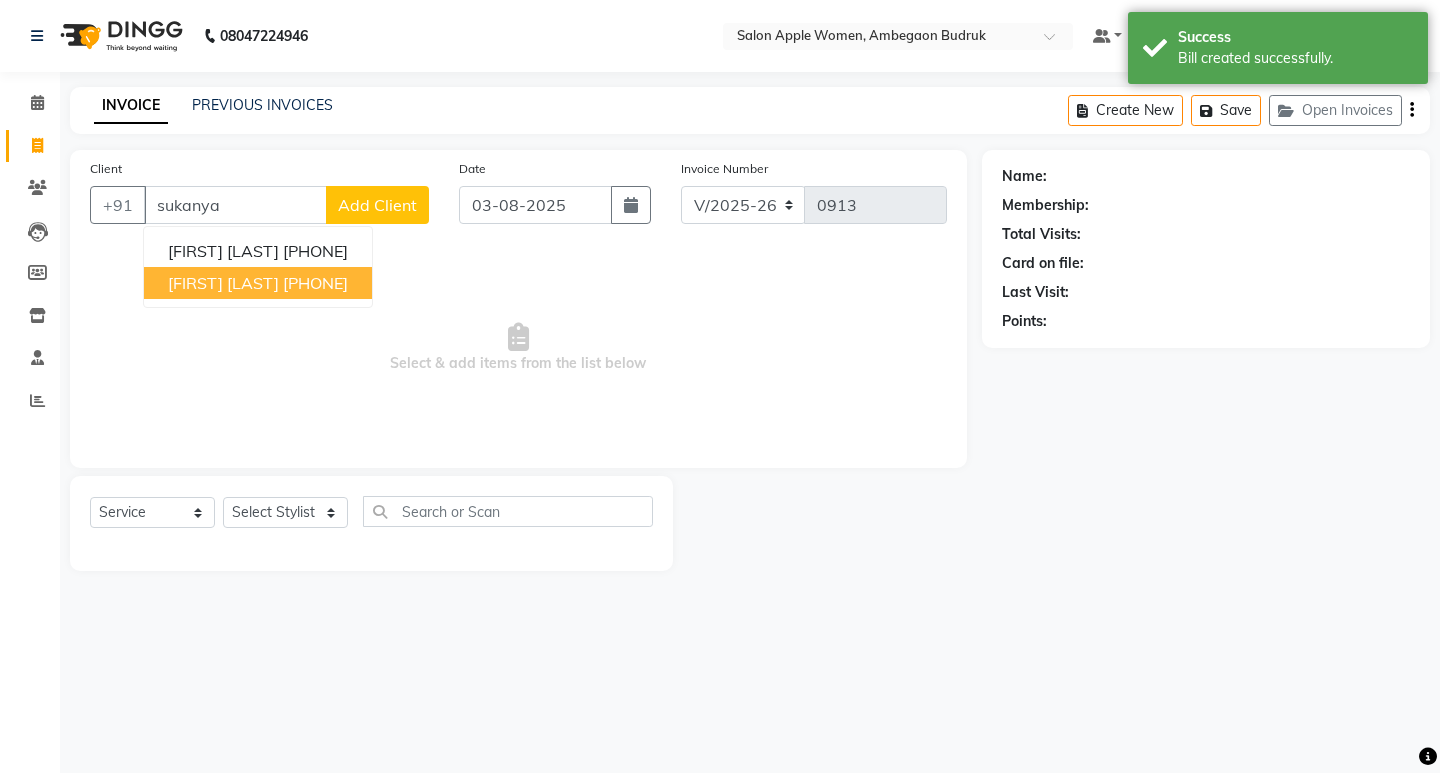 click on "[FIRST] [LAST]" at bounding box center [223, 283] 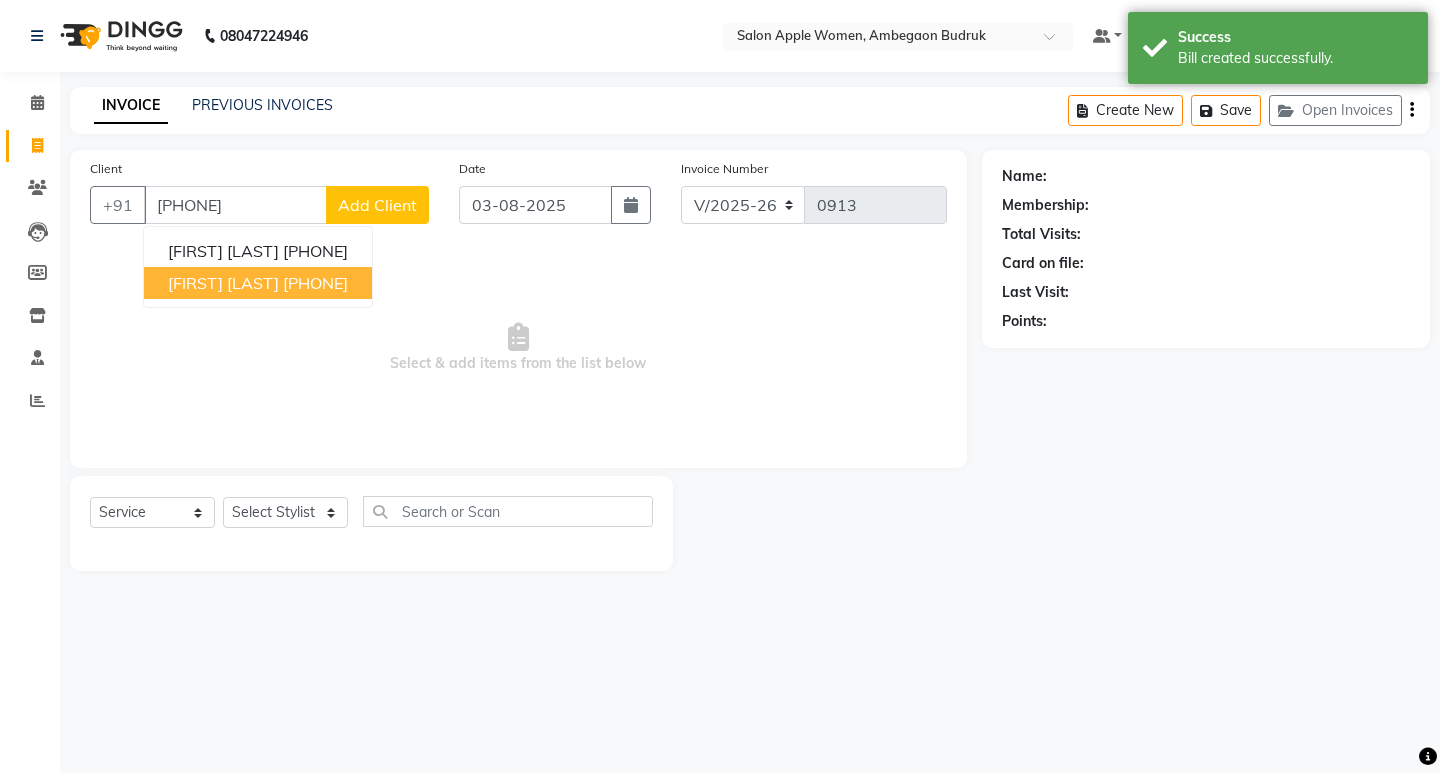 type on "[PHONE]" 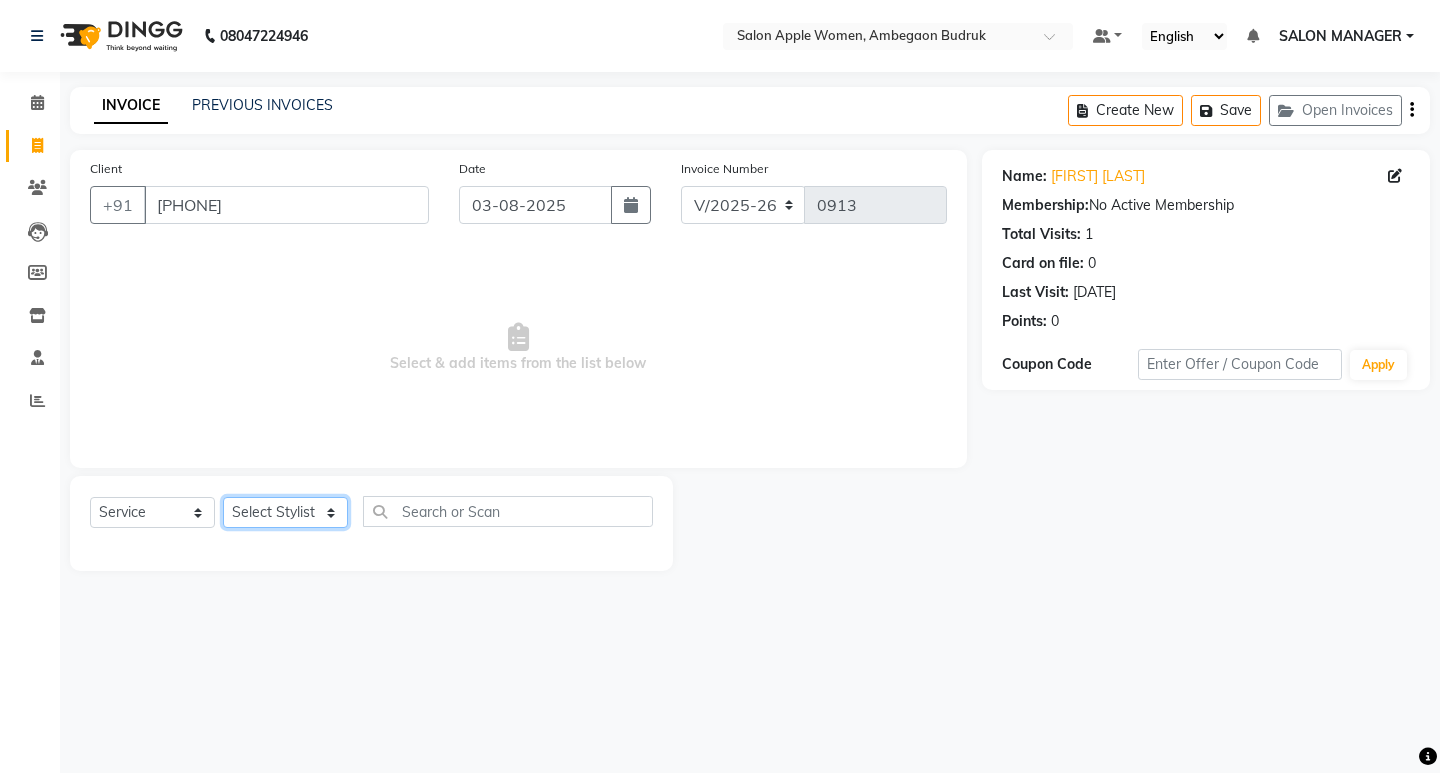 click on "Select Stylist [NAME] [NAME] [NAME] Onwer [NAME] Manager [NAME] SALON MANAGER SALON MANAGER" 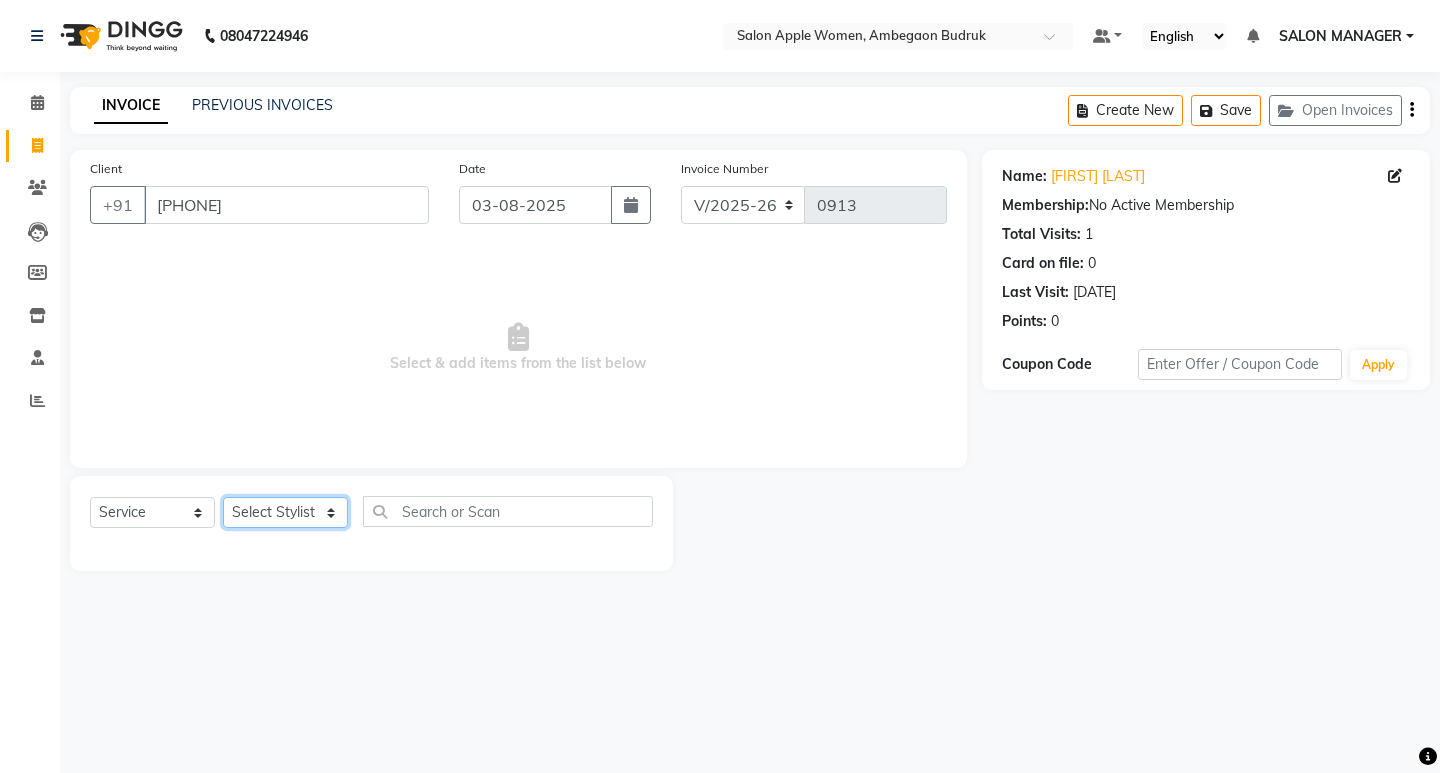 select on "46604" 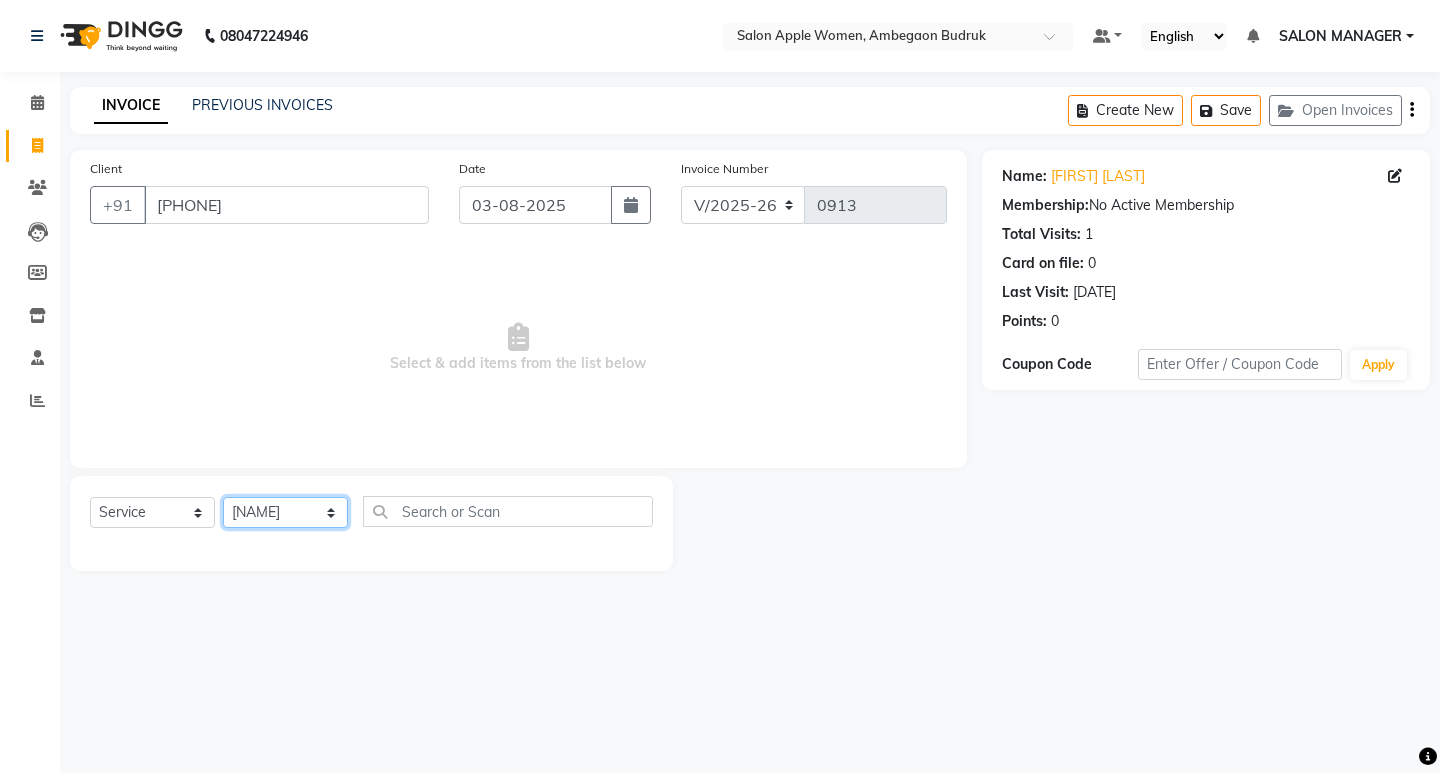 click on "Select Stylist [NAME] [NAME] [NAME] Onwer [NAME] Manager [NAME] SALON MANAGER SALON MANAGER" 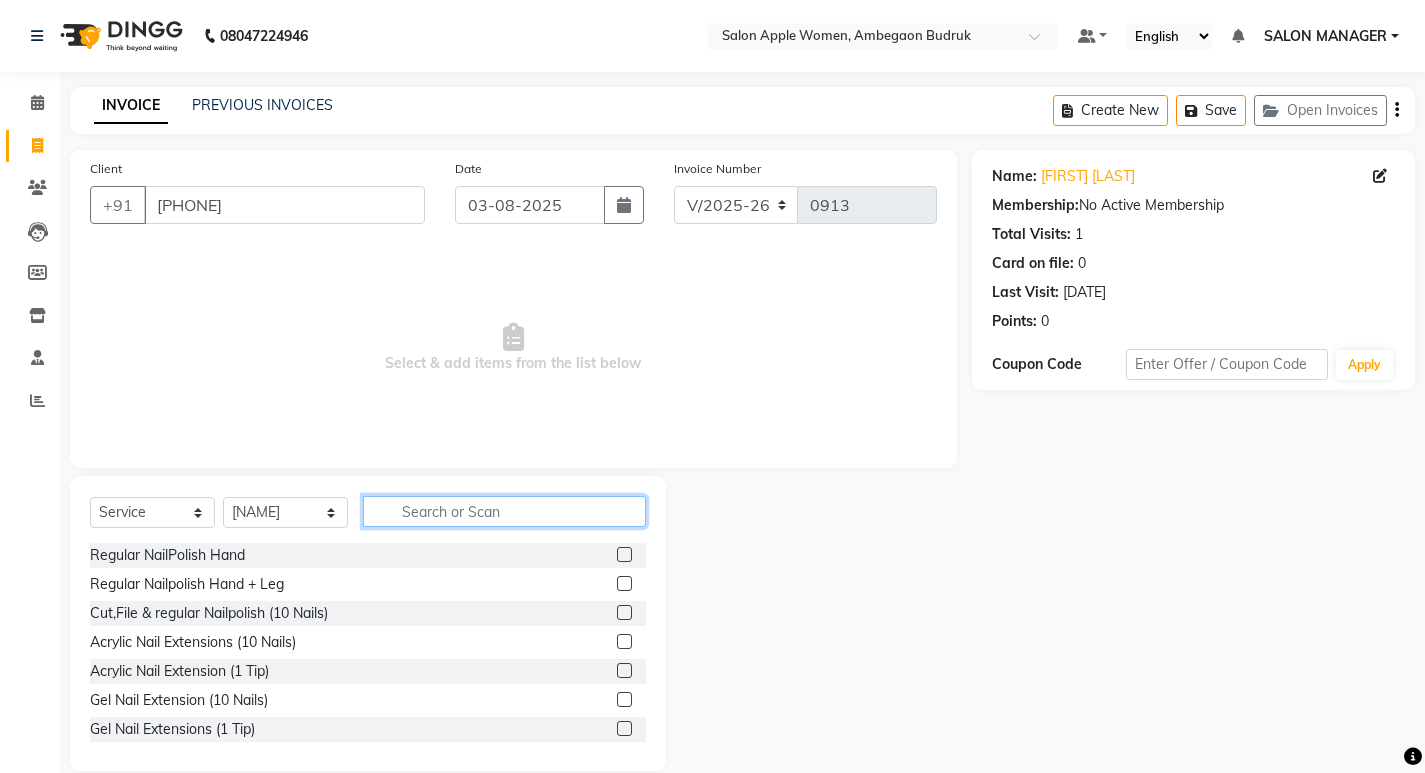click 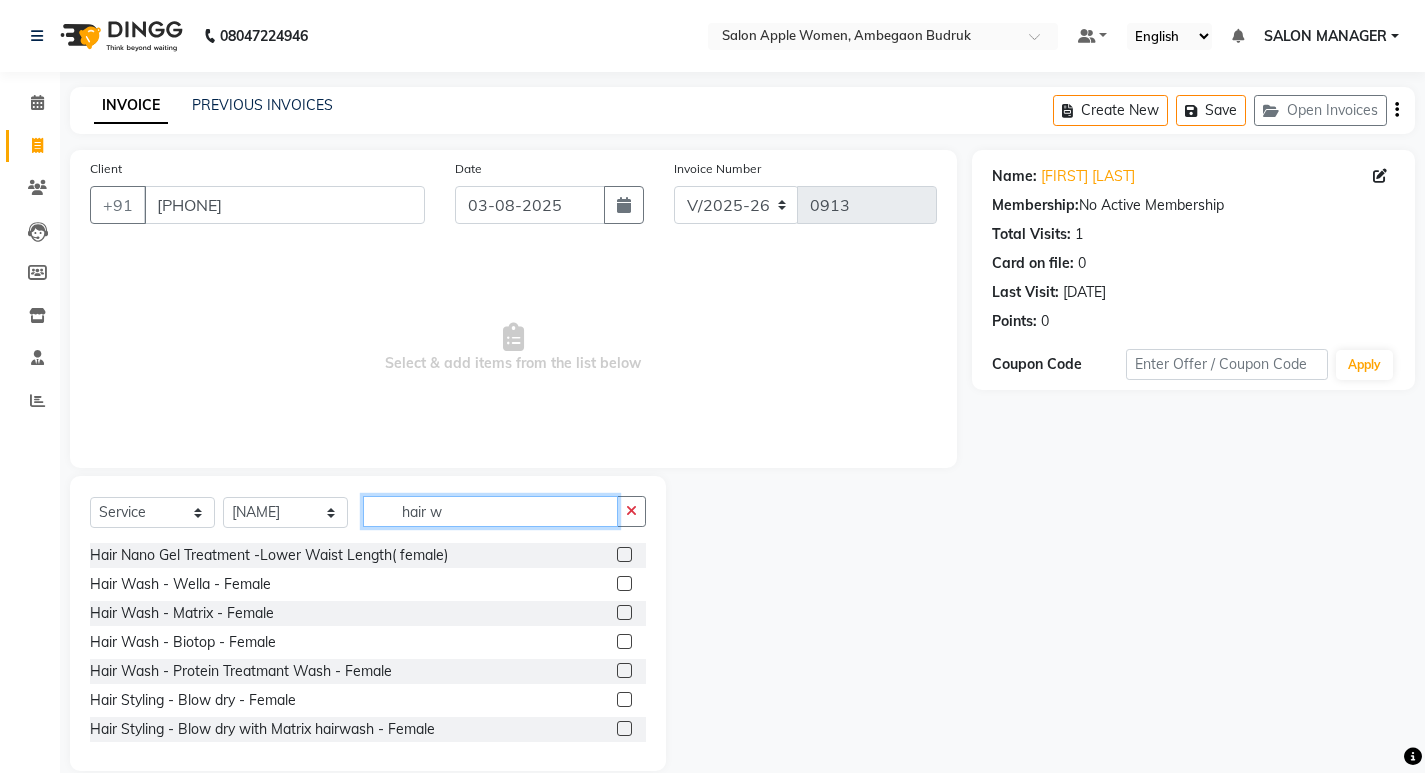 scroll, scrollTop: 40, scrollLeft: 0, axis: vertical 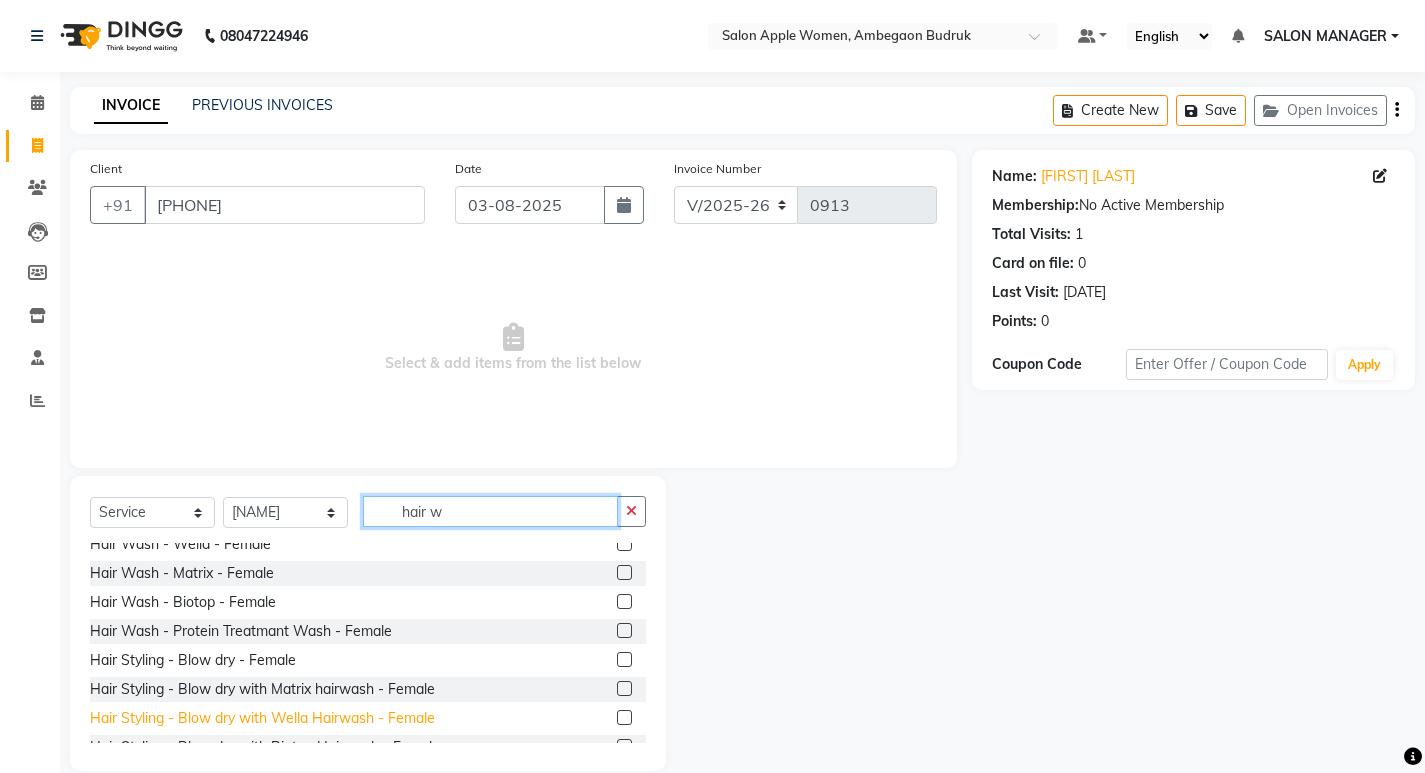 type on "hair w" 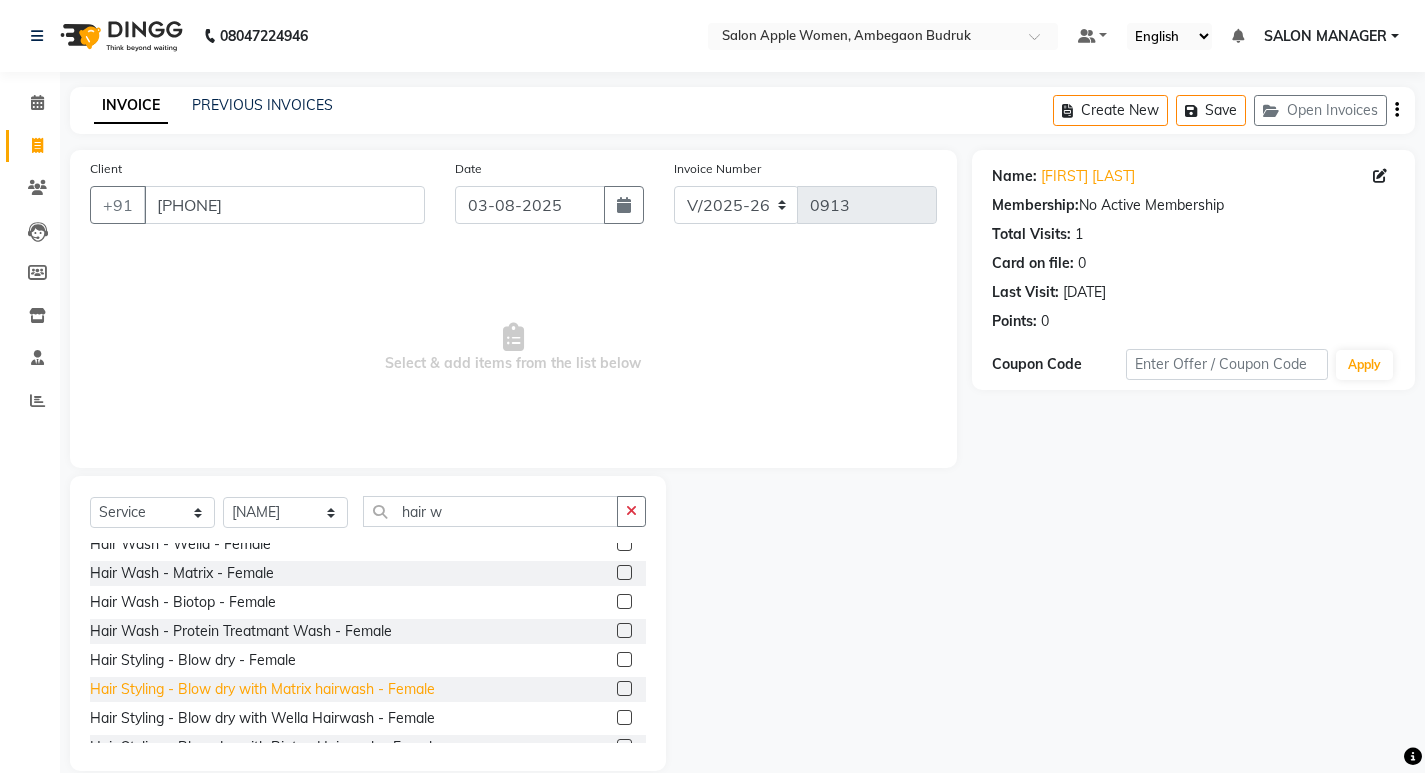 click on "Hair Styling - Blow dry with Wella Hairwash - Female" 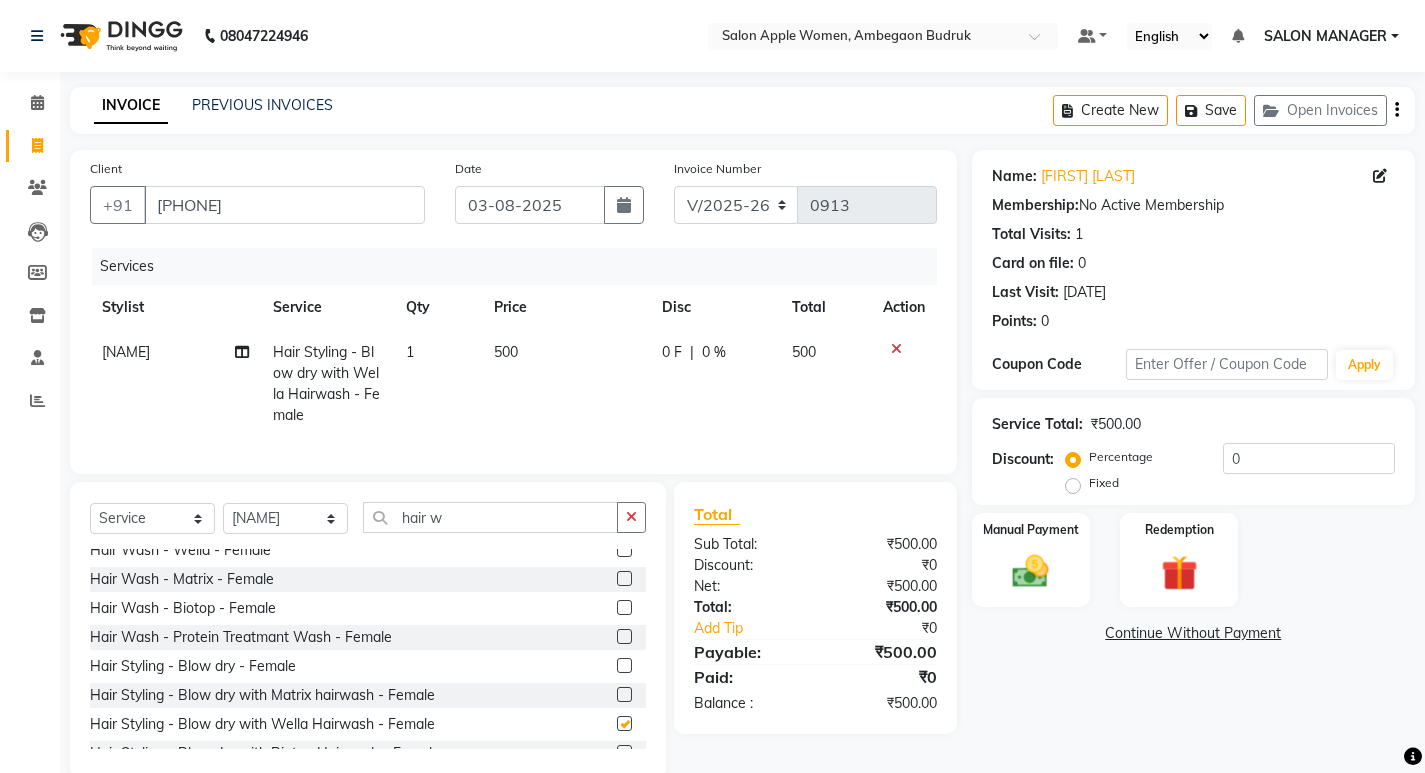 checkbox on "false" 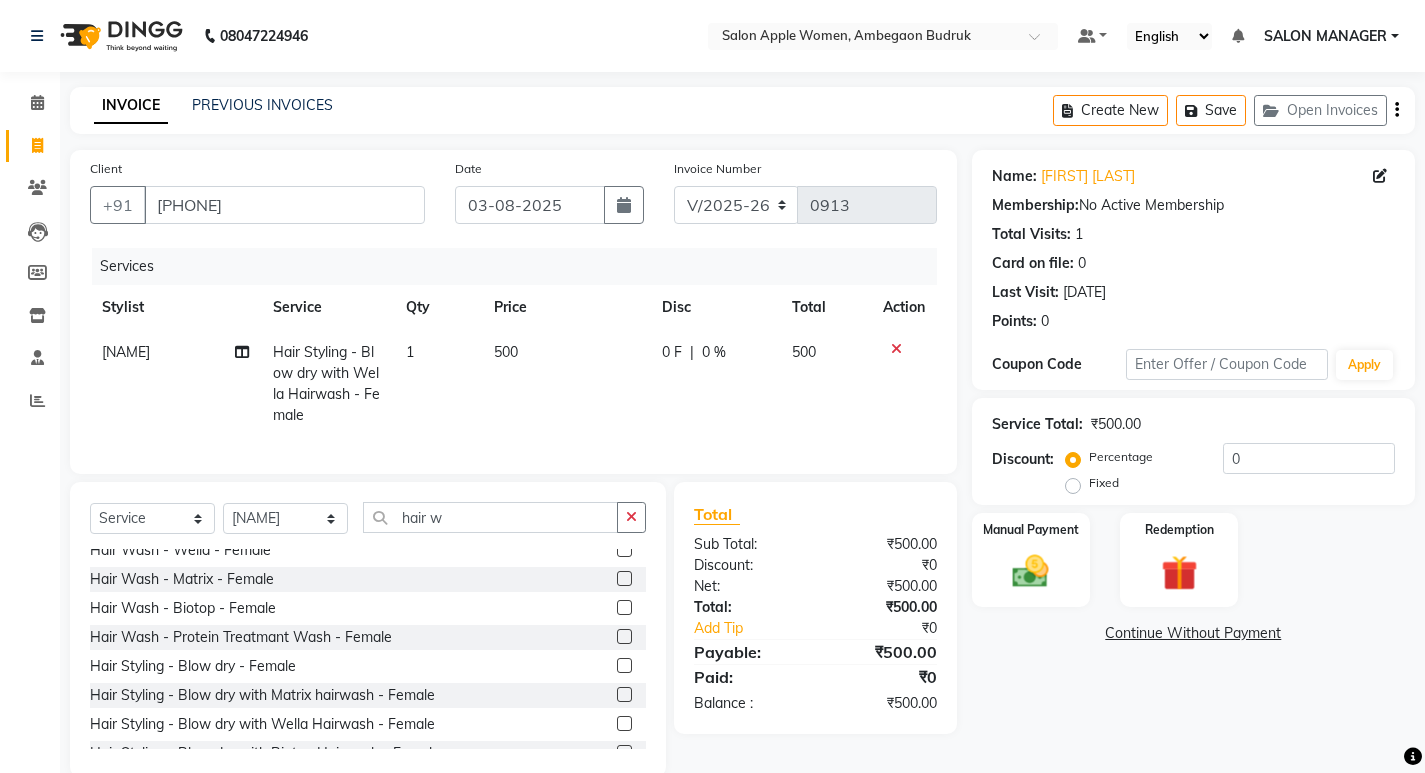 scroll, scrollTop: 373, scrollLeft: 0, axis: vertical 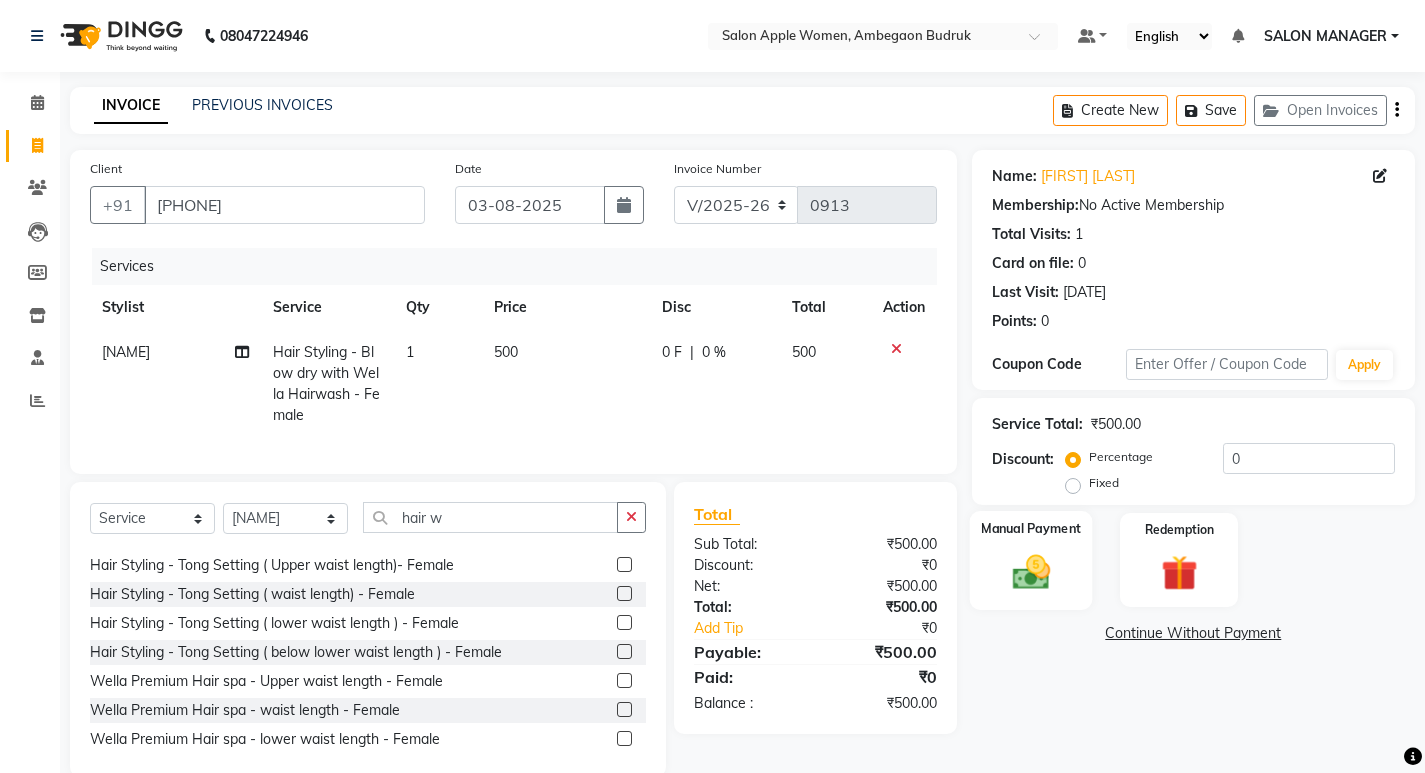 click 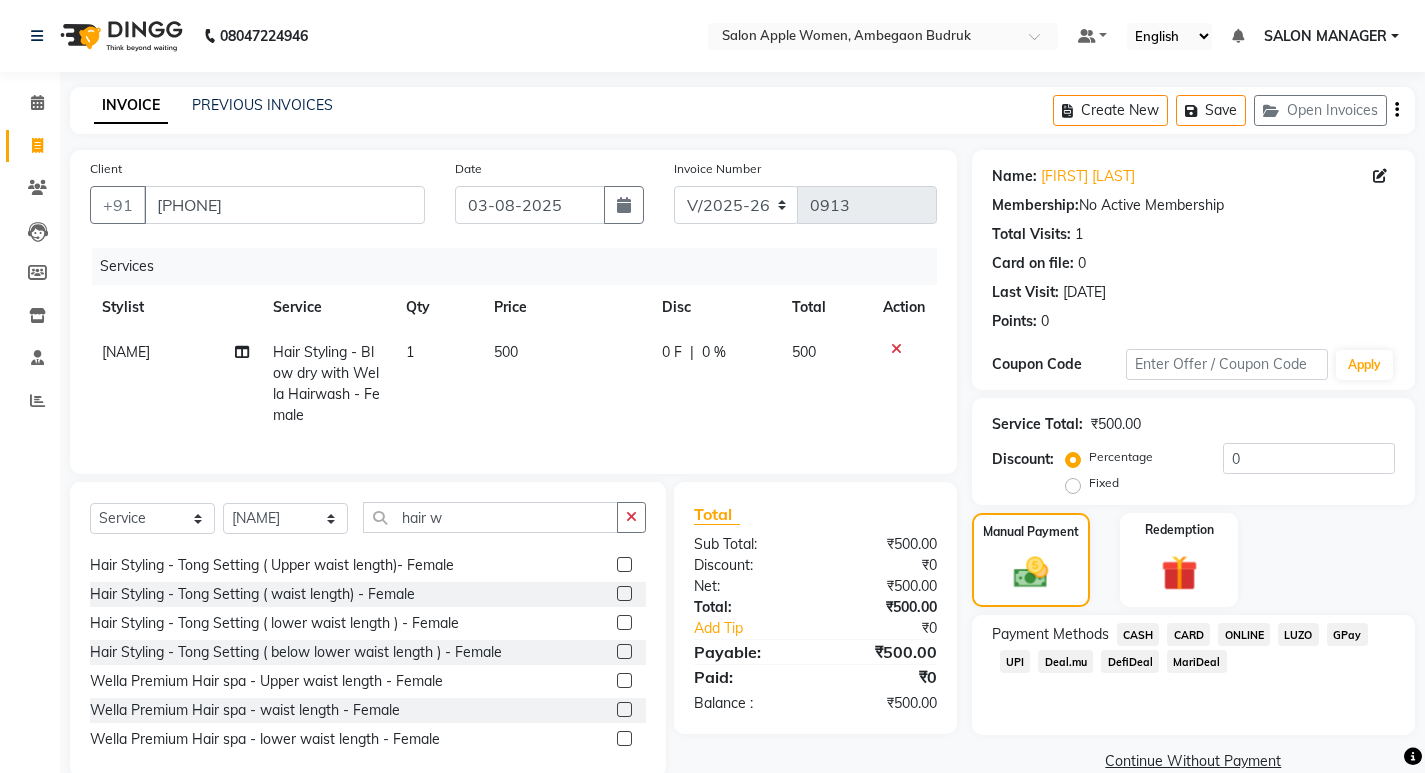 click on "ONLINE" 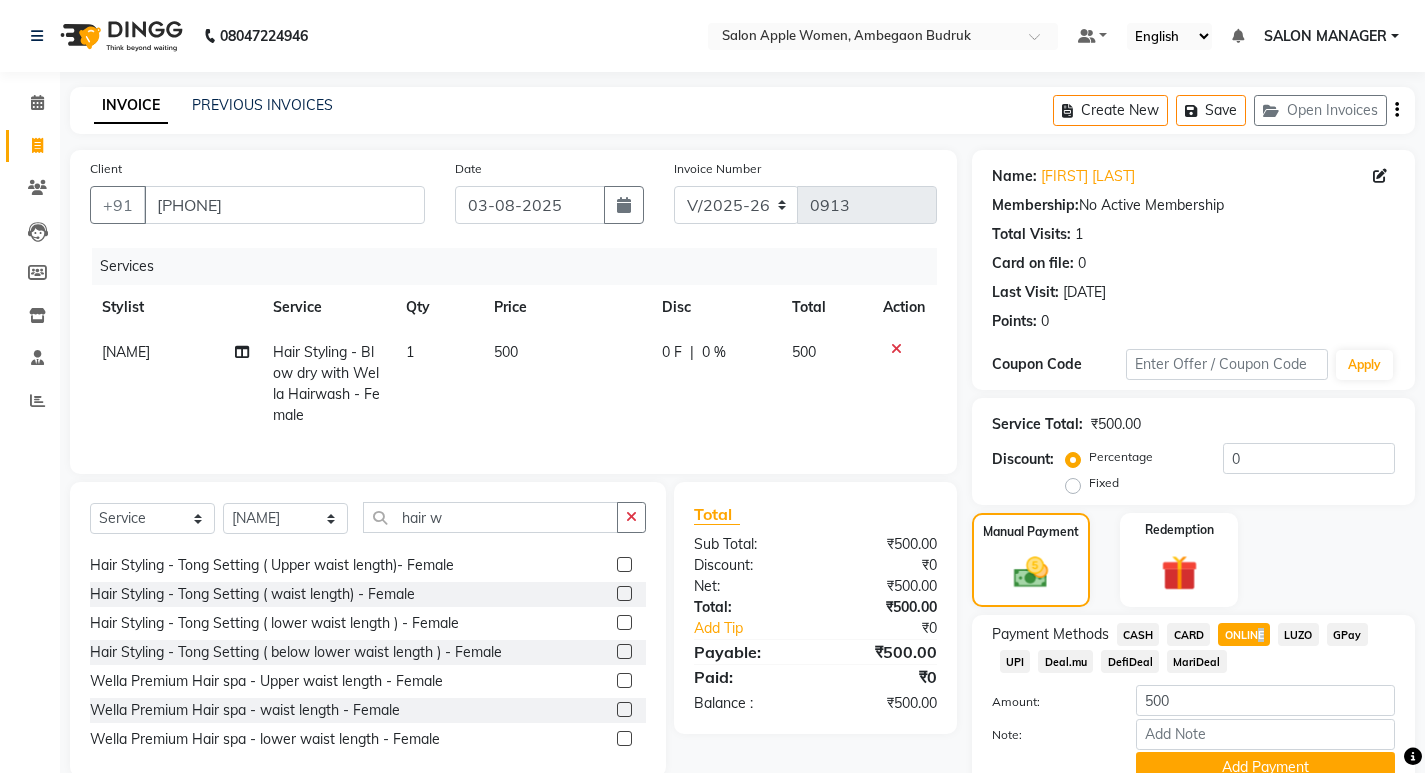 scroll, scrollTop: 89, scrollLeft: 0, axis: vertical 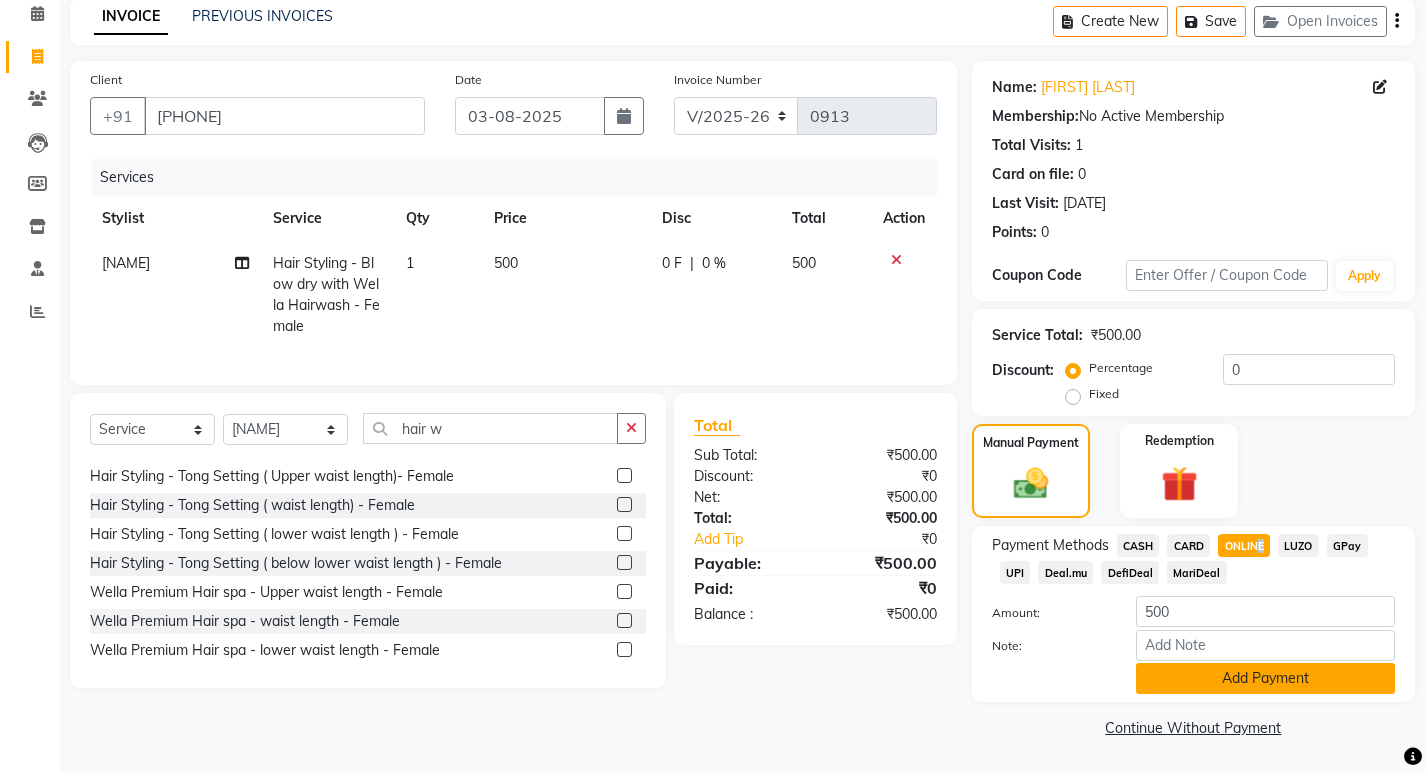 click on "Add Payment" 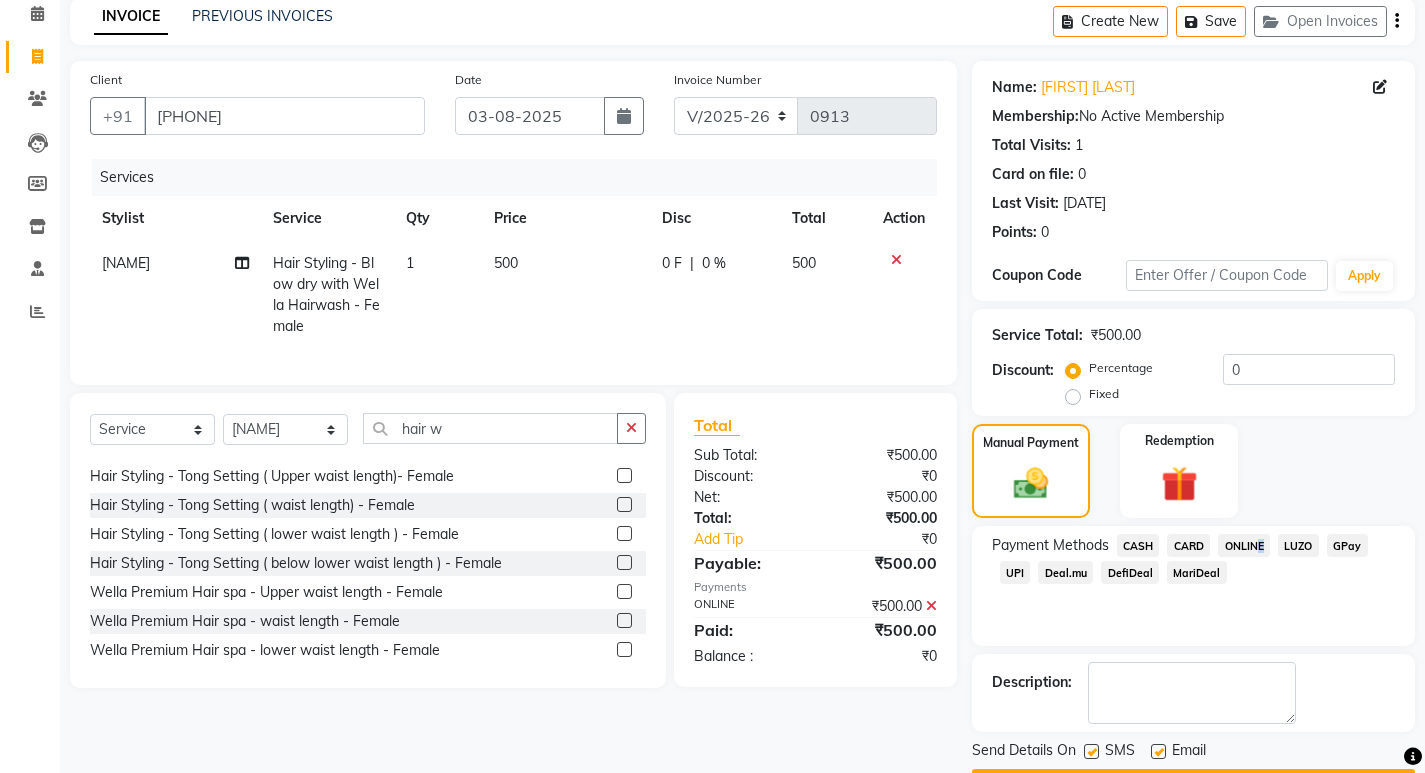 scroll, scrollTop: 146, scrollLeft: 0, axis: vertical 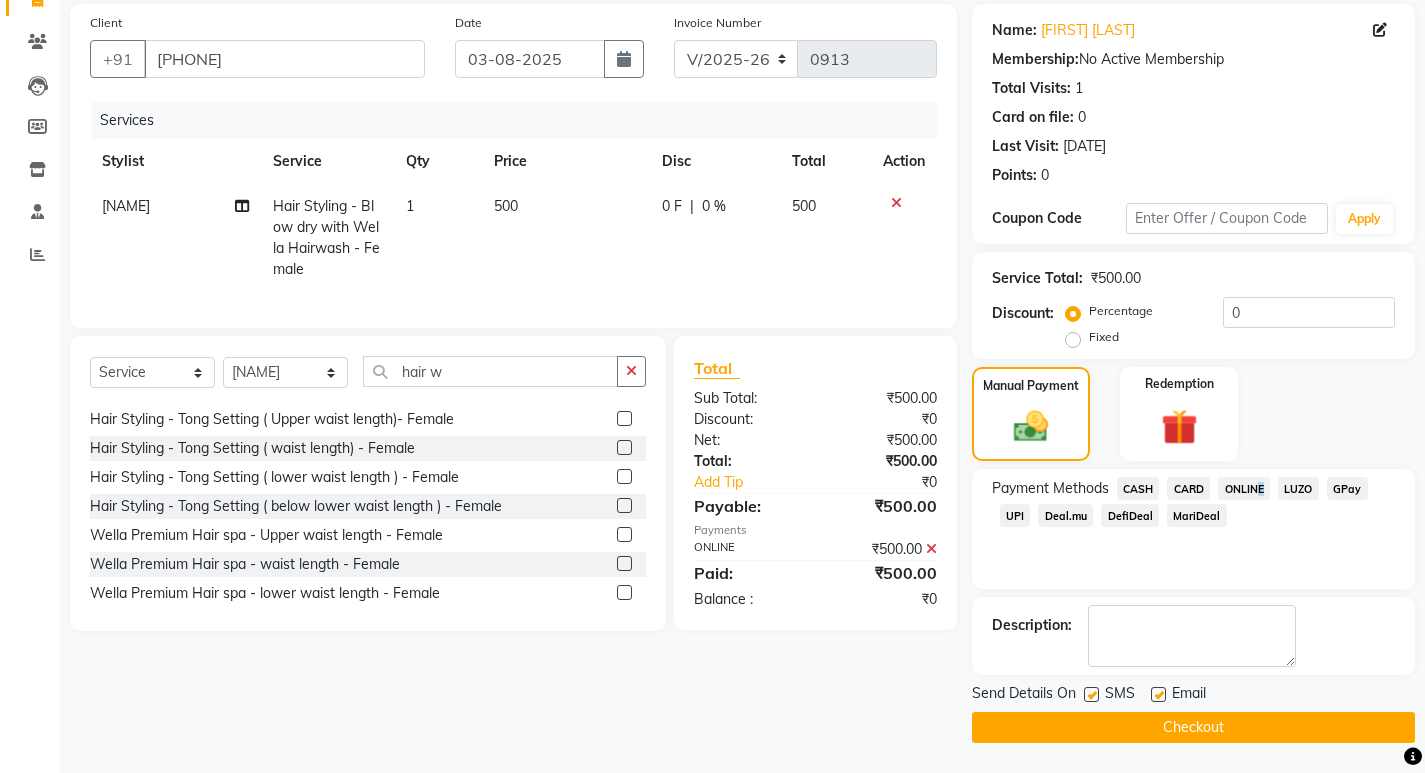 click on "Checkout" 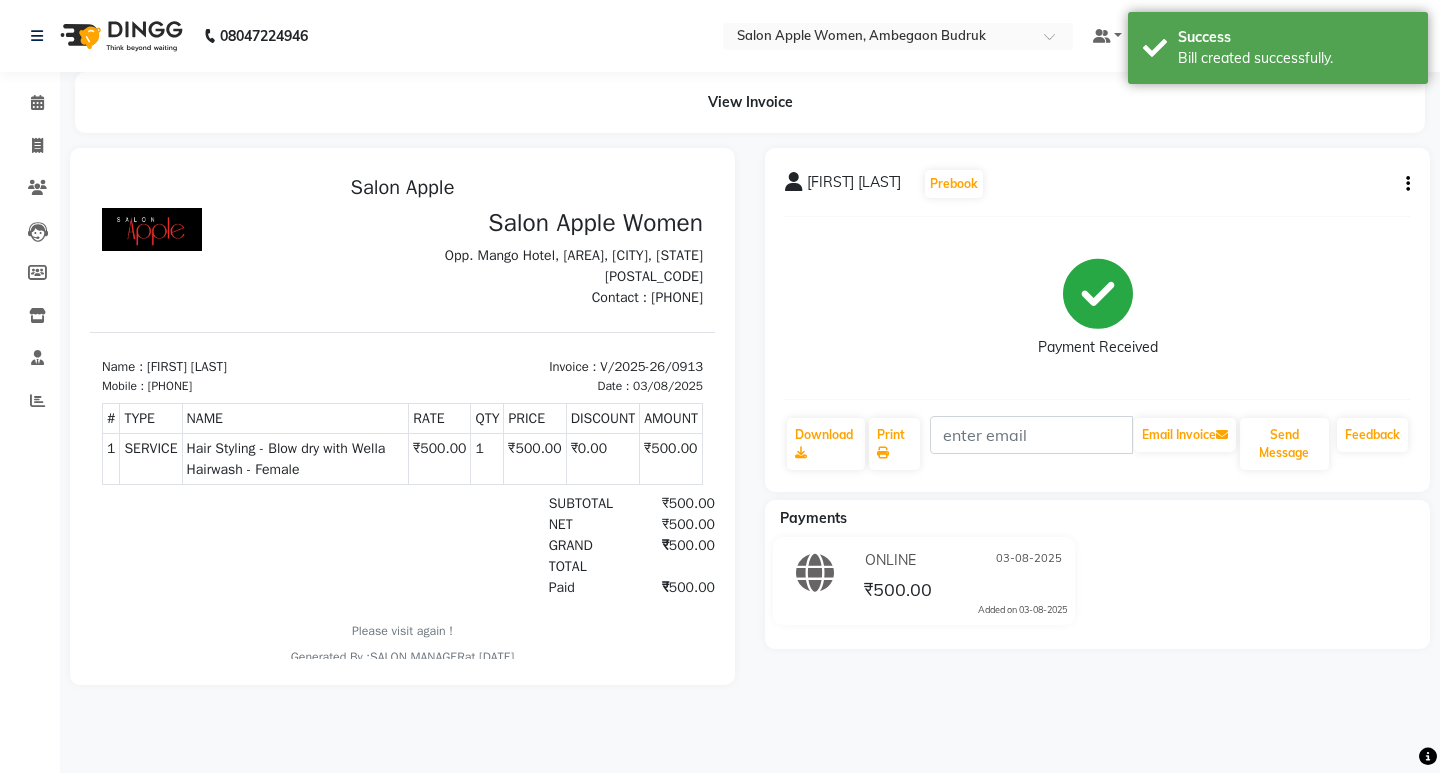 scroll, scrollTop: 0, scrollLeft: 0, axis: both 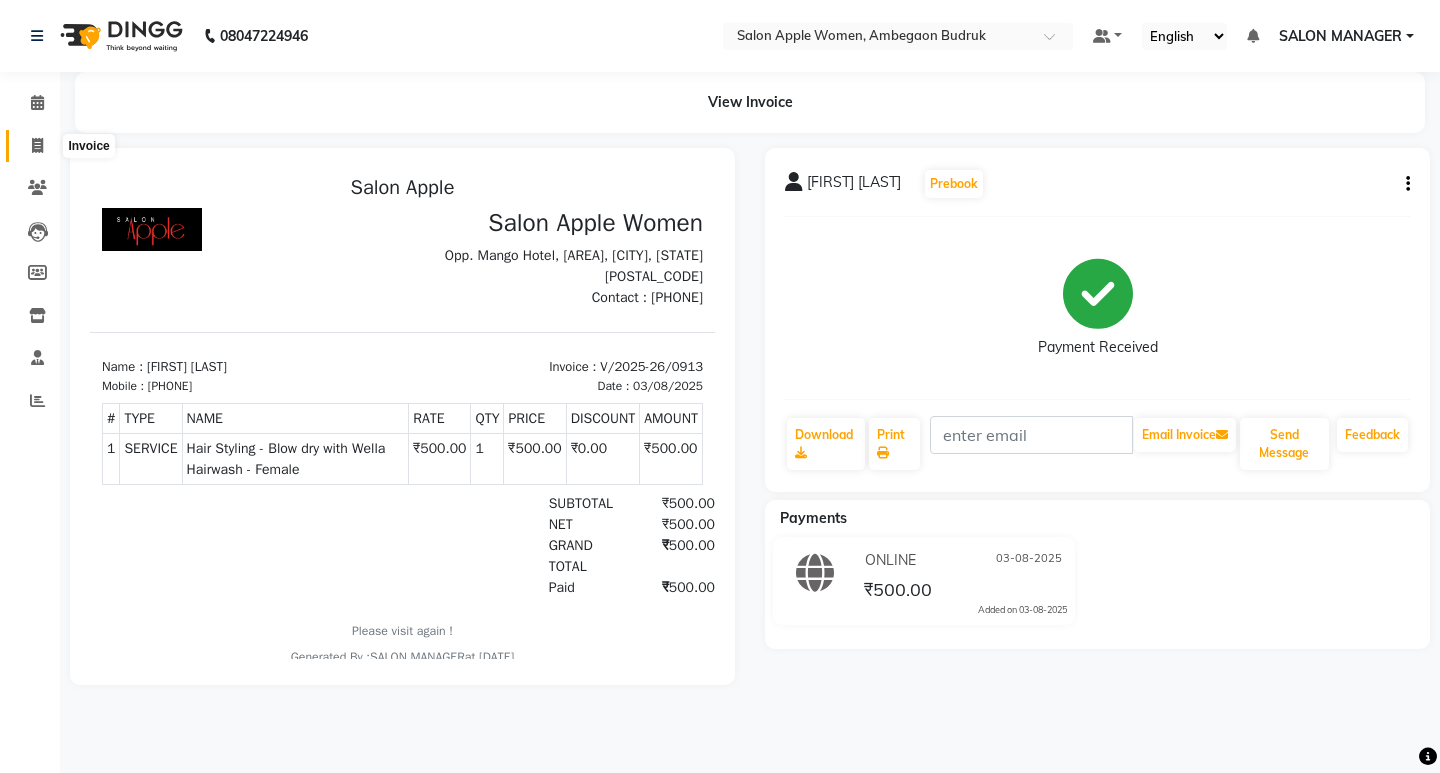 click 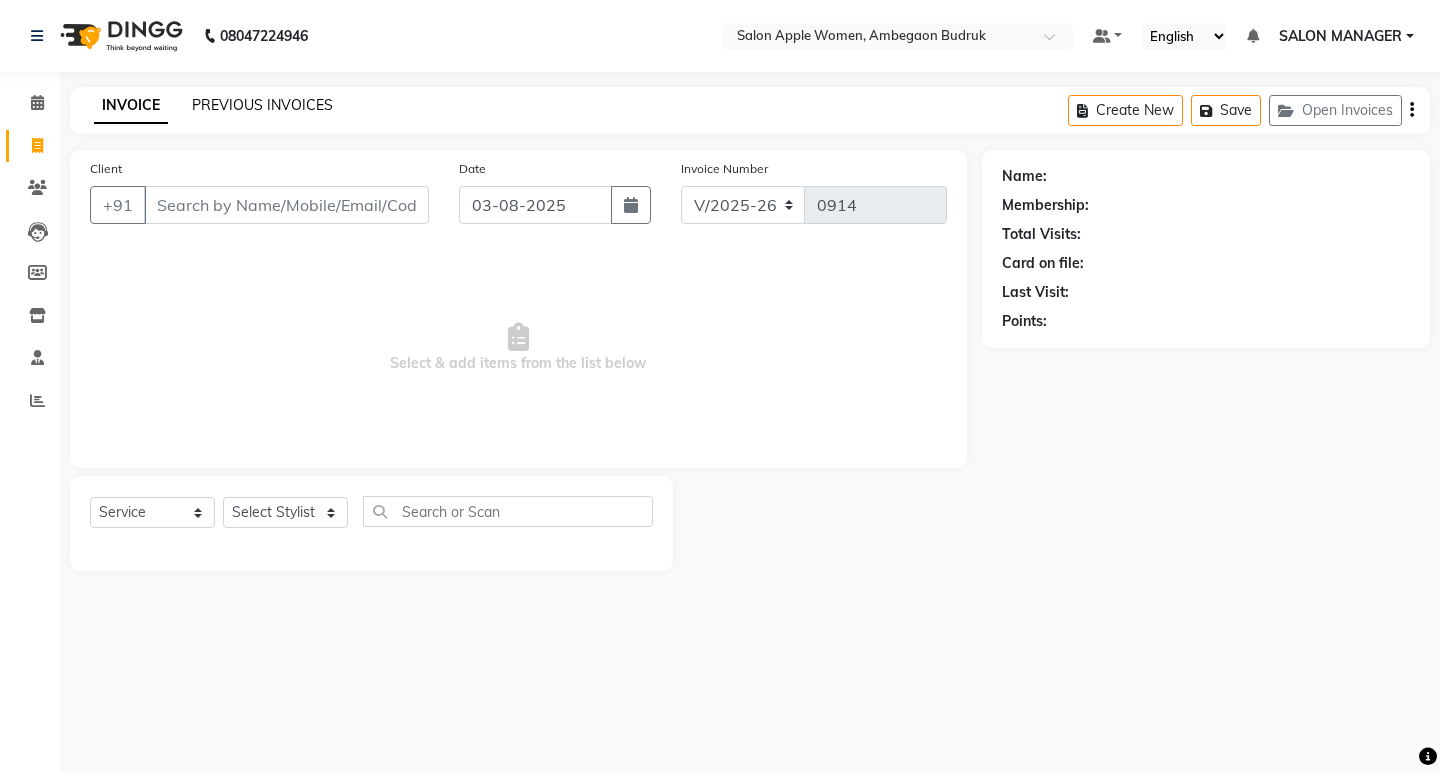 click on "PREVIOUS INVOICES" 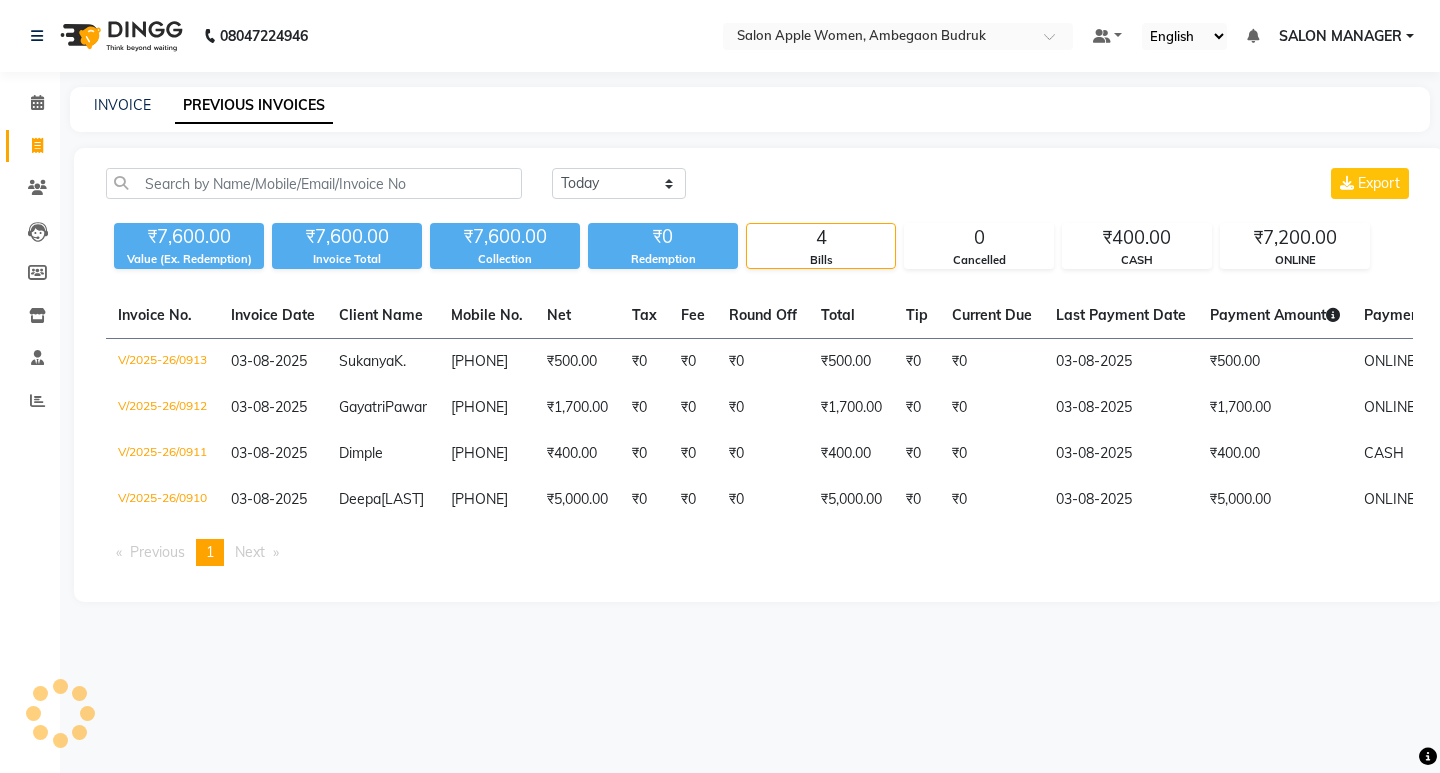 click on "PREVIOUS INVOICES" 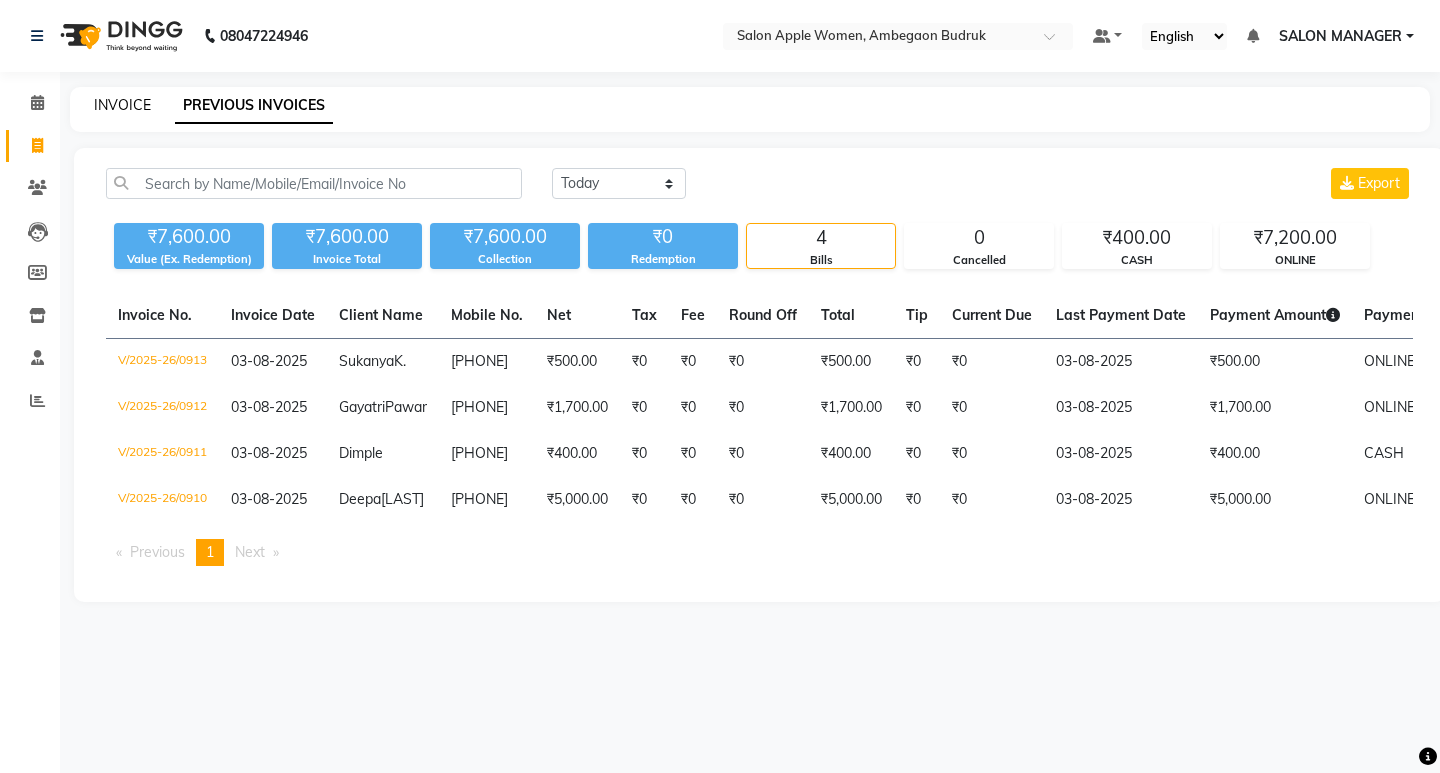 click on "INVOICE" 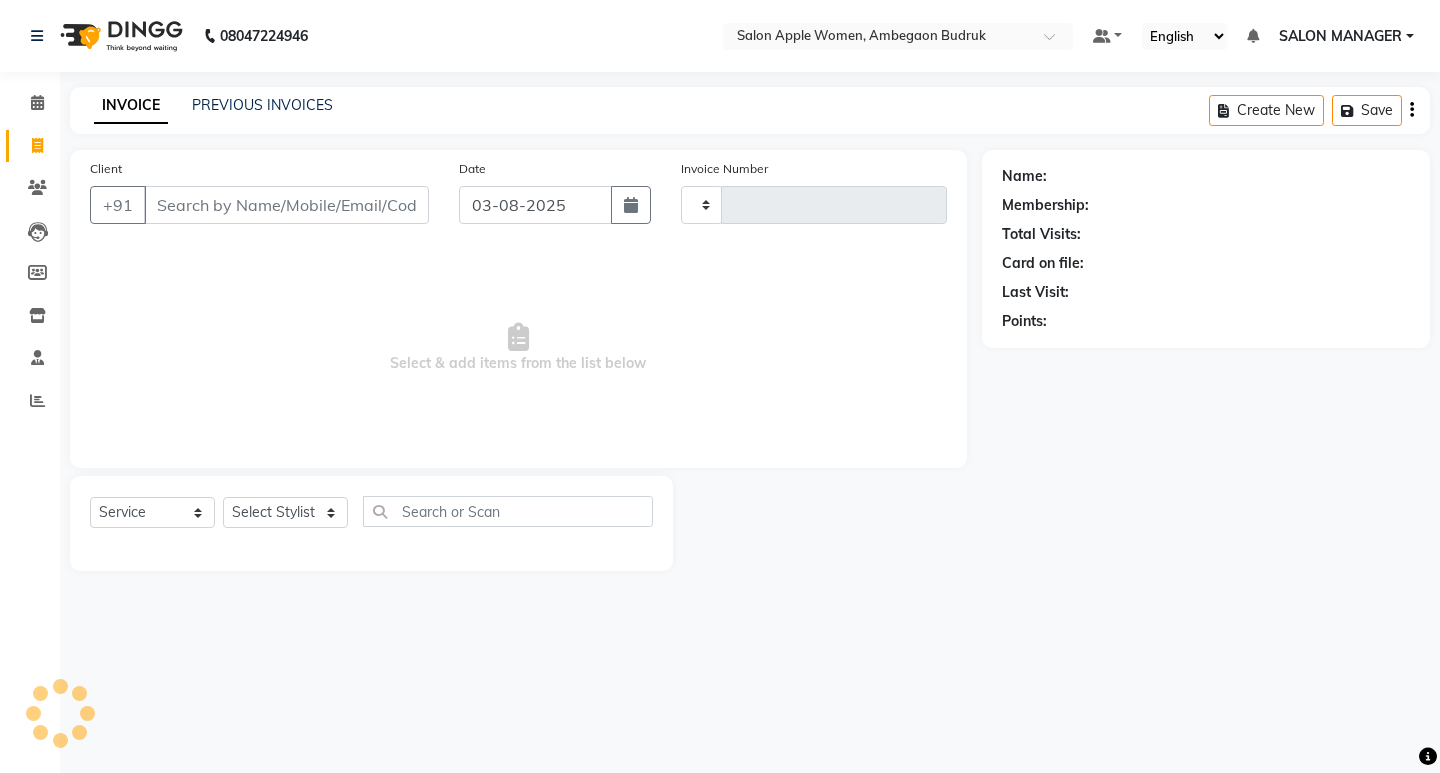 type on "0914" 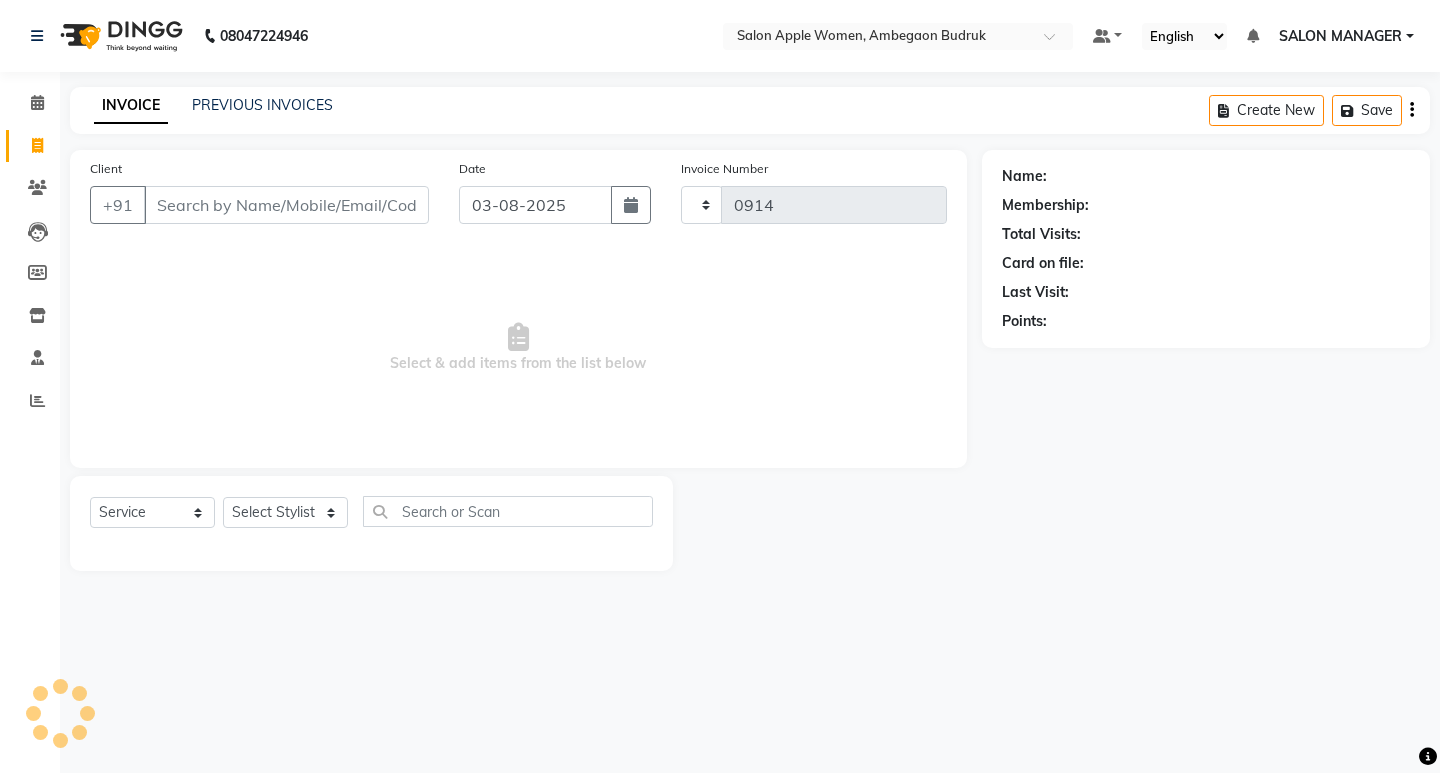 select on "6277" 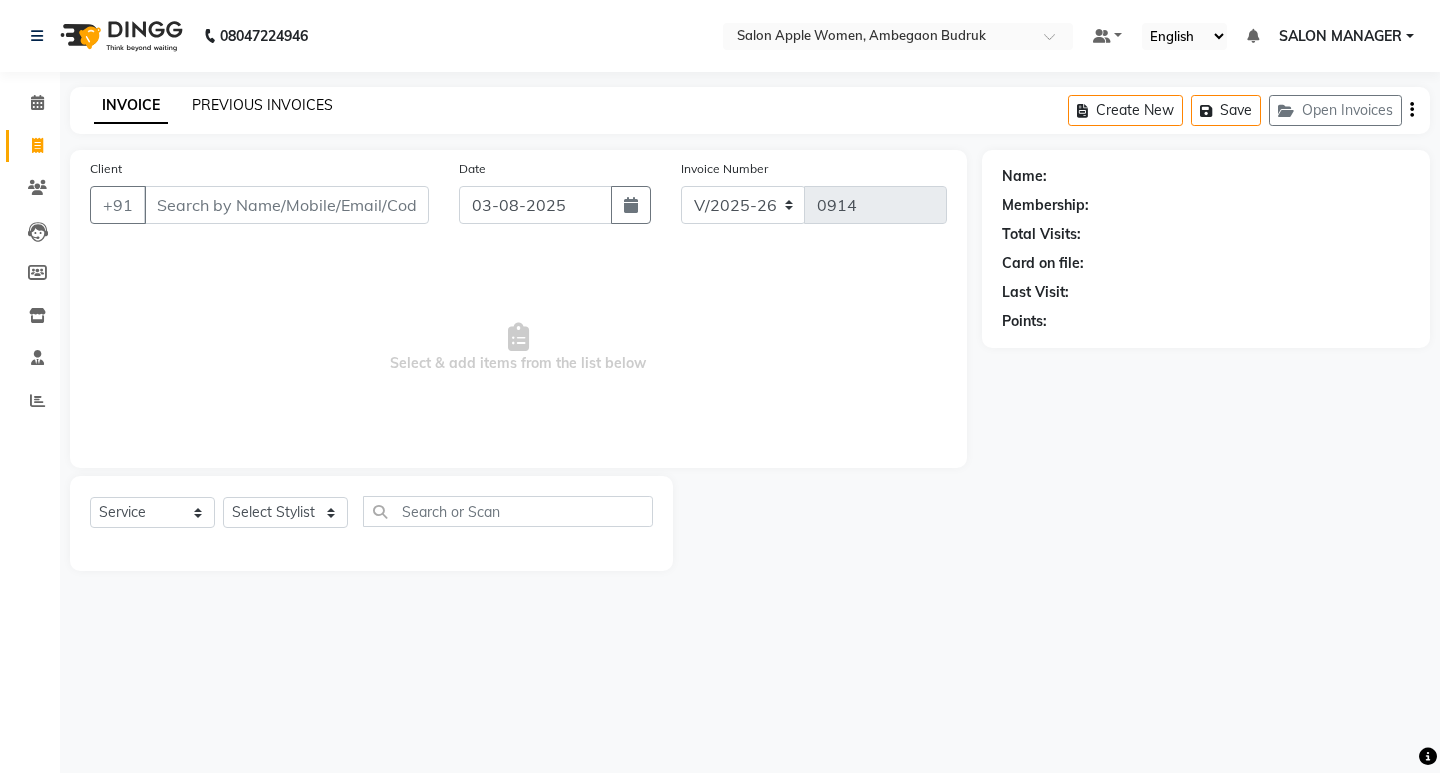 click on "PREVIOUS INVOICES" 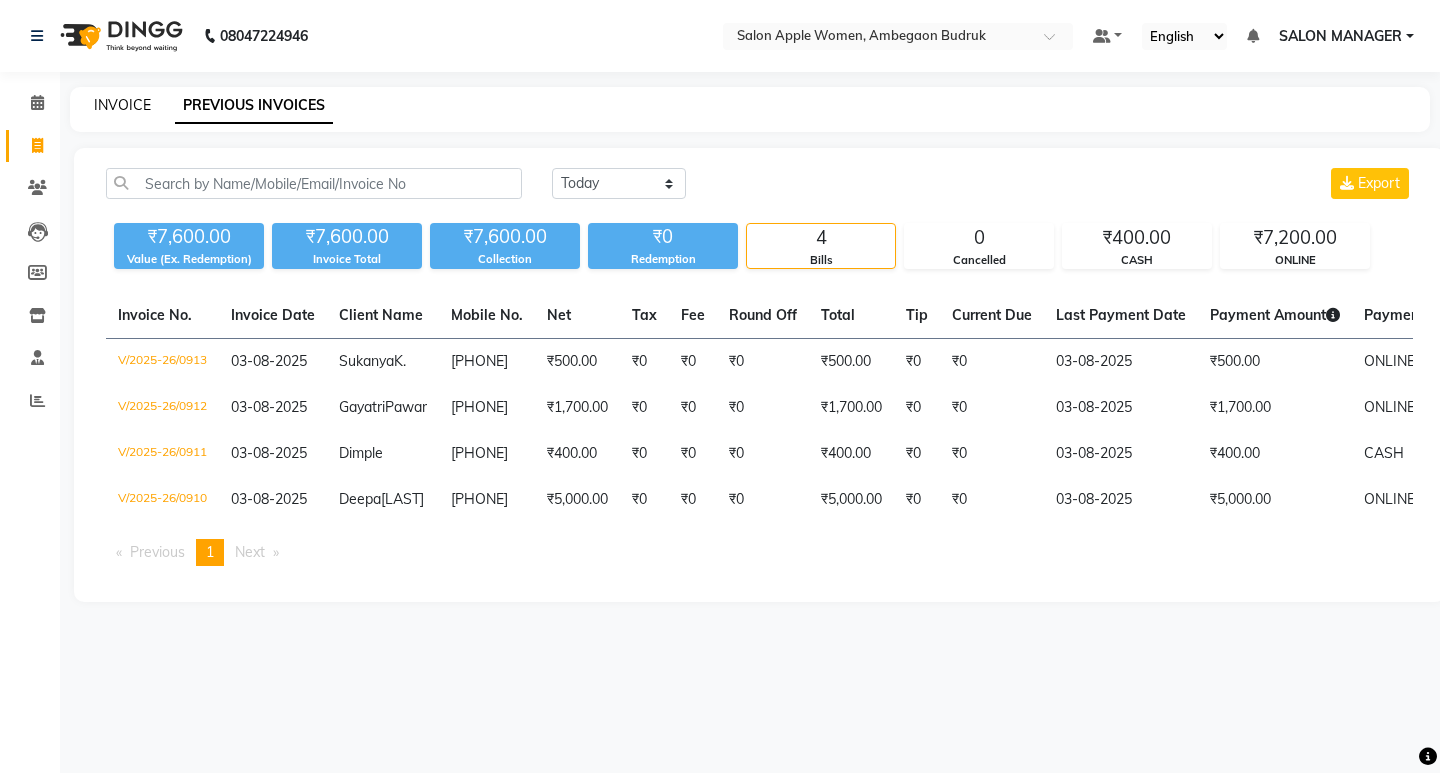 click on "INVOICE" 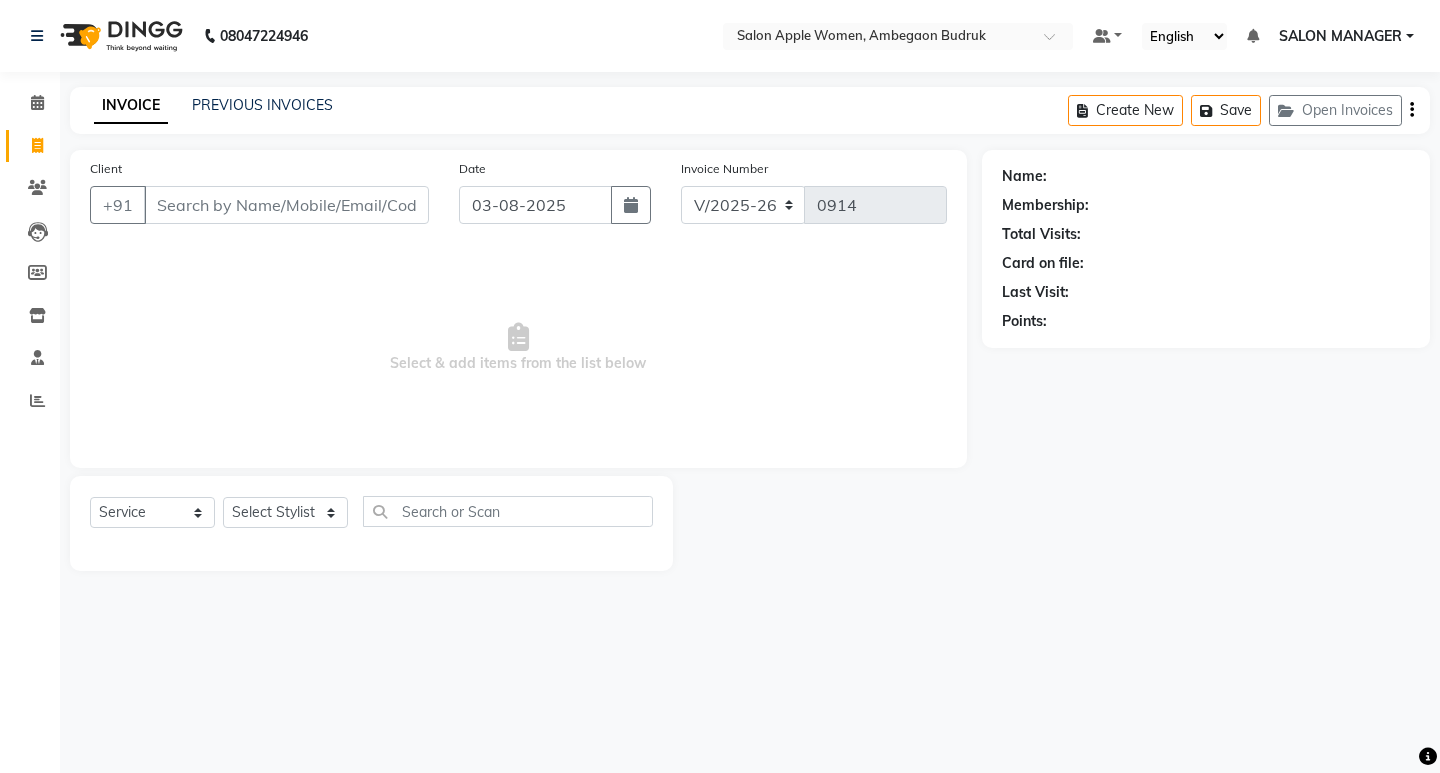 drag, startPoint x: 1403, startPoint y: 612, endPoint x: 1382, endPoint y: 723, distance: 112.969025 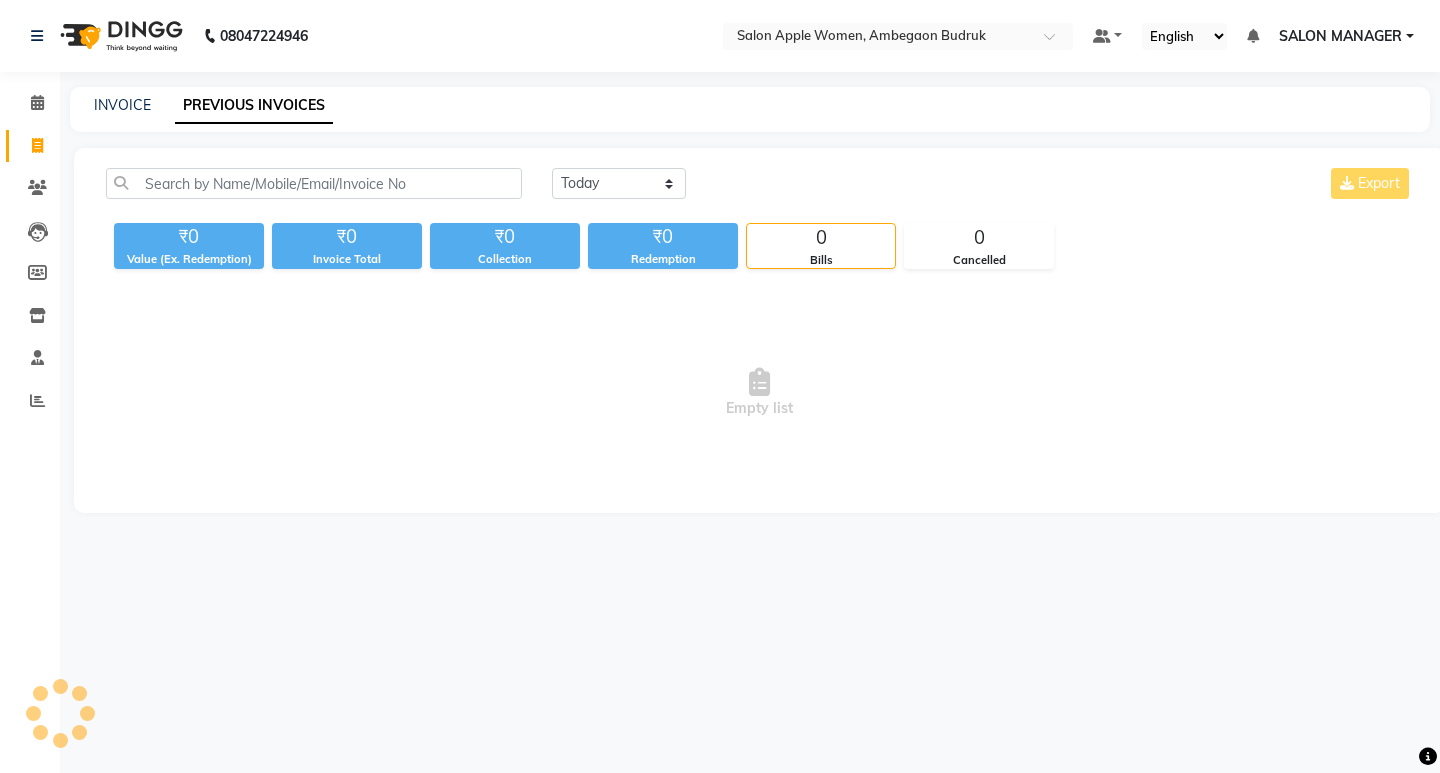 select on "6277" 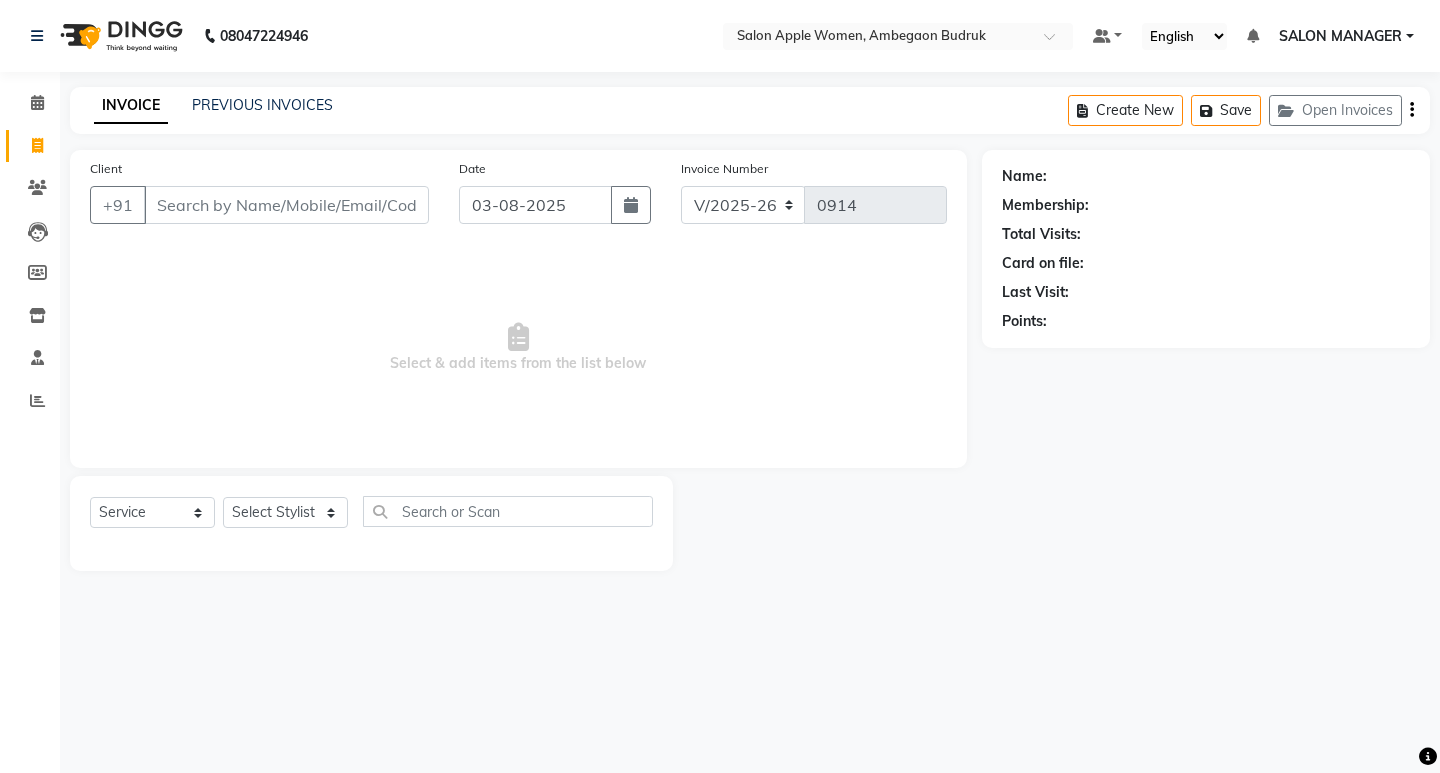 click on "INVOICE PREVIOUS INVOICES Create New   Save   Open Invoices" 